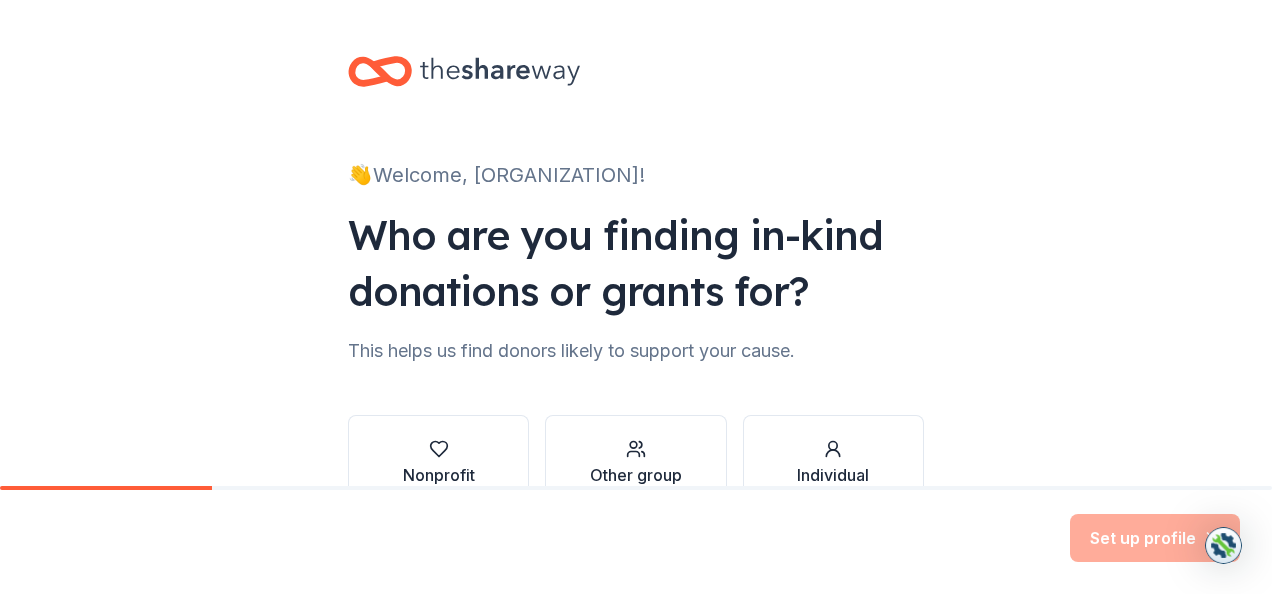 scroll, scrollTop: 0, scrollLeft: 0, axis: both 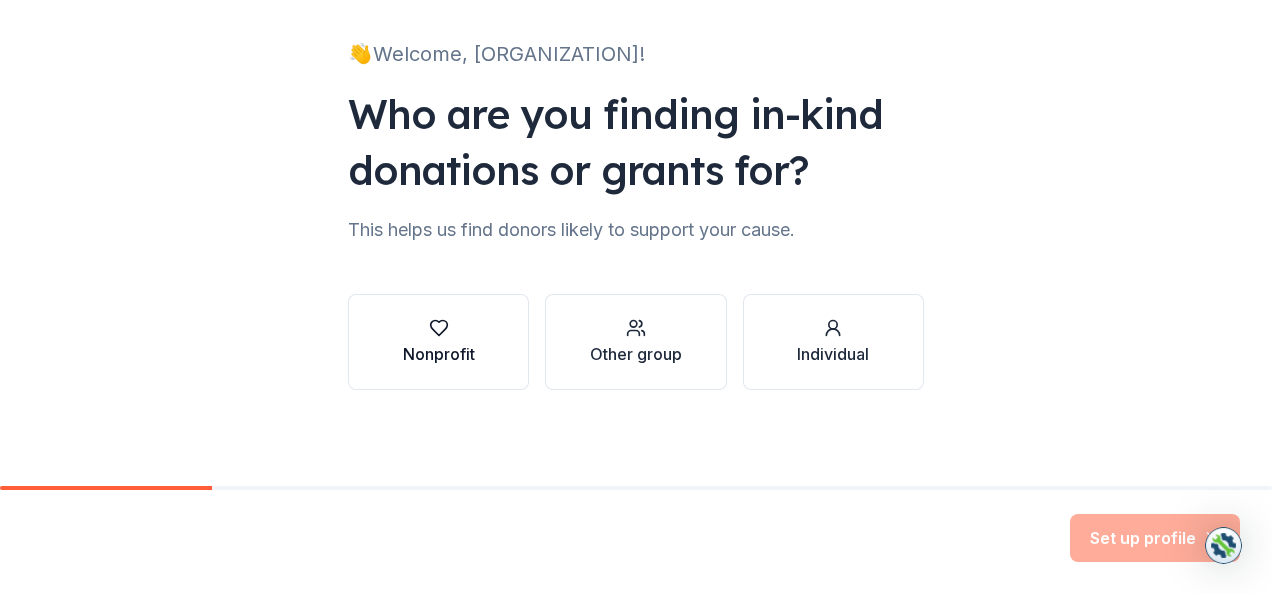 click on "Nonprofit" at bounding box center [439, 354] 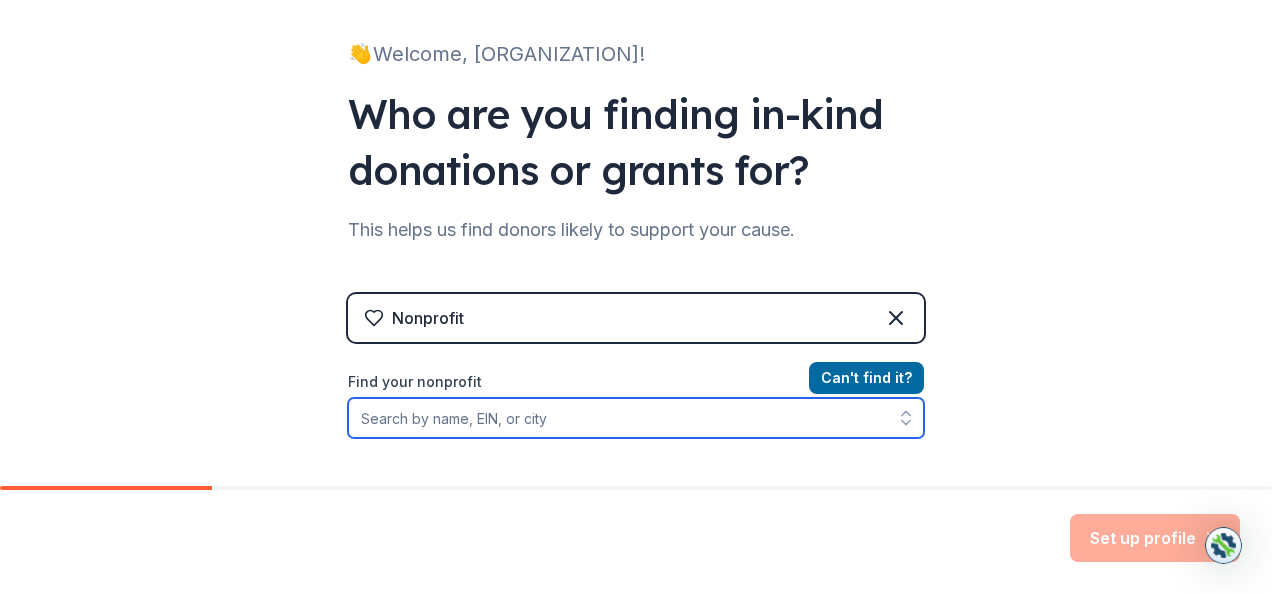 click on "Find your nonprofit" at bounding box center (636, 418) 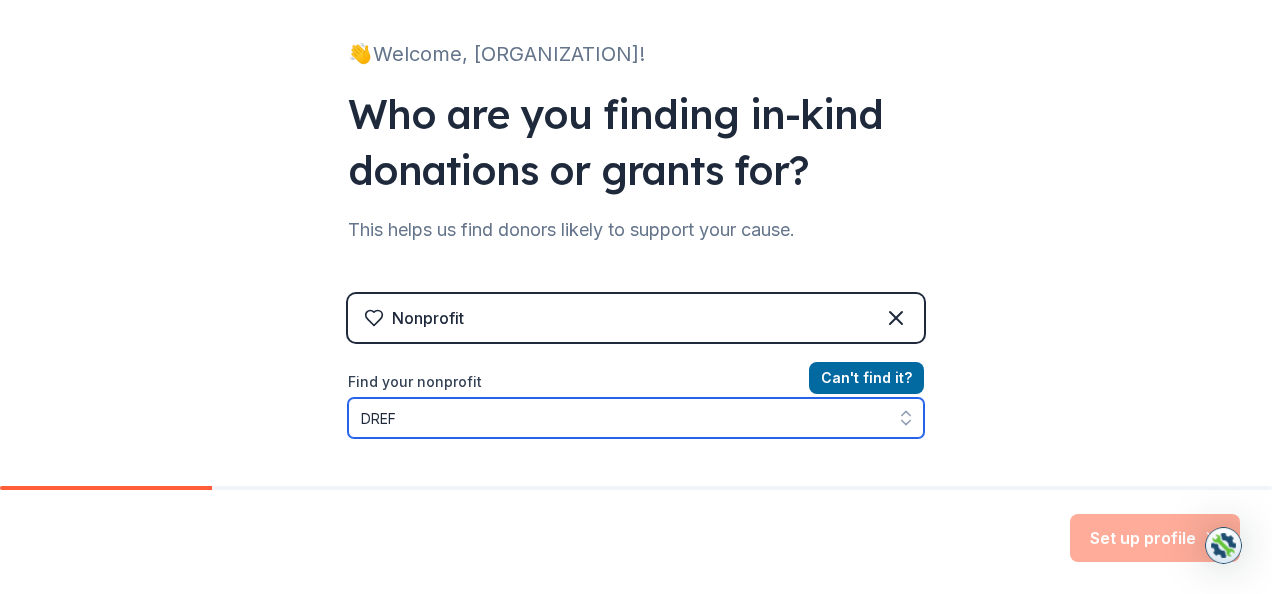 scroll, scrollTop: 173, scrollLeft: 0, axis: vertical 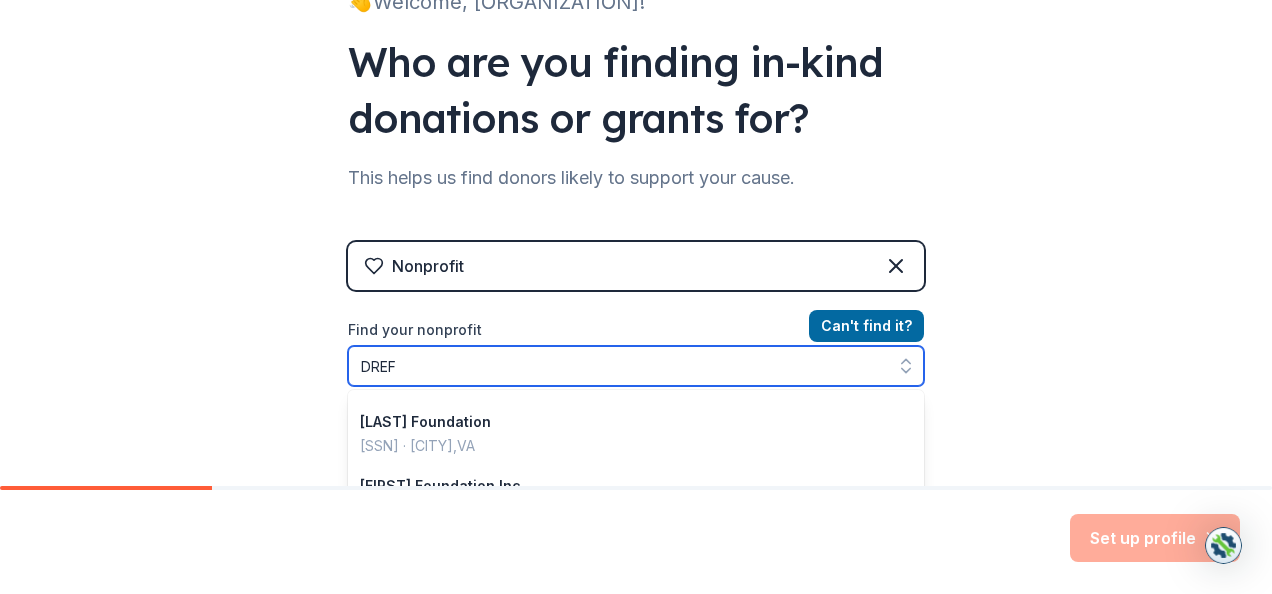 drag, startPoint x: 462, startPoint y: 354, endPoint x: 216, endPoint y: 403, distance: 250.83261 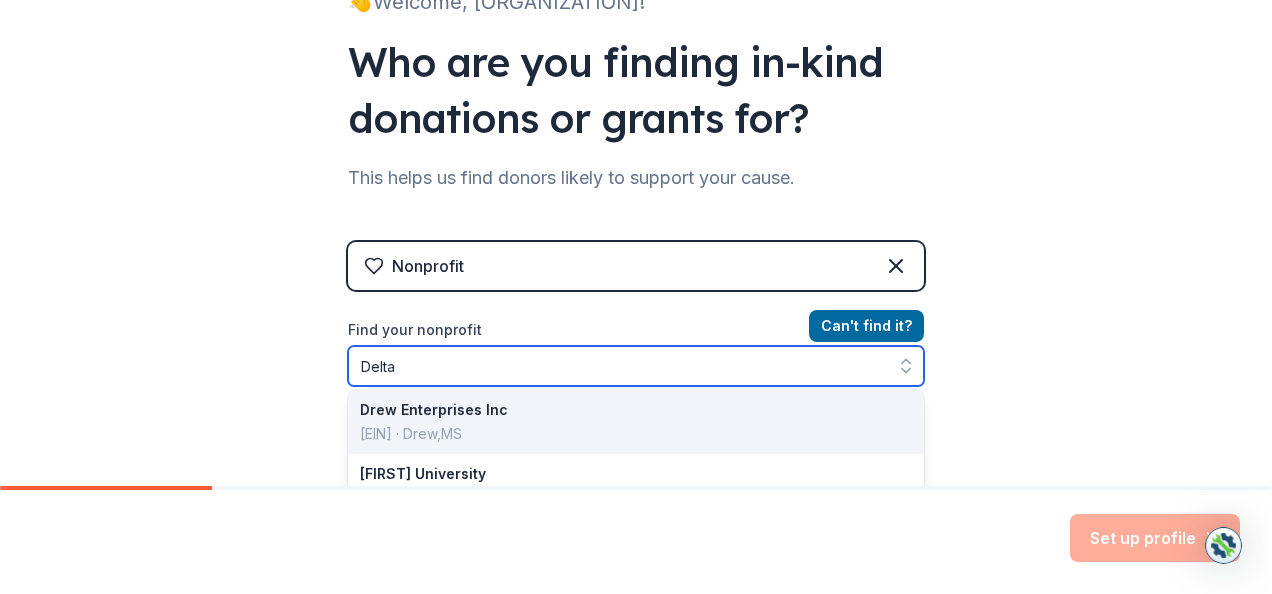 scroll, scrollTop: 0, scrollLeft: 0, axis: both 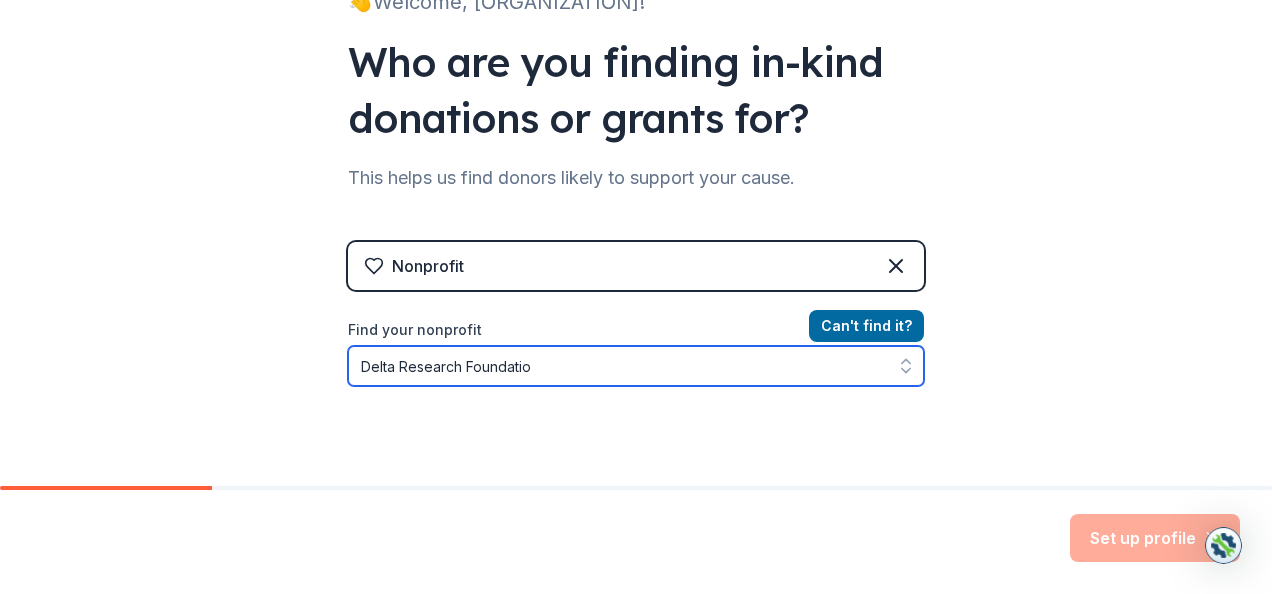 type on "Delta Research Foundation" 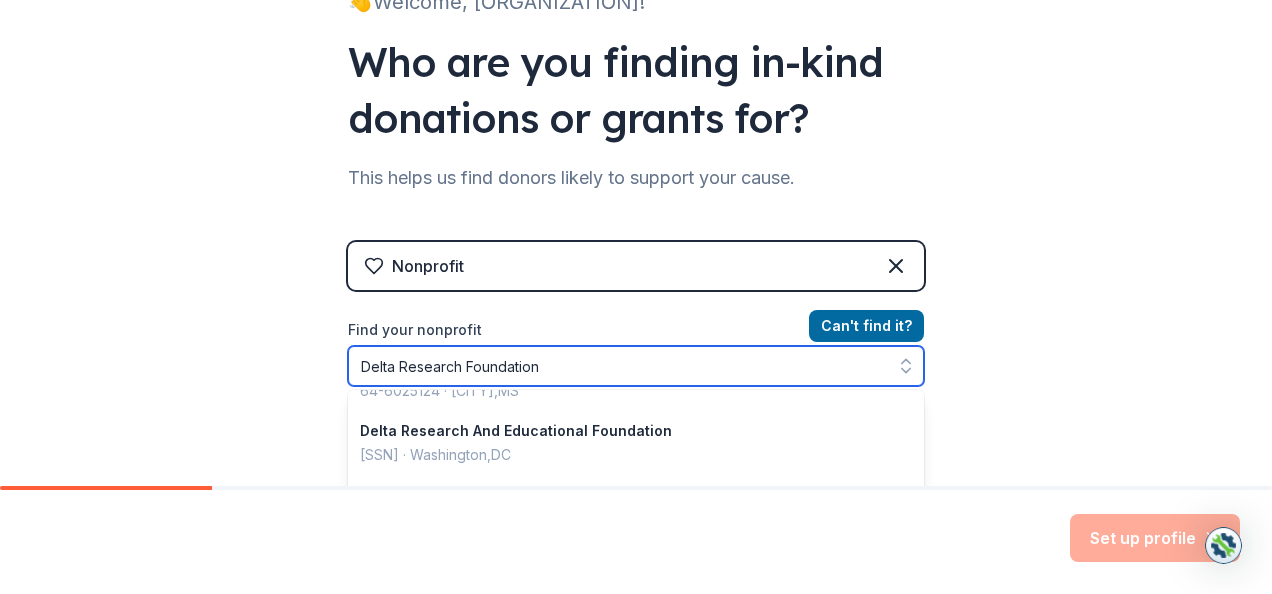 scroll, scrollTop: 72, scrollLeft: 0, axis: vertical 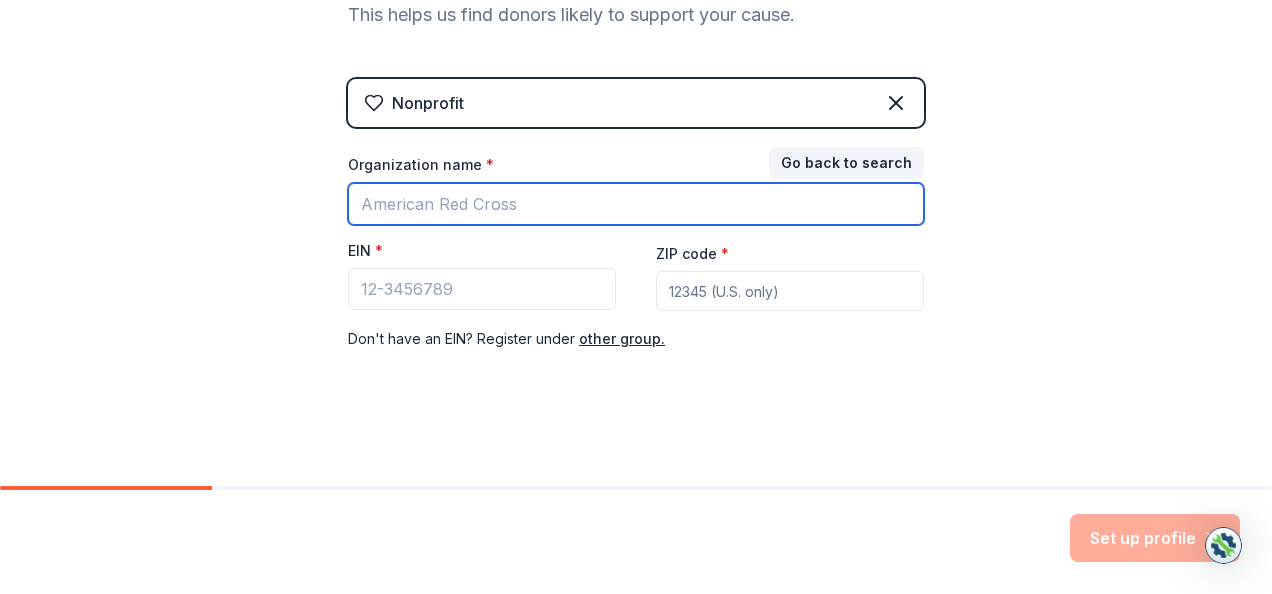 click on "Organization name *" at bounding box center (636, 204) 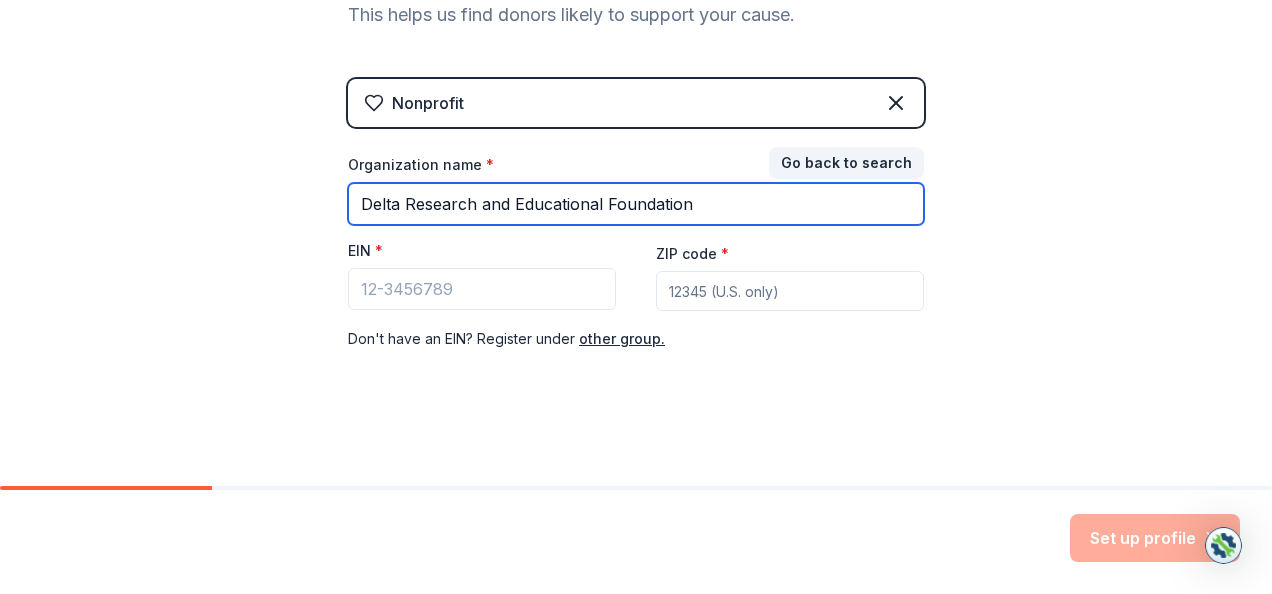 type on "Delta Research and Educational Foundation" 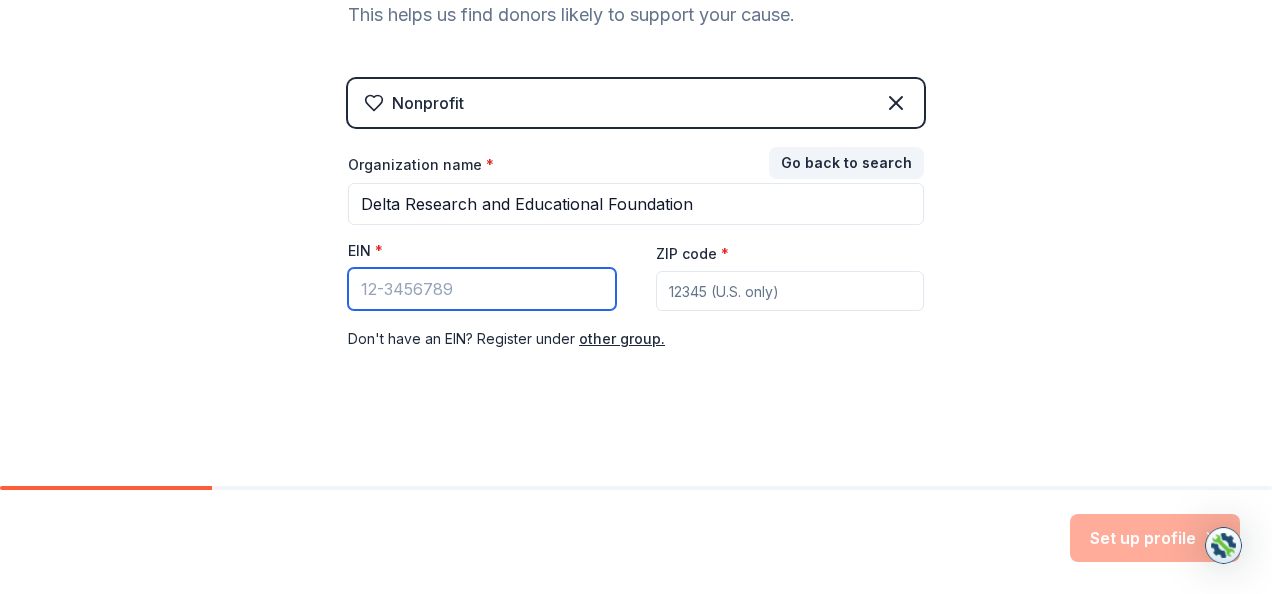 click on "EIN *" at bounding box center (482, 289) 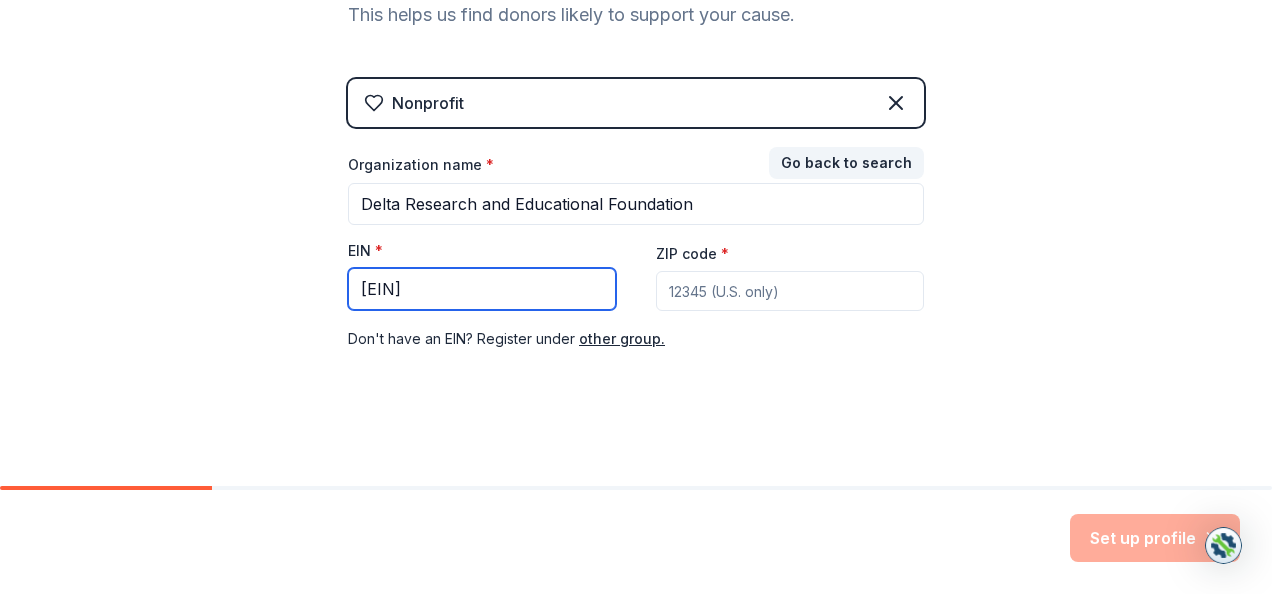 type on "[EIN]" 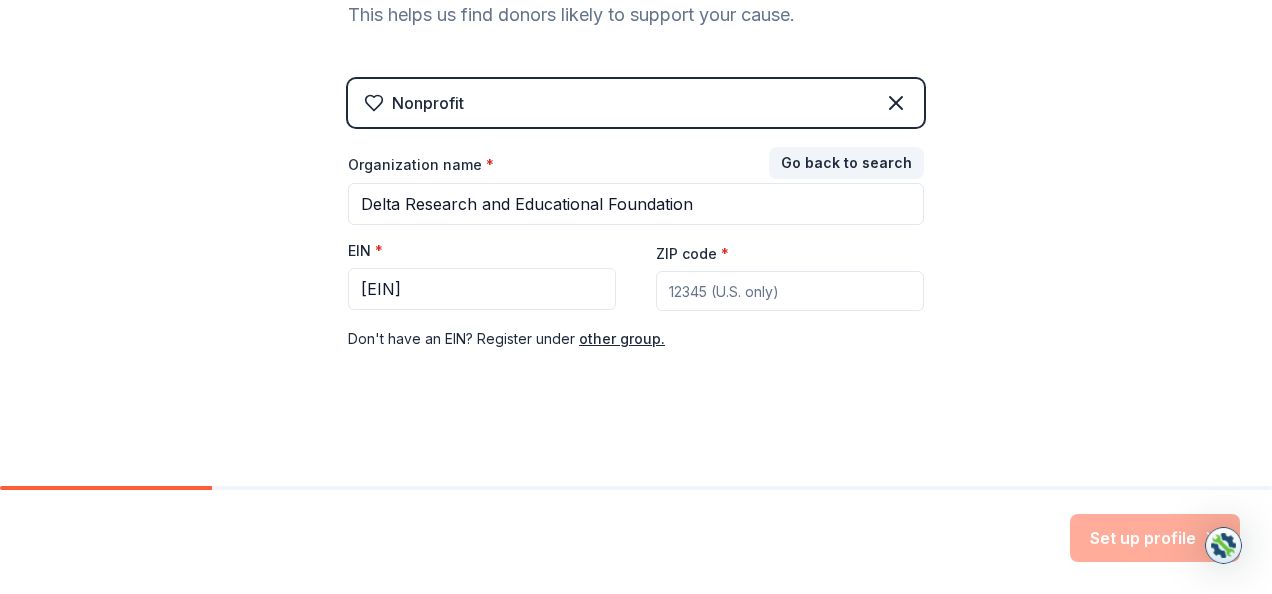 click on "ZIP code *" at bounding box center (790, 291) 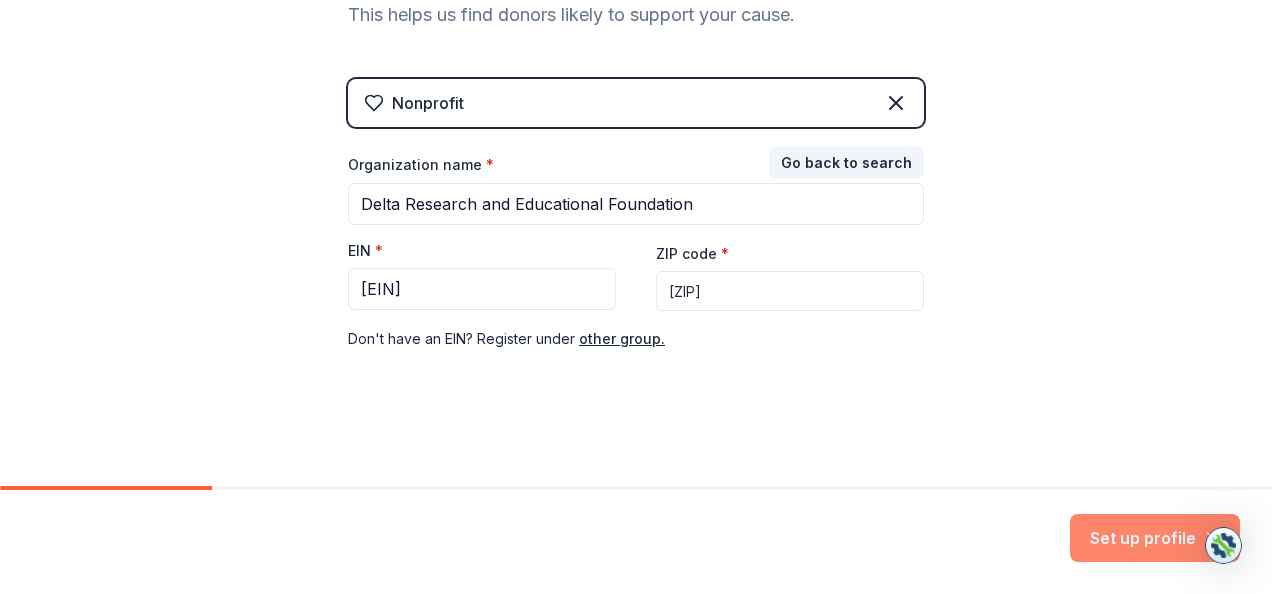 click on "Set up profile" at bounding box center (1155, 538) 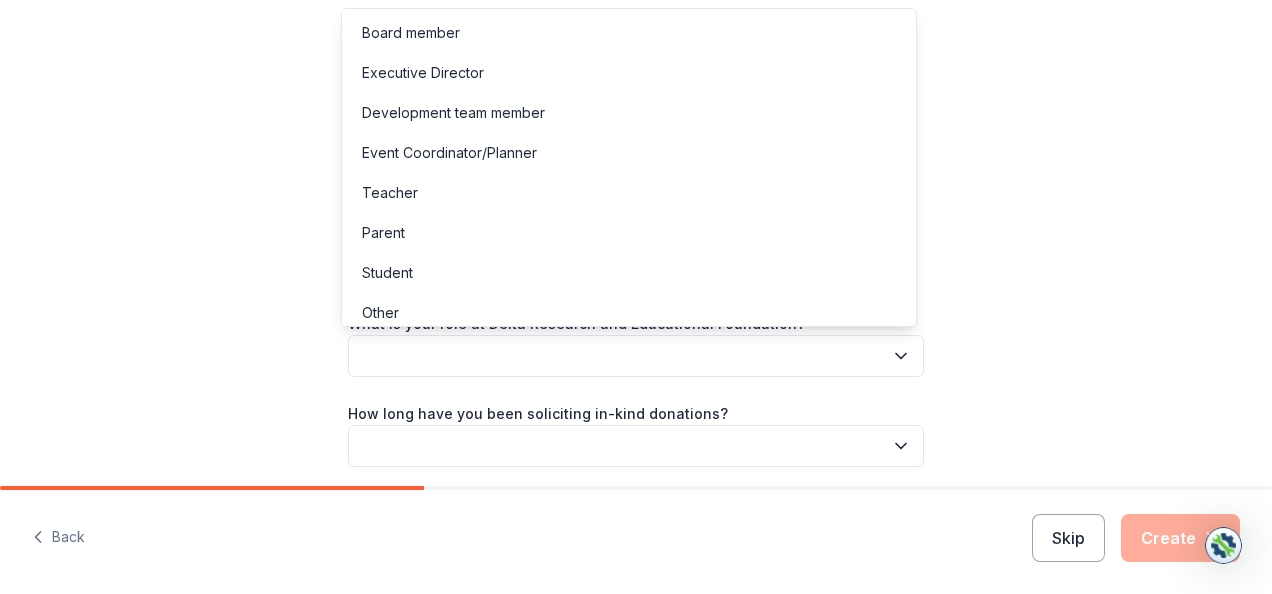 click at bounding box center [636, 356] 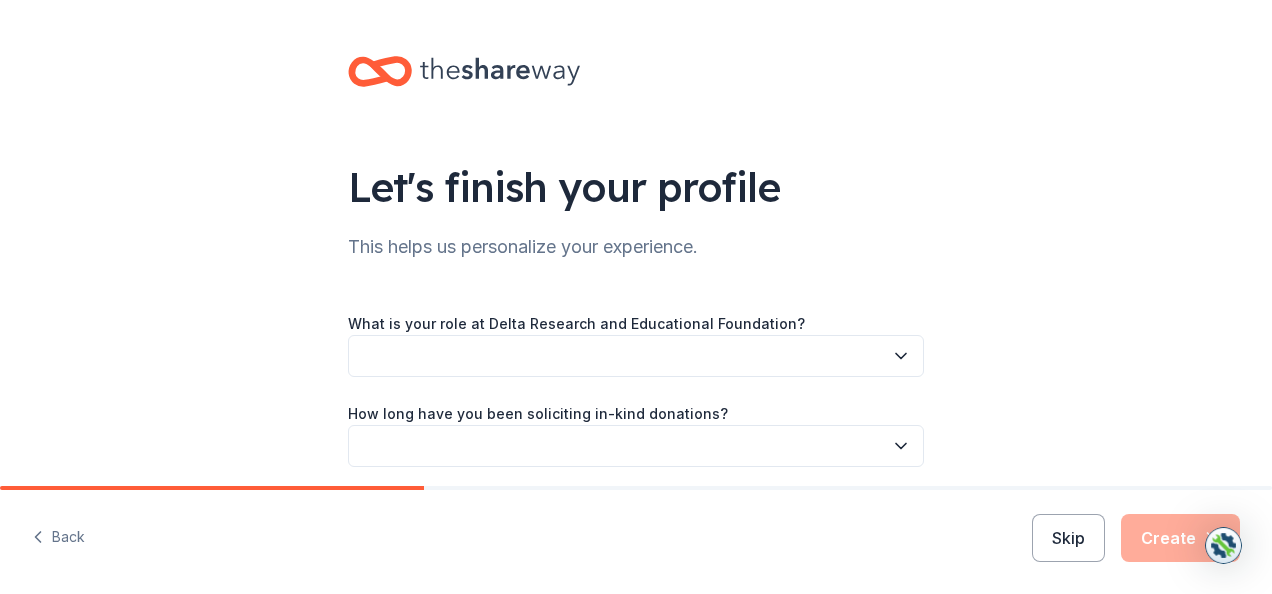click 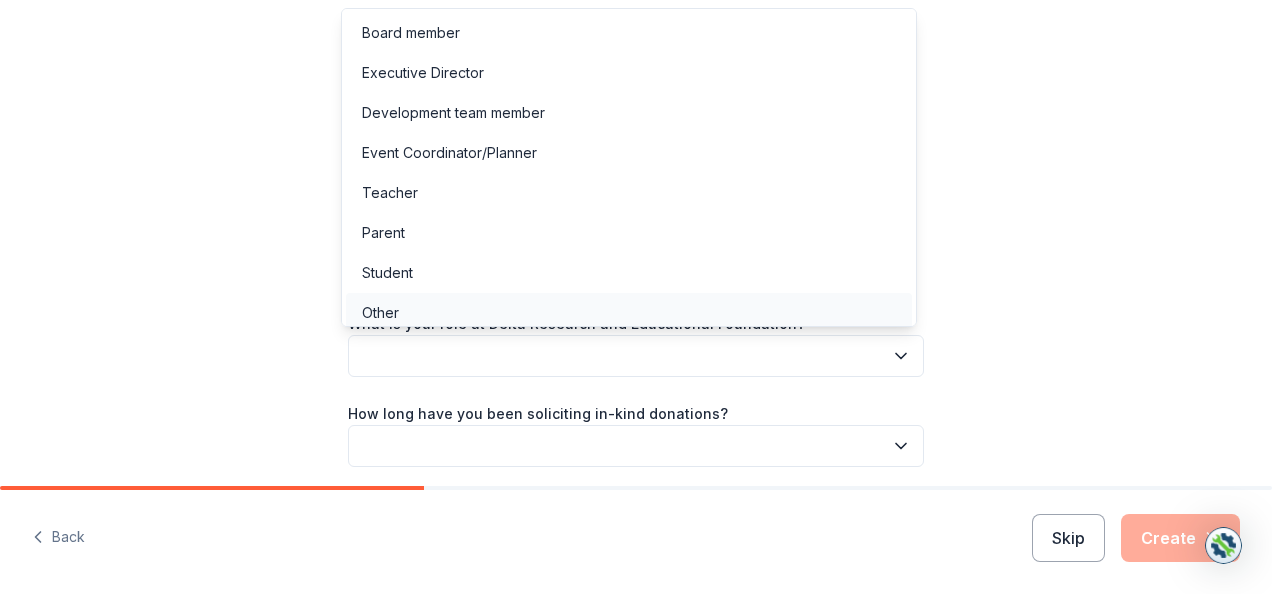scroll, scrollTop: 6, scrollLeft: 0, axis: vertical 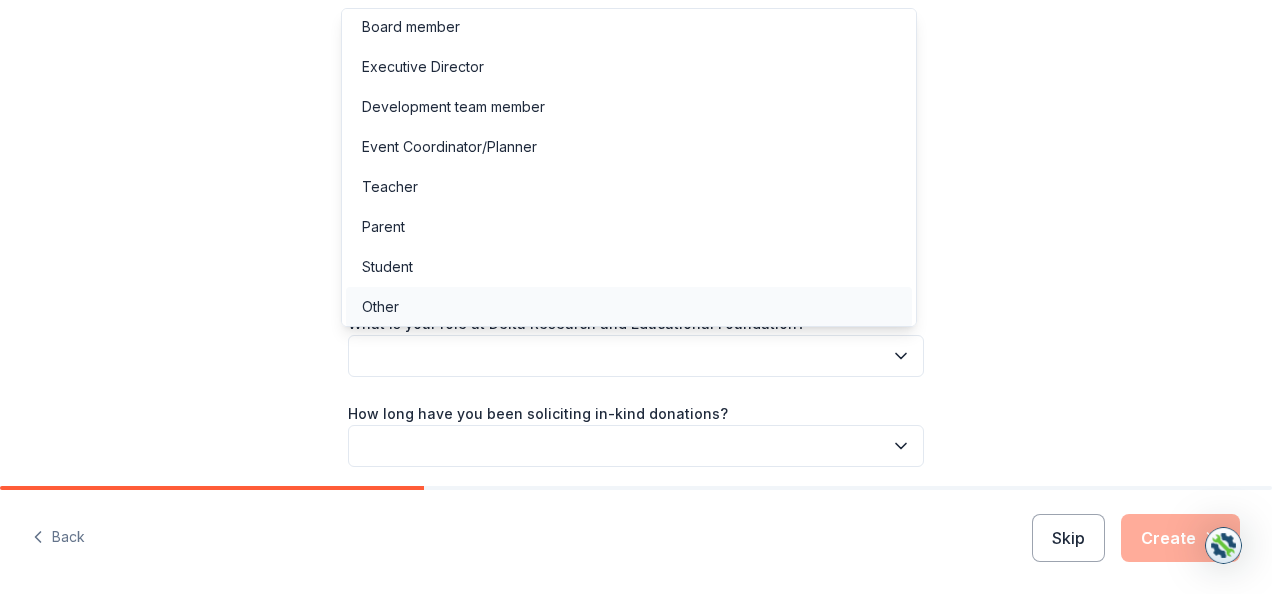 click on "Other" at bounding box center [629, 307] 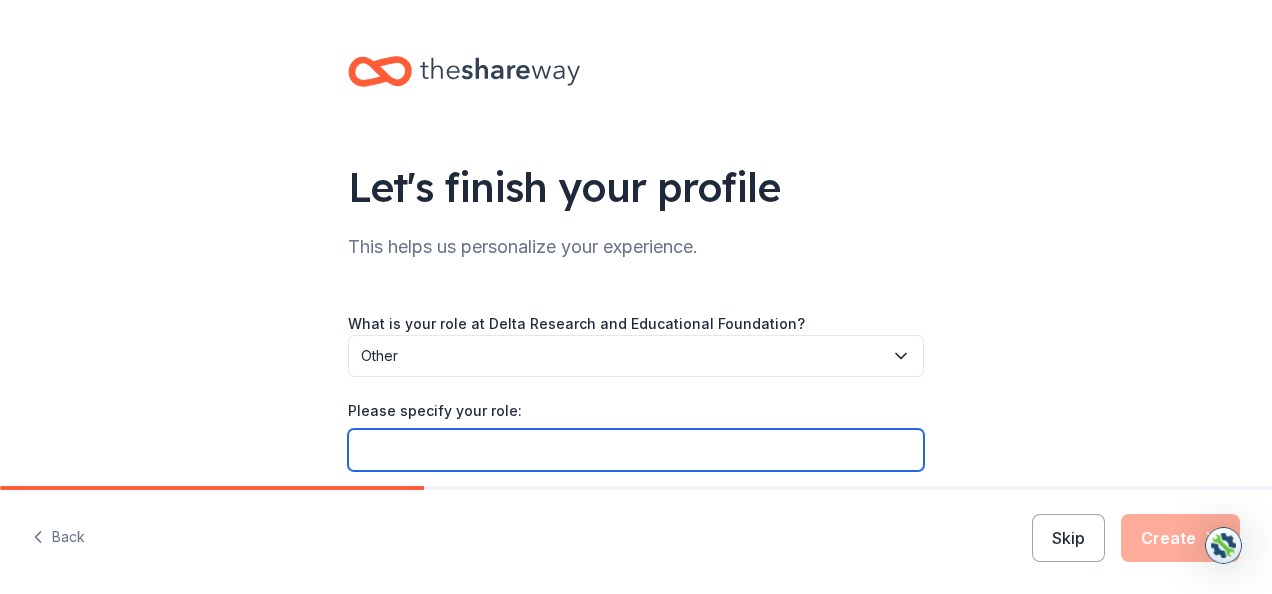click on "Please specify your role:" at bounding box center (636, 450) 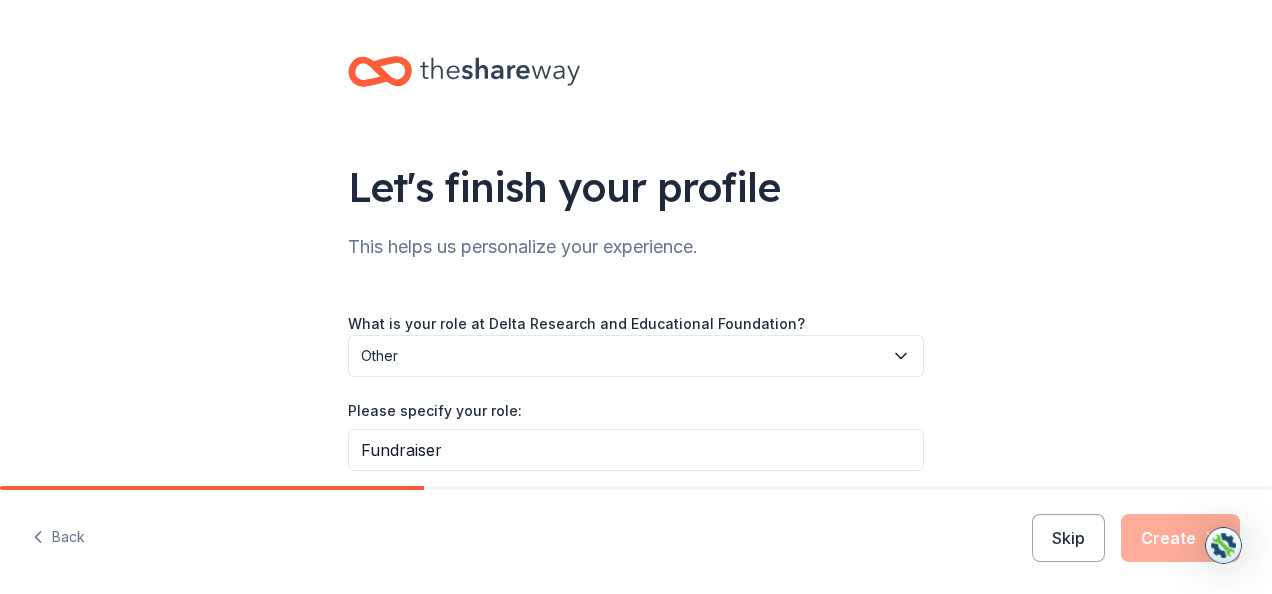 click on "Skip Create" at bounding box center (1136, 538) 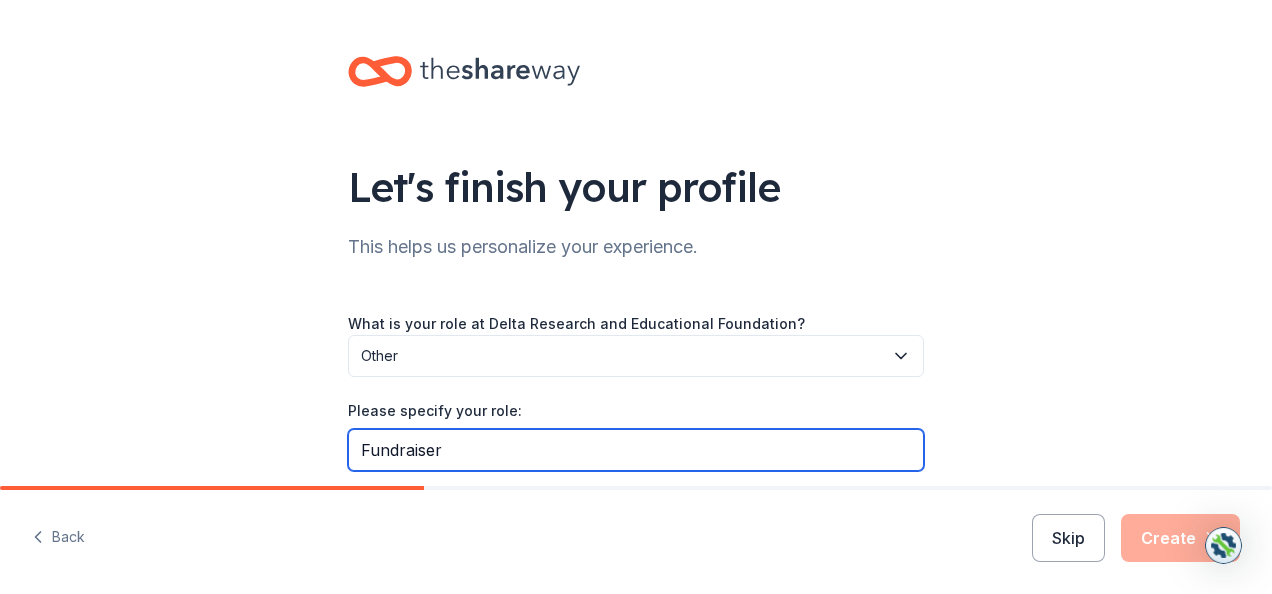 click on "Fundraiser" at bounding box center [636, 450] 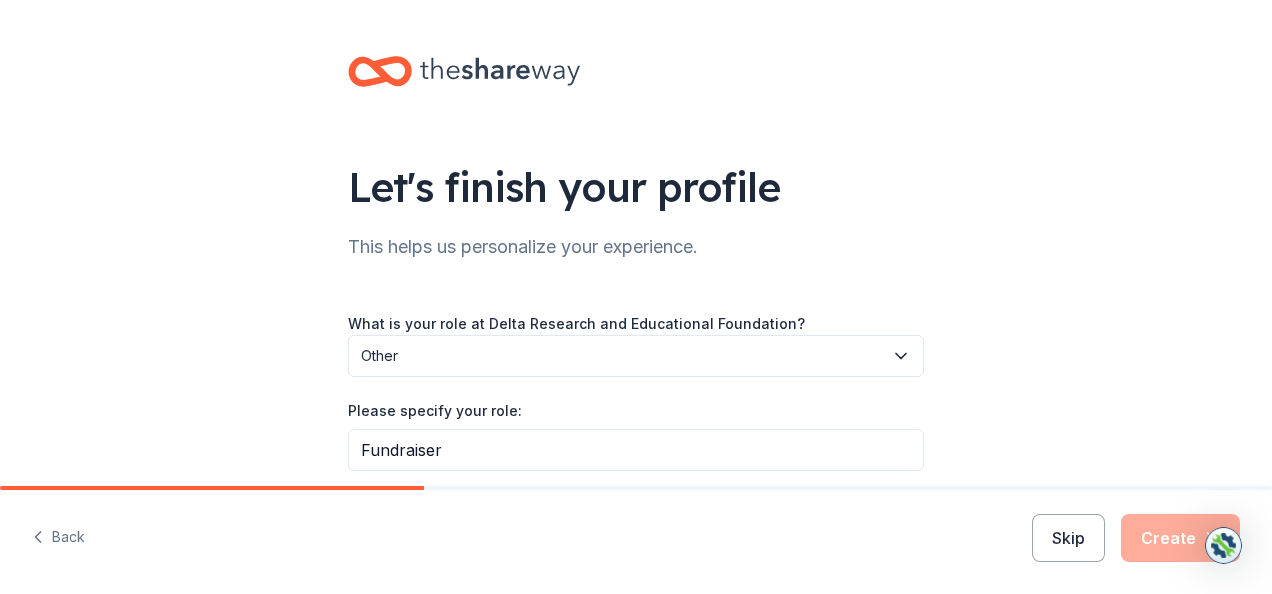 click 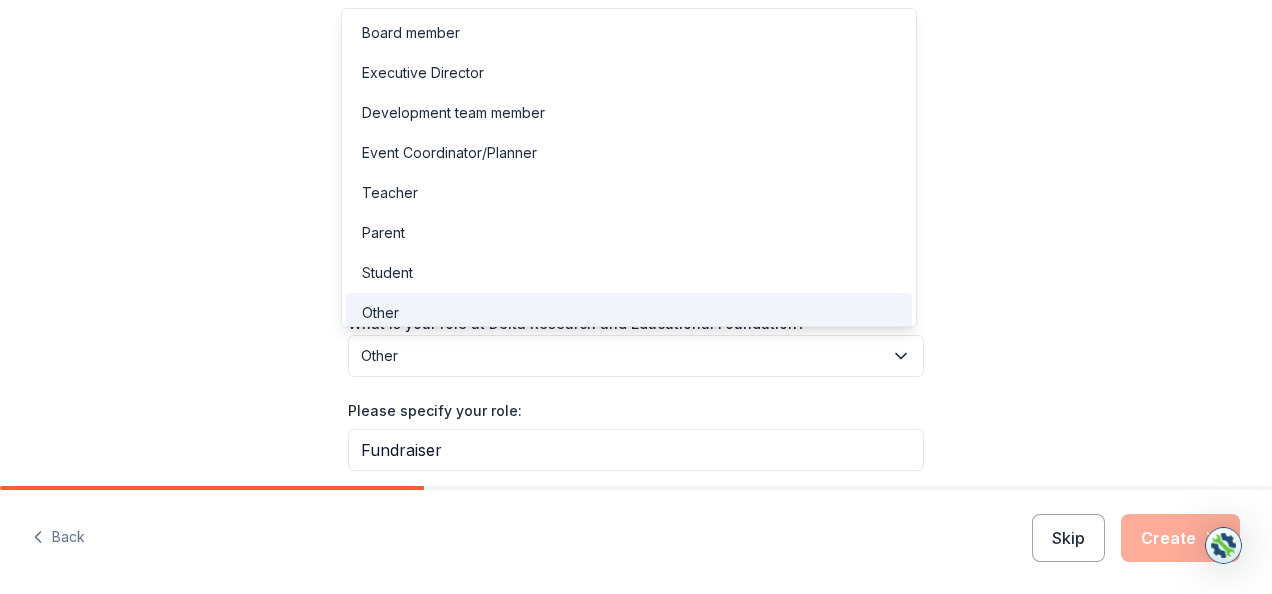 scroll, scrollTop: 6, scrollLeft: 0, axis: vertical 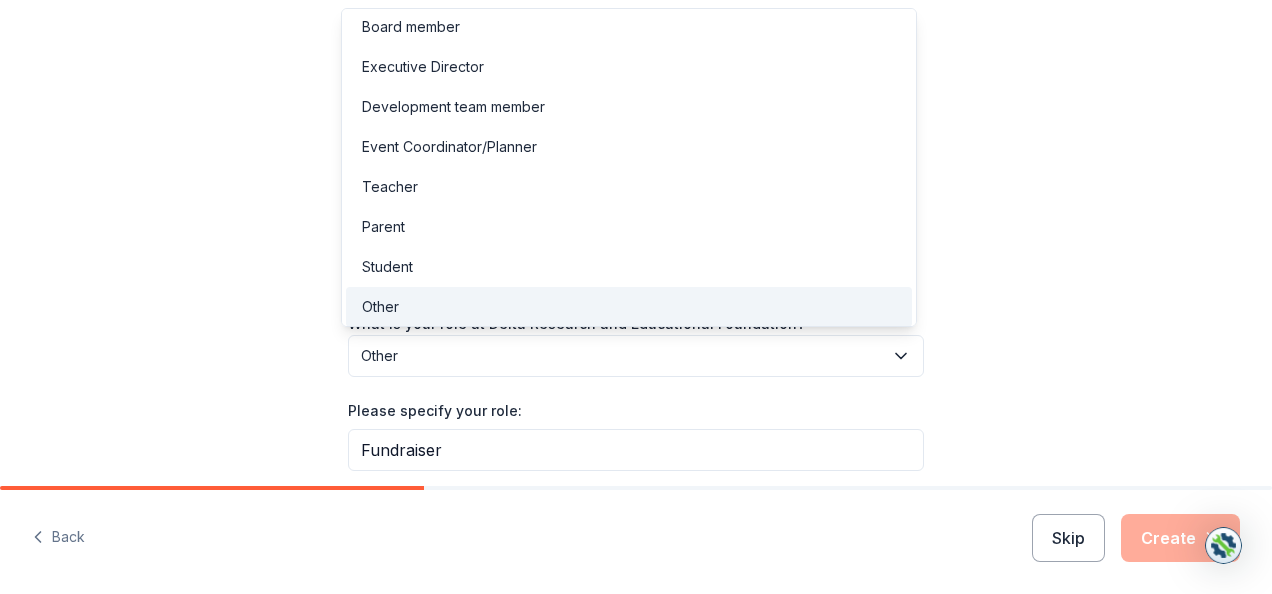 click on "Other" at bounding box center (629, 307) 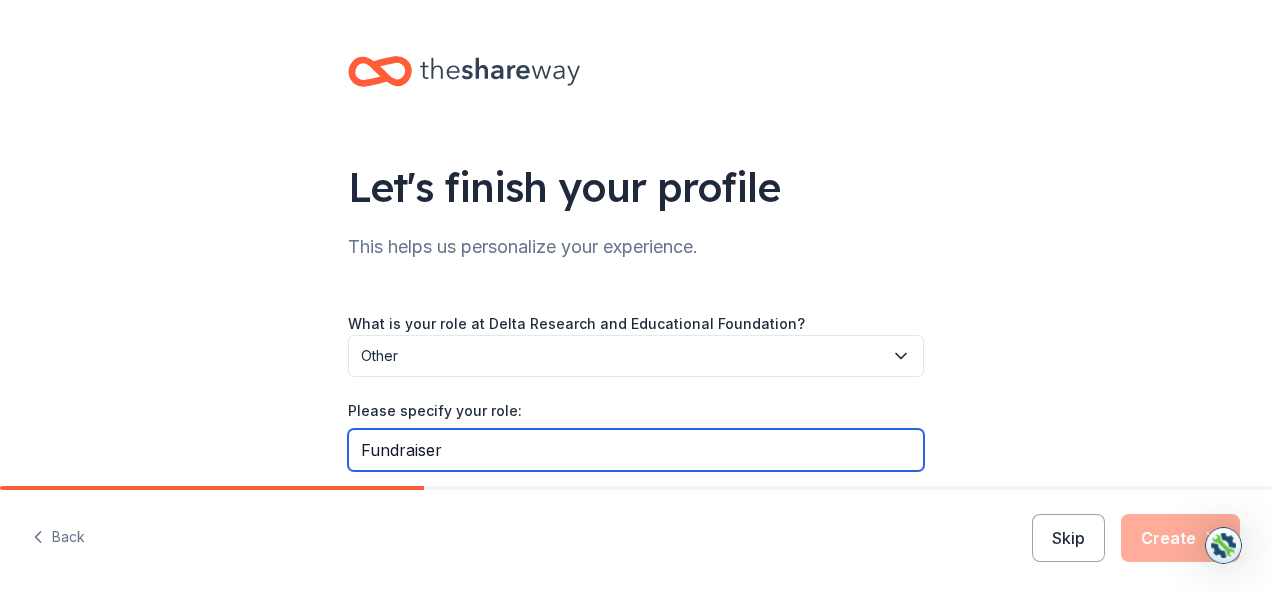 click on "Fundraiser" at bounding box center [636, 450] 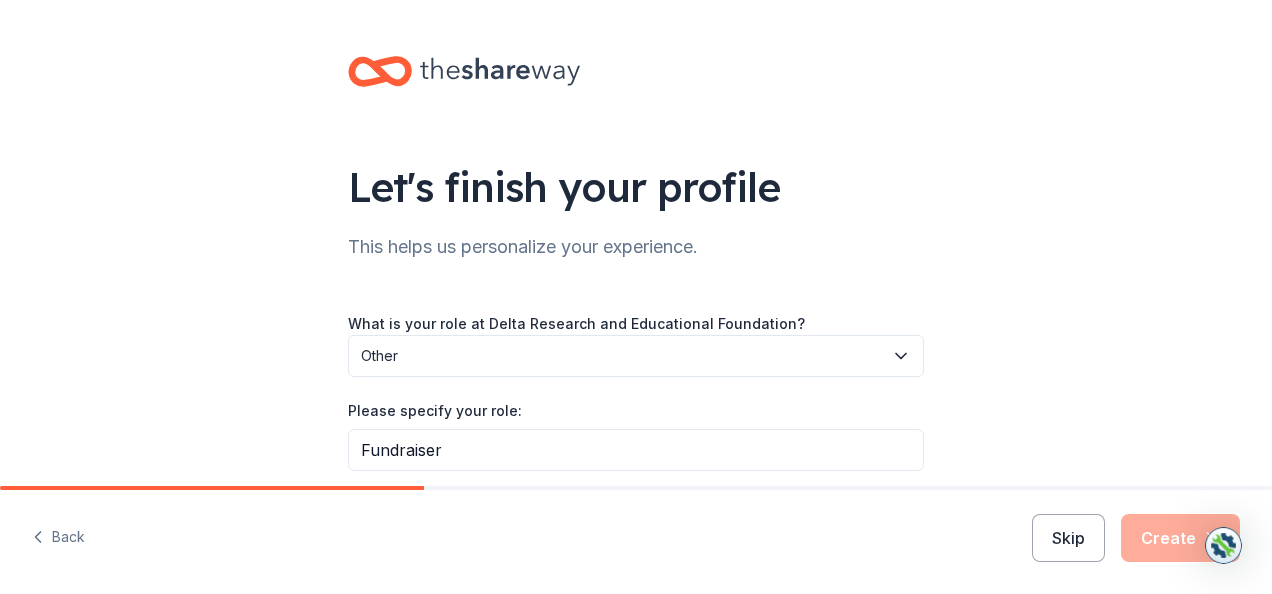 click on "Skip Create" at bounding box center [1136, 538] 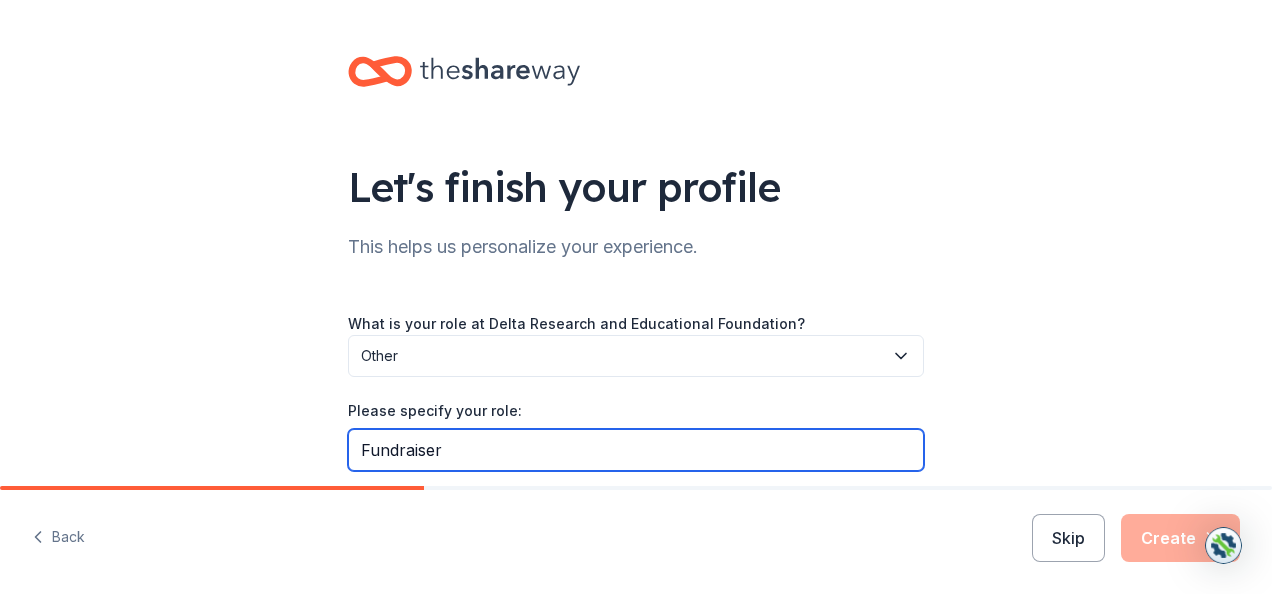 click on "Fundraiser" at bounding box center (636, 450) 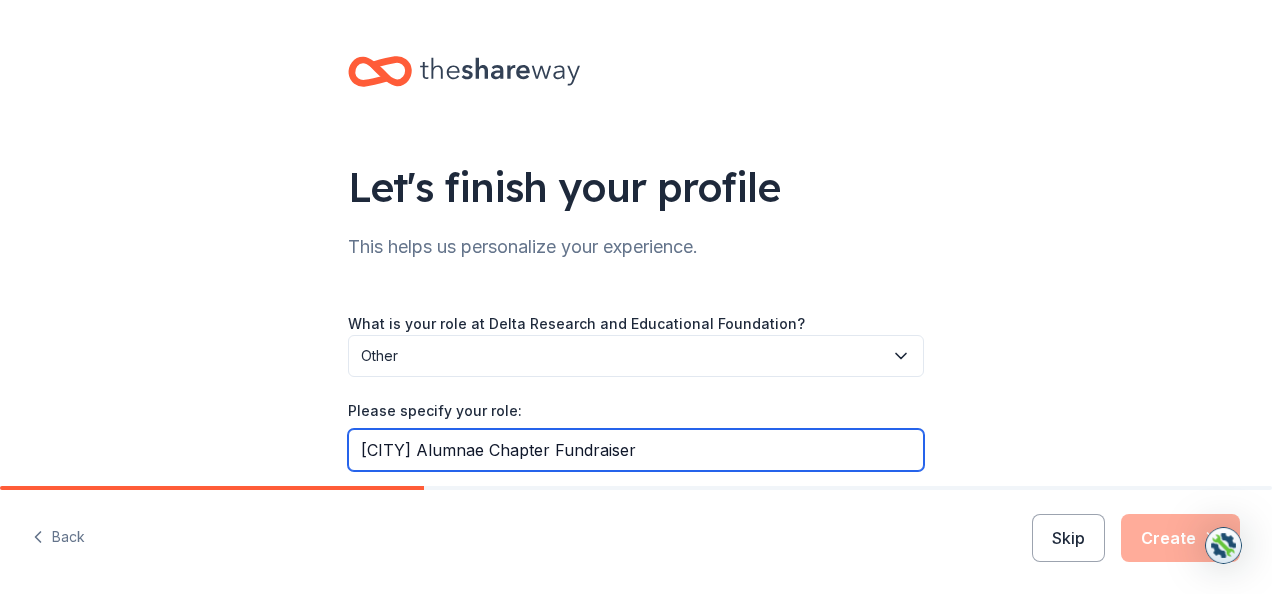 type on "[CITY] Alumnae Chapter Fundraiser" 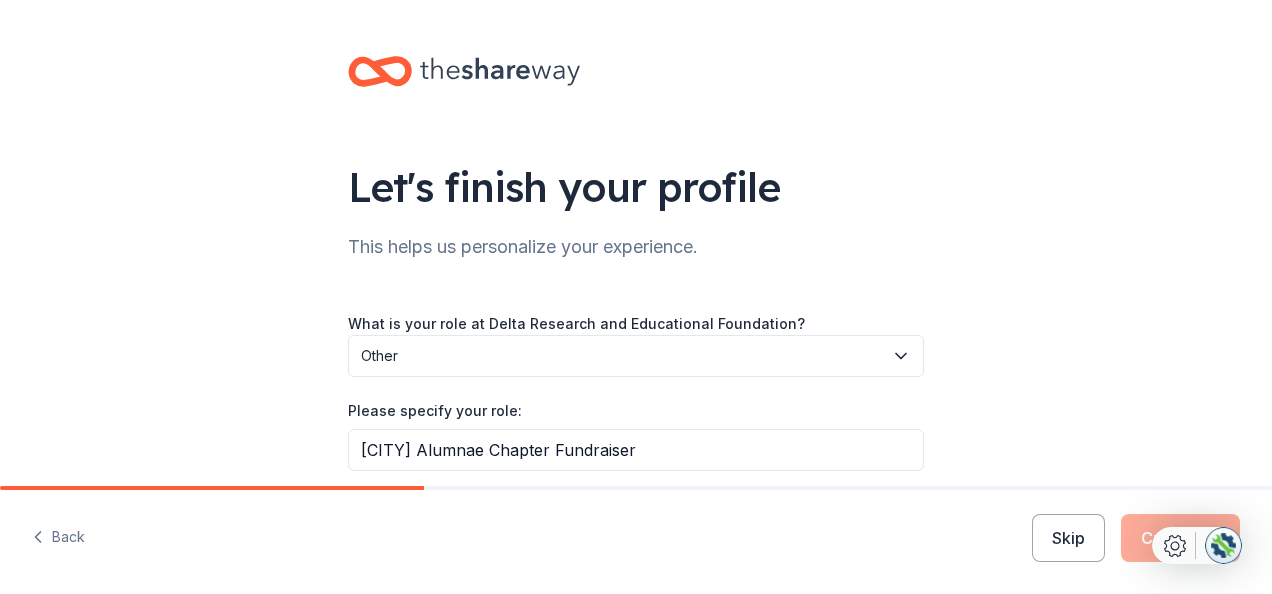 click at bounding box center [1223, 545] 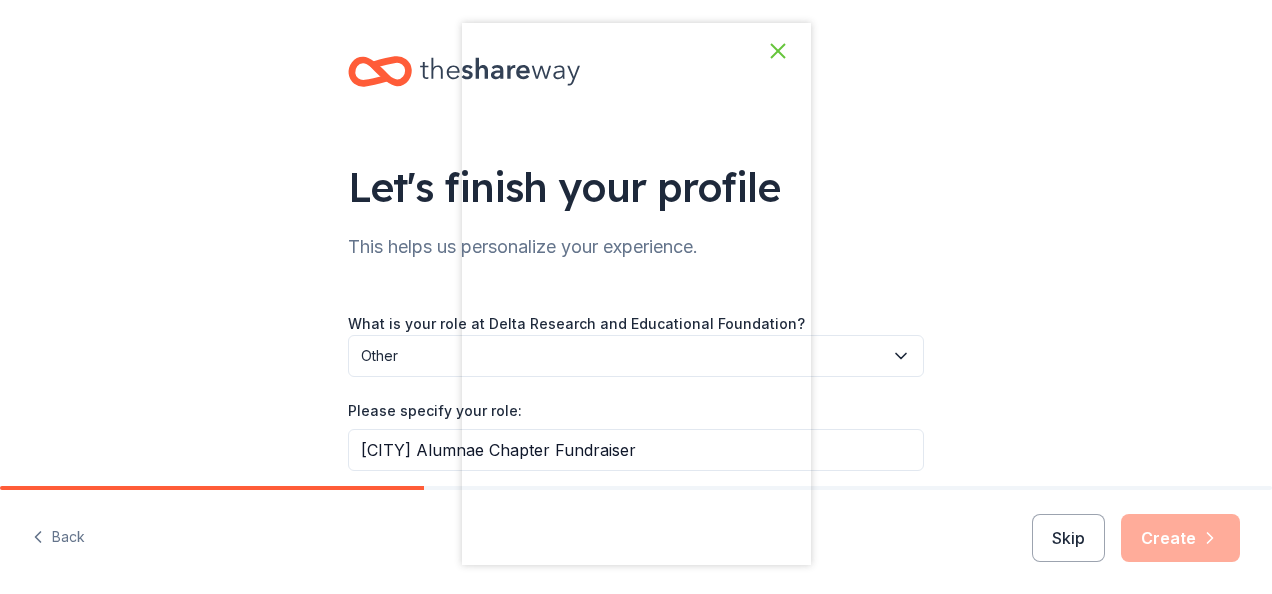 click 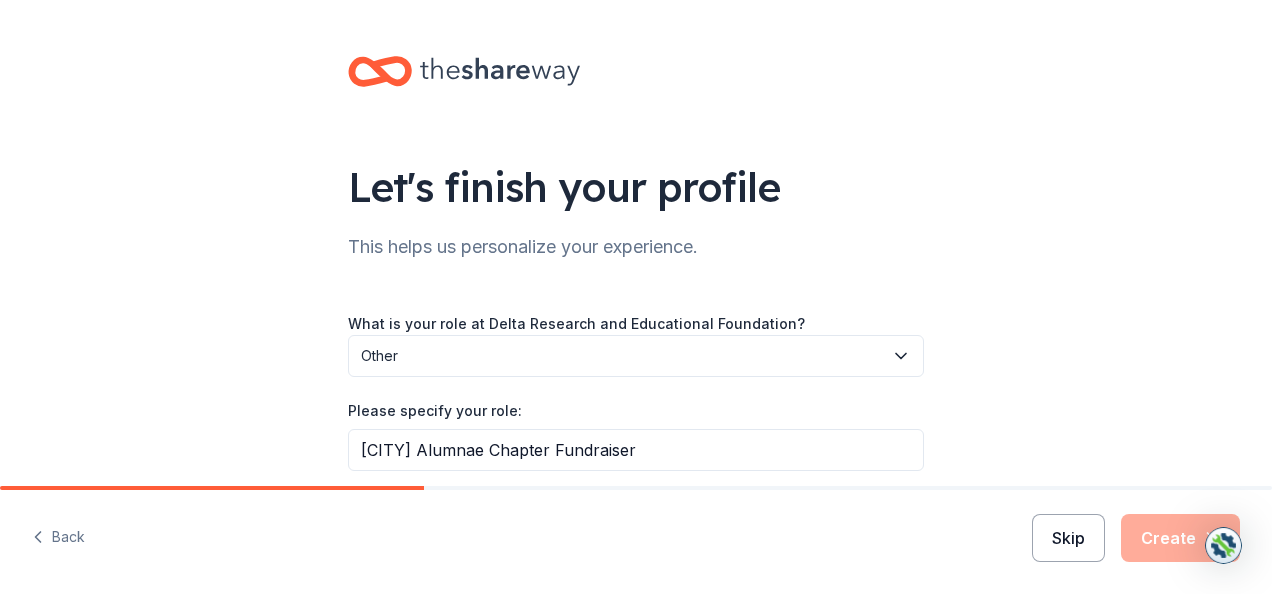 click on "Skip" at bounding box center [1068, 538] 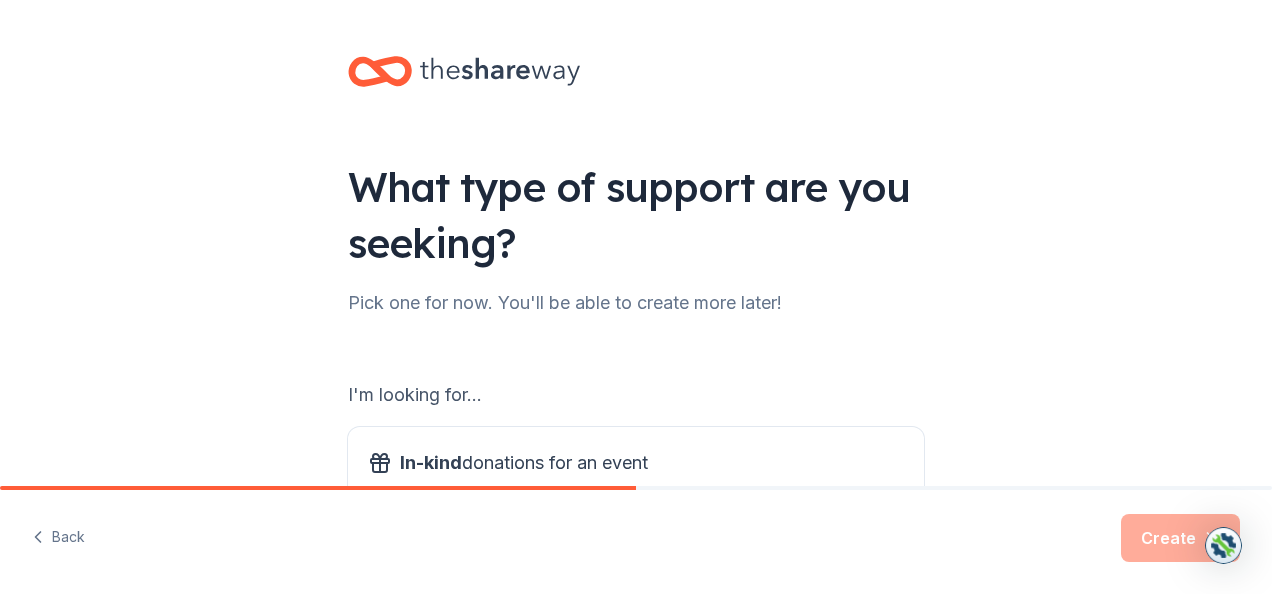 click on "Back Create" at bounding box center (636, 542) 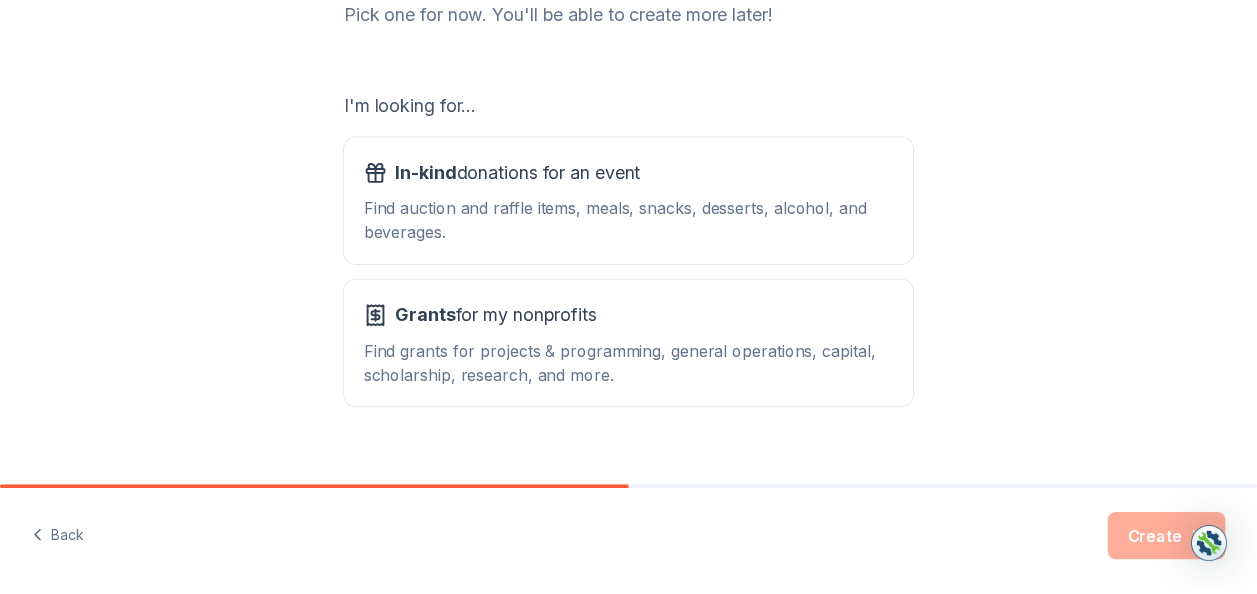 scroll, scrollTop: 321, scrollLeft: 0, axis: vertical 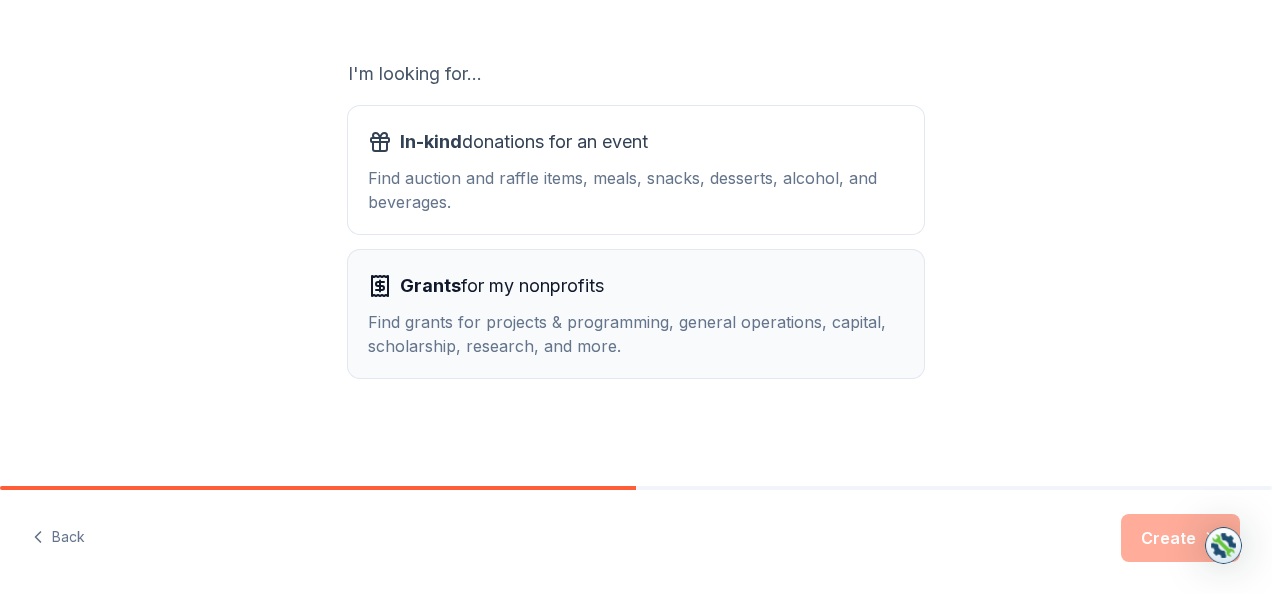 click on "Grants  for my nonprofits" at bounding box center [502, 286] 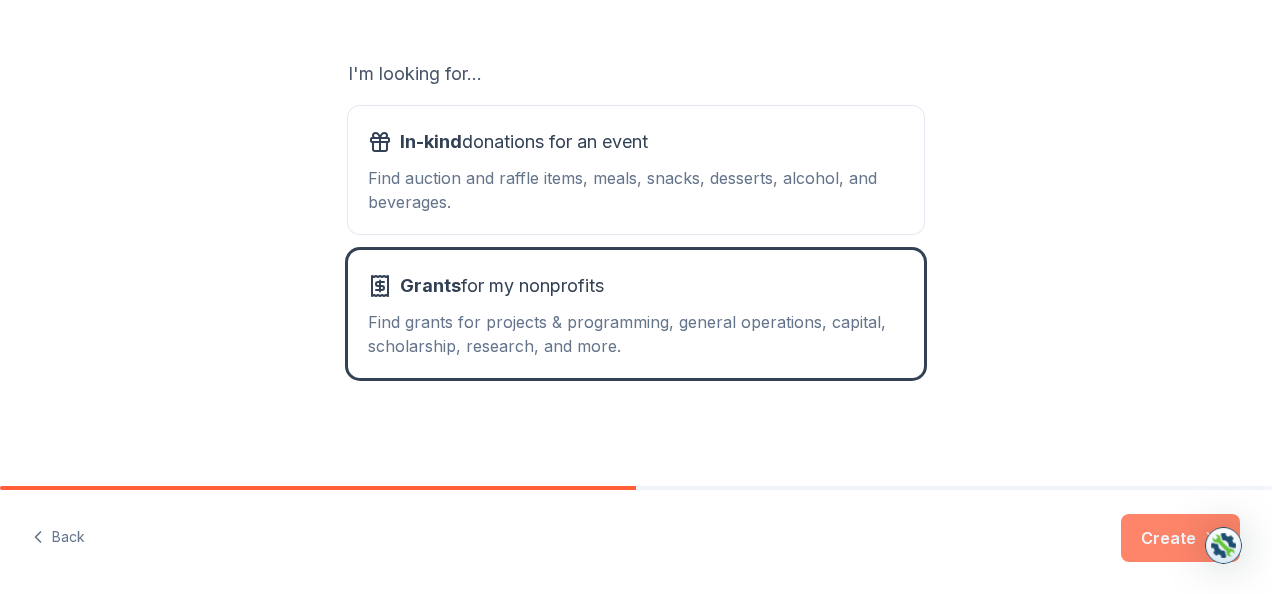 click on "Create" at bounding box center [1180, 538] 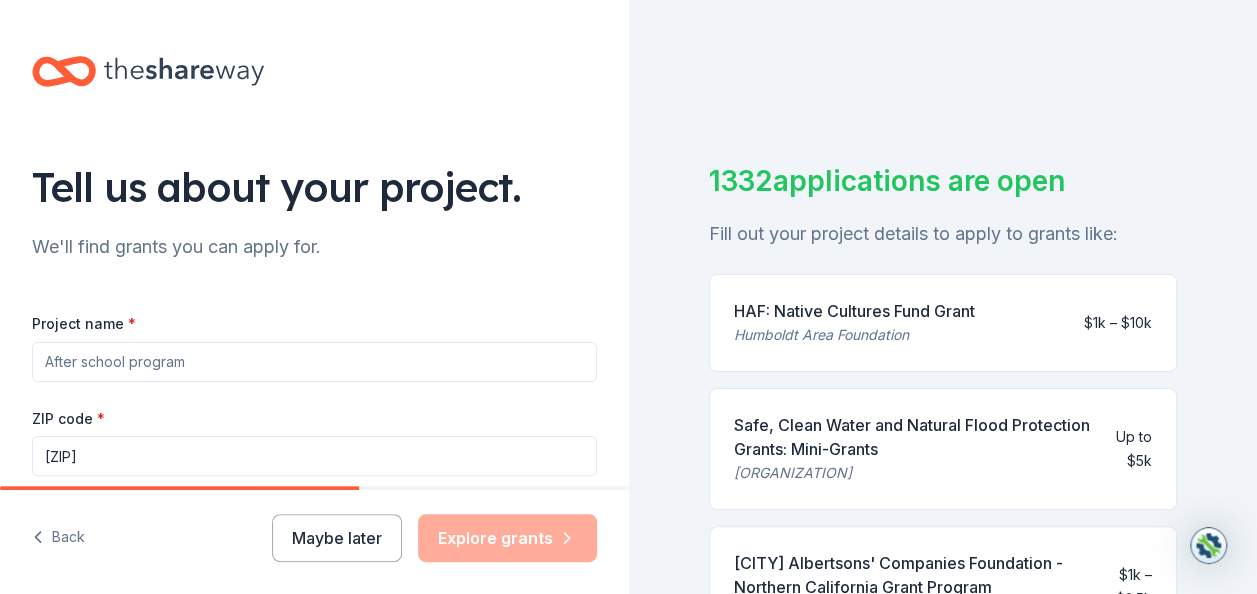 click on "Project name *" at bounding box center [314, 362] 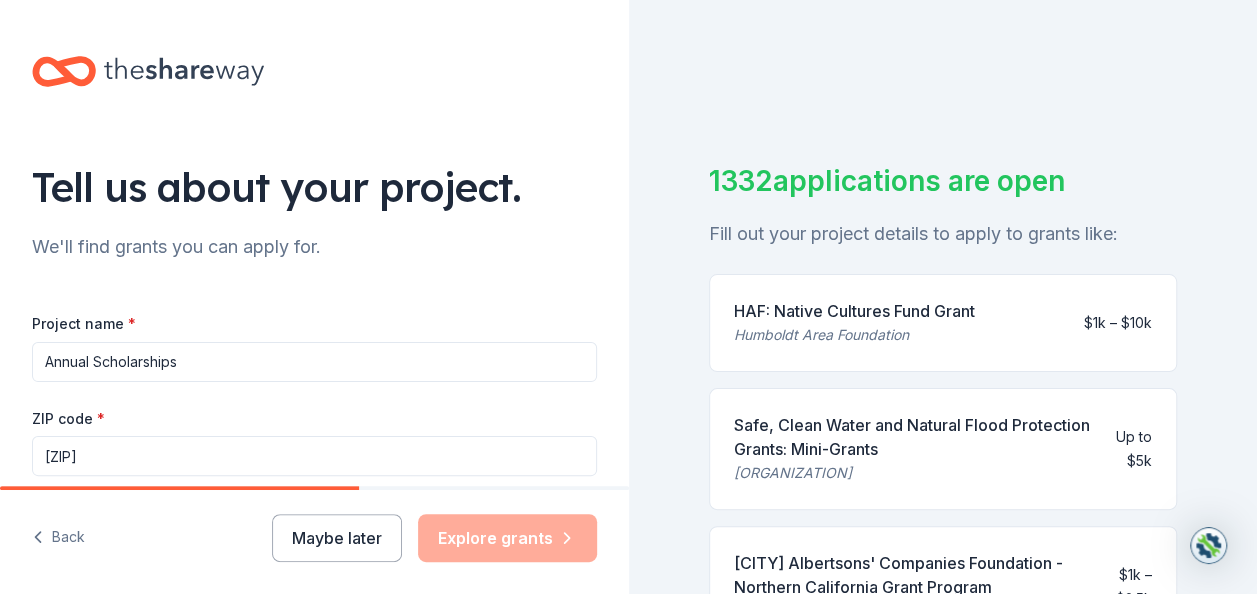 click on "Annual Scholarships" at bounding box center (314, 362) 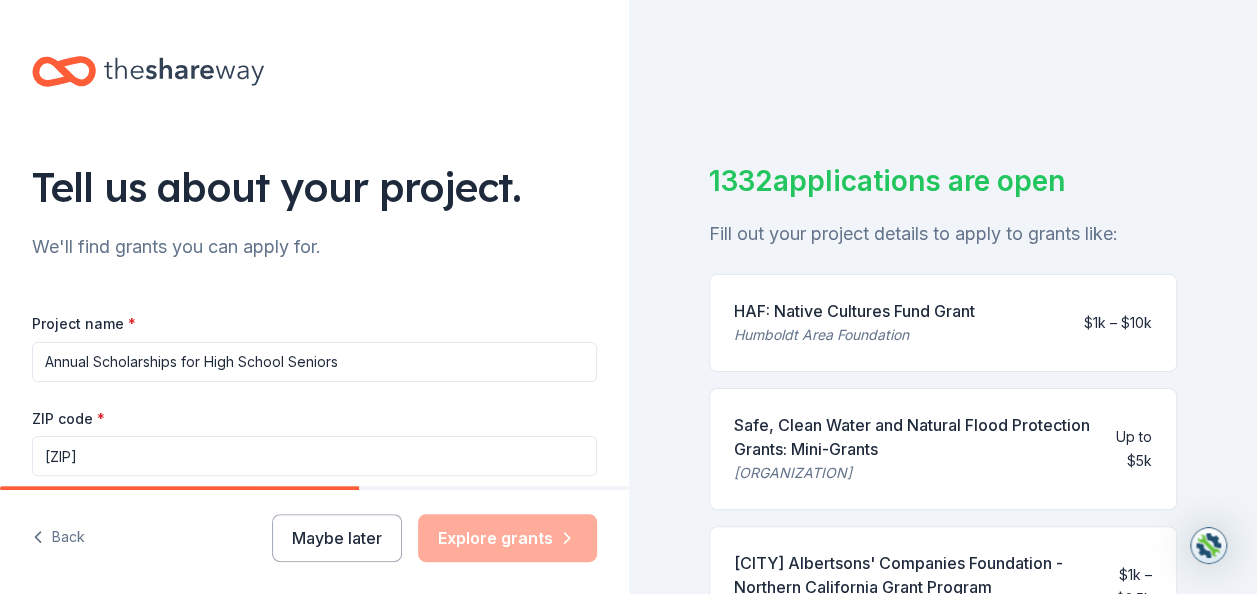 scroll, scrollTop: 24, scrollLeft: 0, axis: vertical 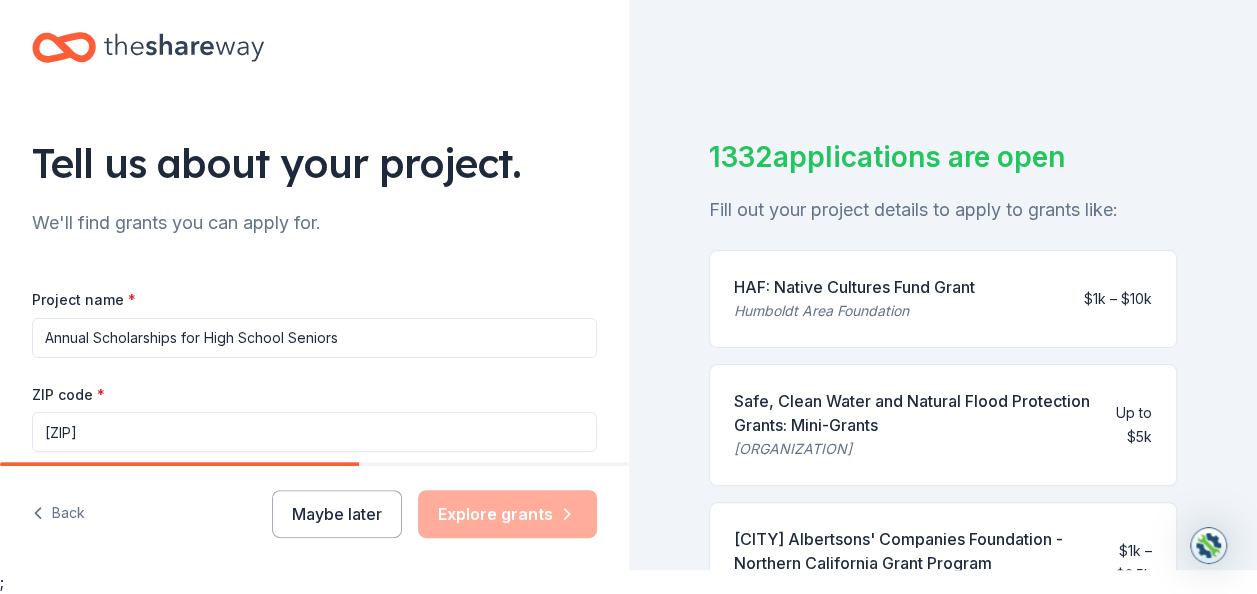 type on "Annual Scholarships for High School Seniors" 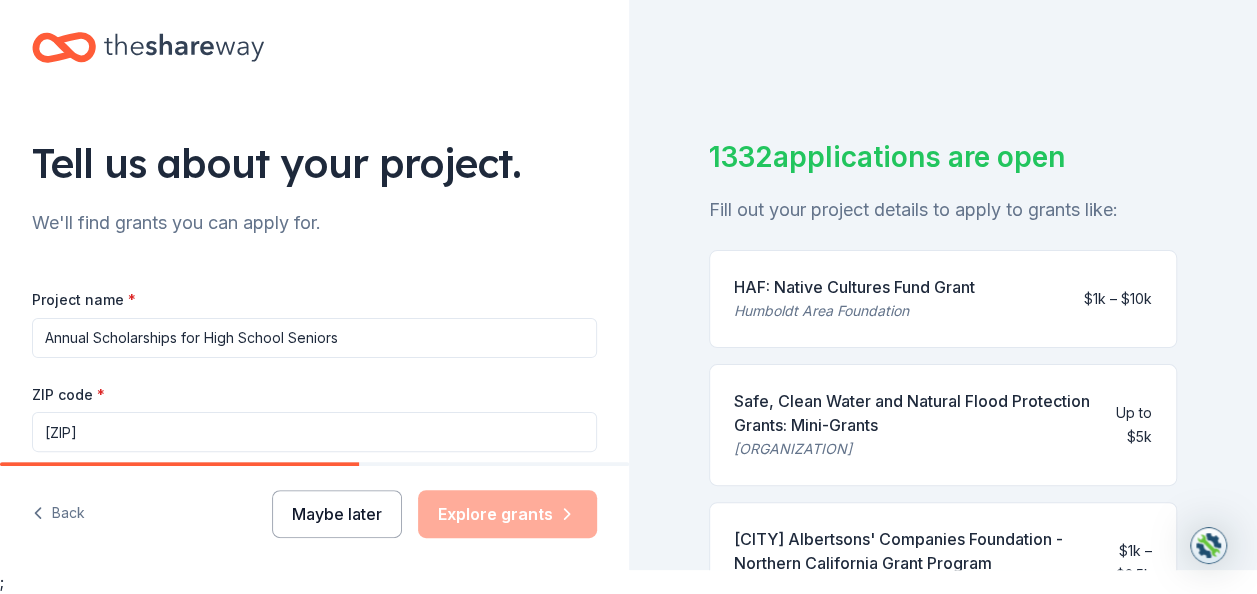 click on "Maybe later" at bounding box center (337, 514) 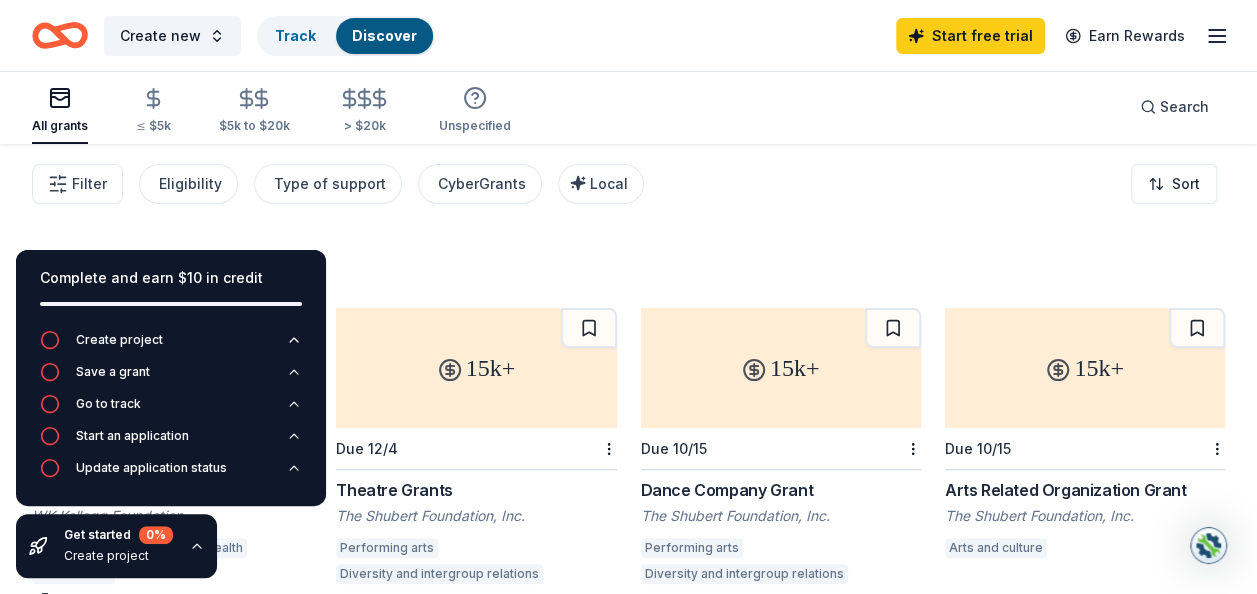 scroll, scrollTop: 0, scrollLeft: 0, axis: both 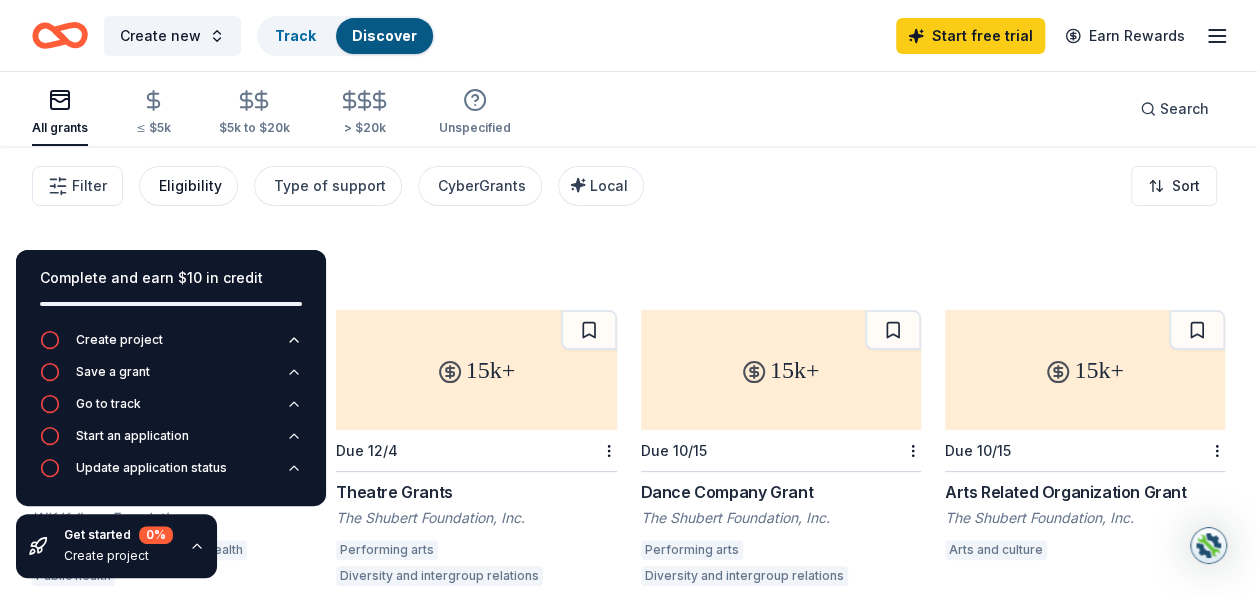 click on "Eligibility" at bounding box center [190, 186] 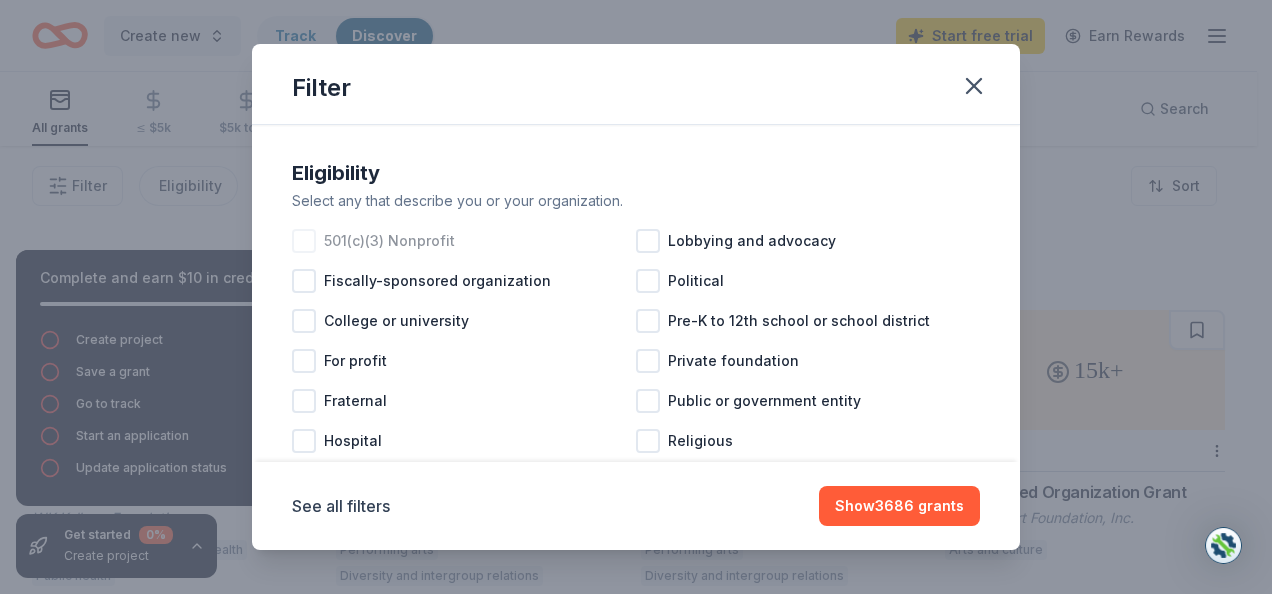 click at bounding box center (304, 241) 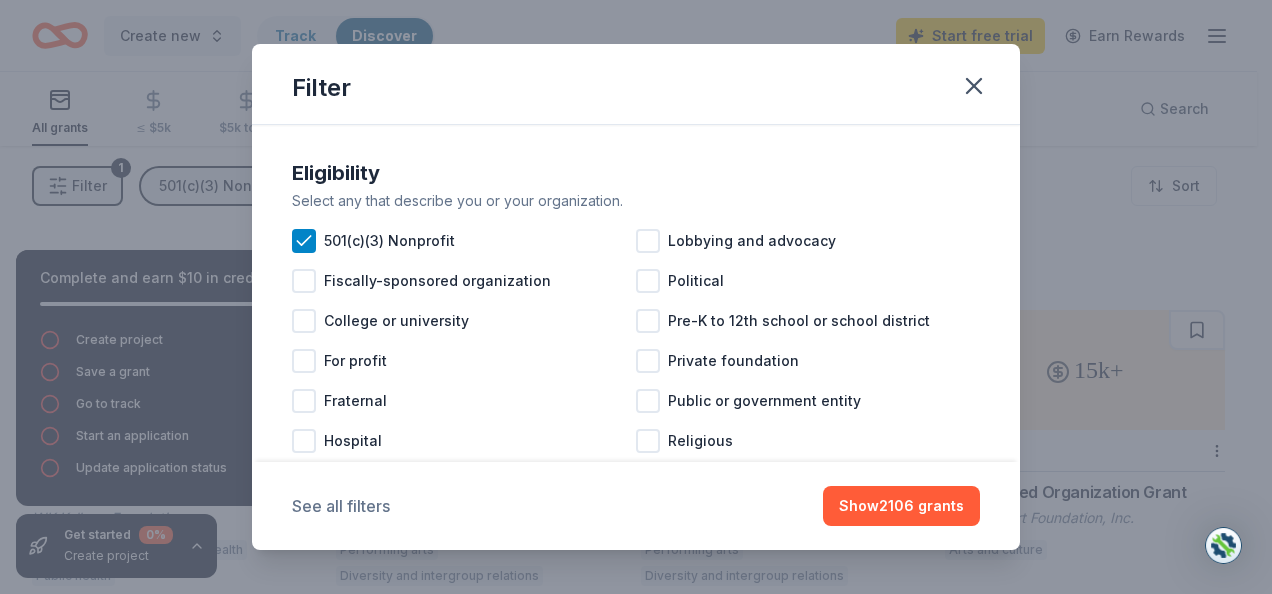 click on "See all filters" at bounding box center [341, 506] 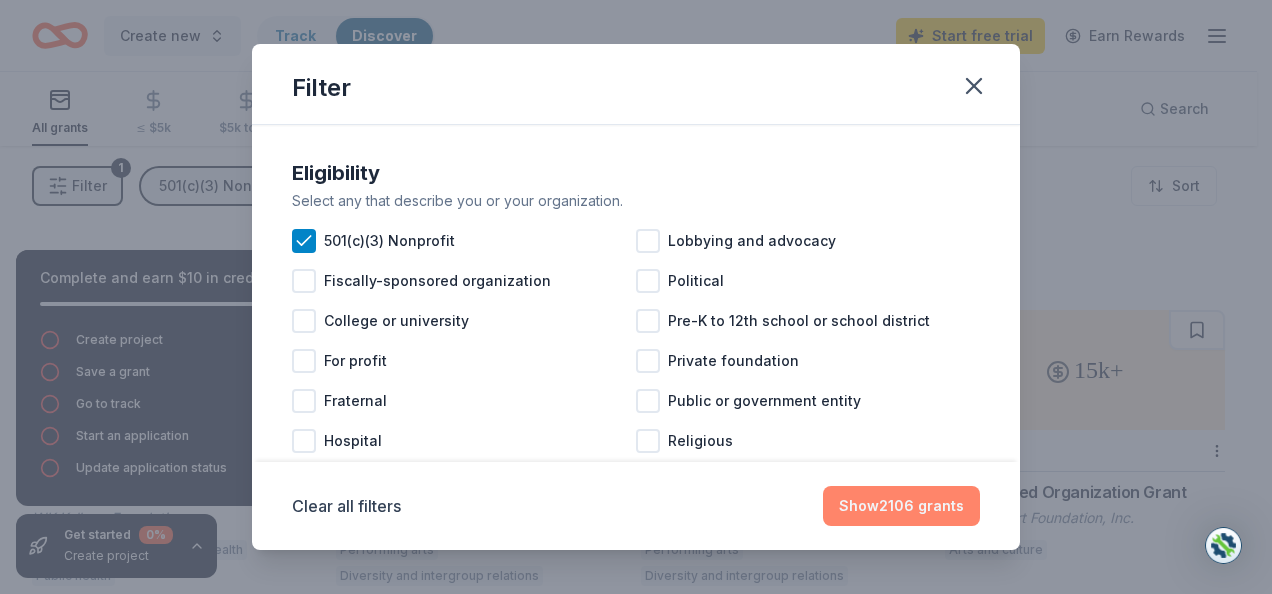 click on "Show [NUMBER] grants" at bounding box center [901, 506] 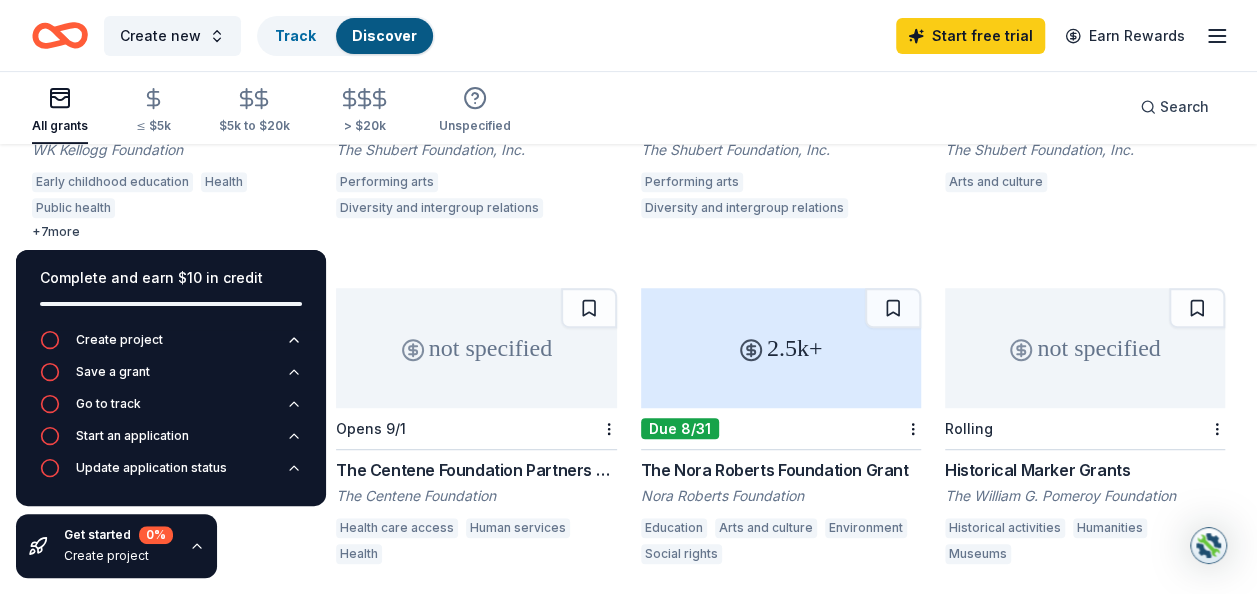 scroll, scrollTop: 400, scrollLeft: 0, axis: vertical 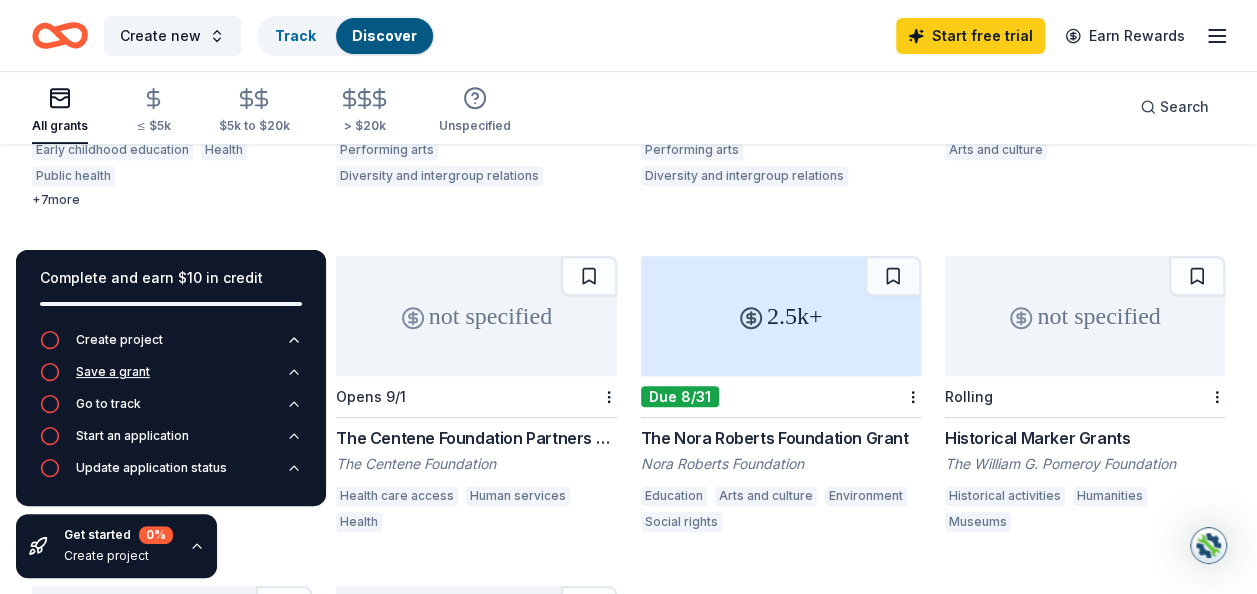 click 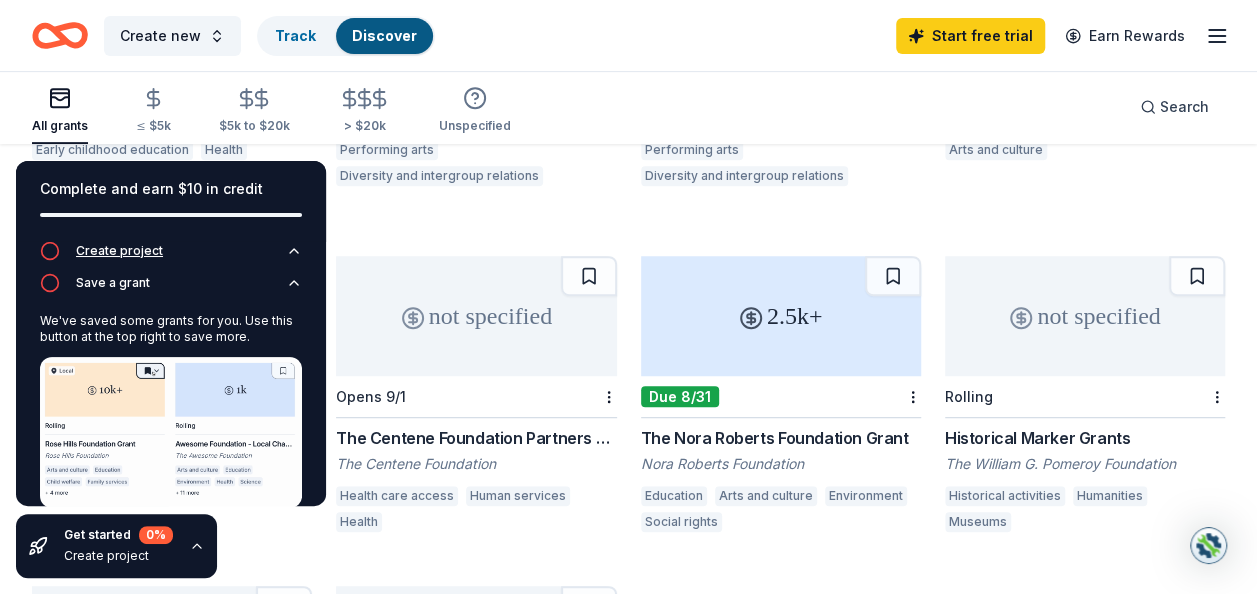 click 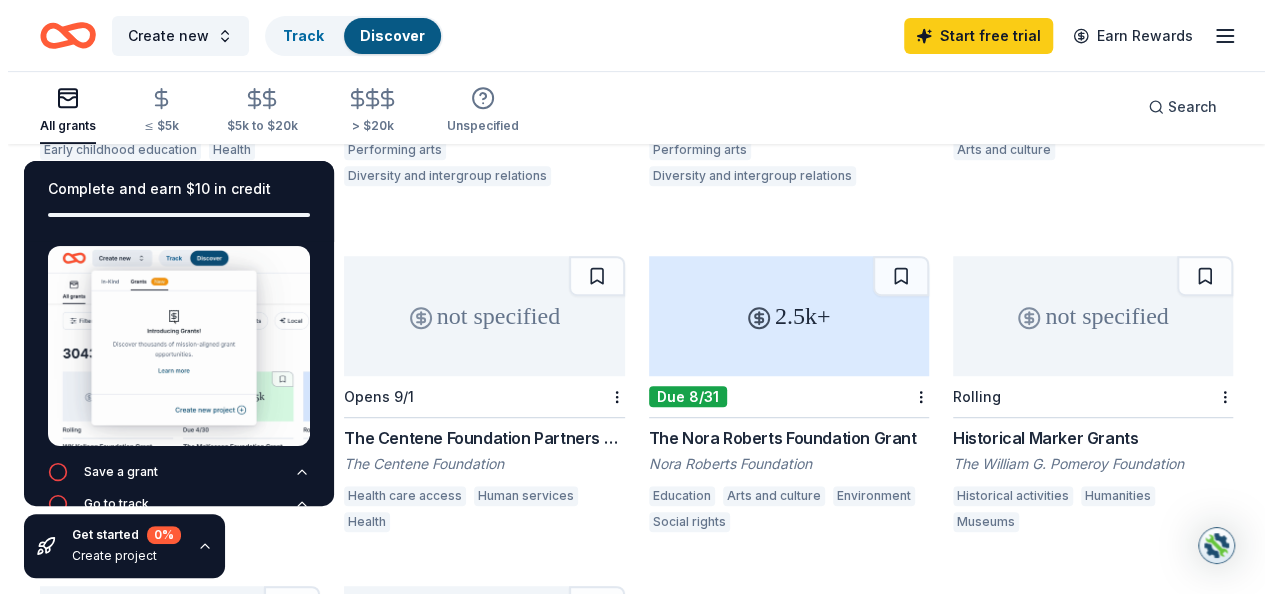 scroll, scrollTop: 92, scrollLeft: 0, axis: vertical 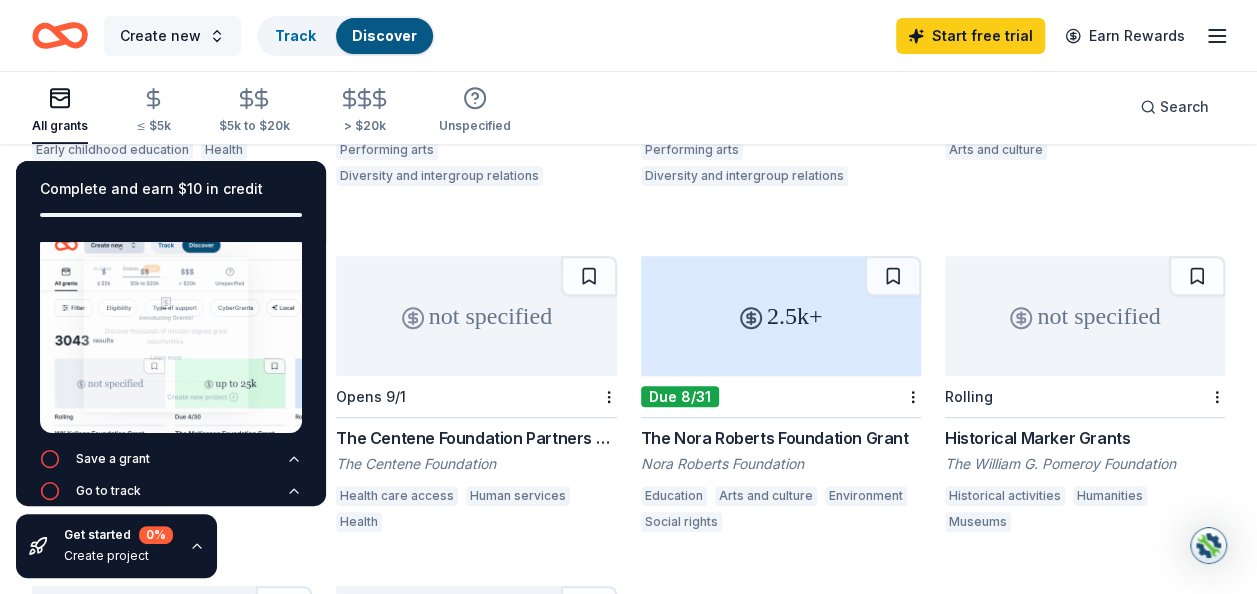 click on "Create new" at bounding box center (160, 36) 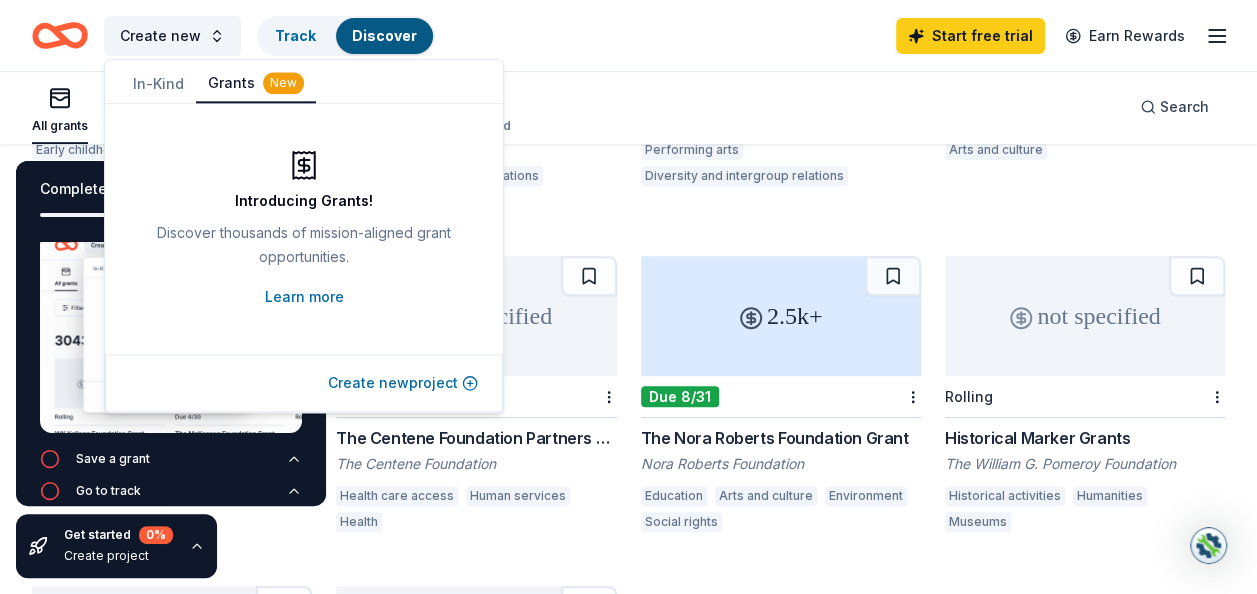 click on "Create new  project" at bounding box center (403, 383) 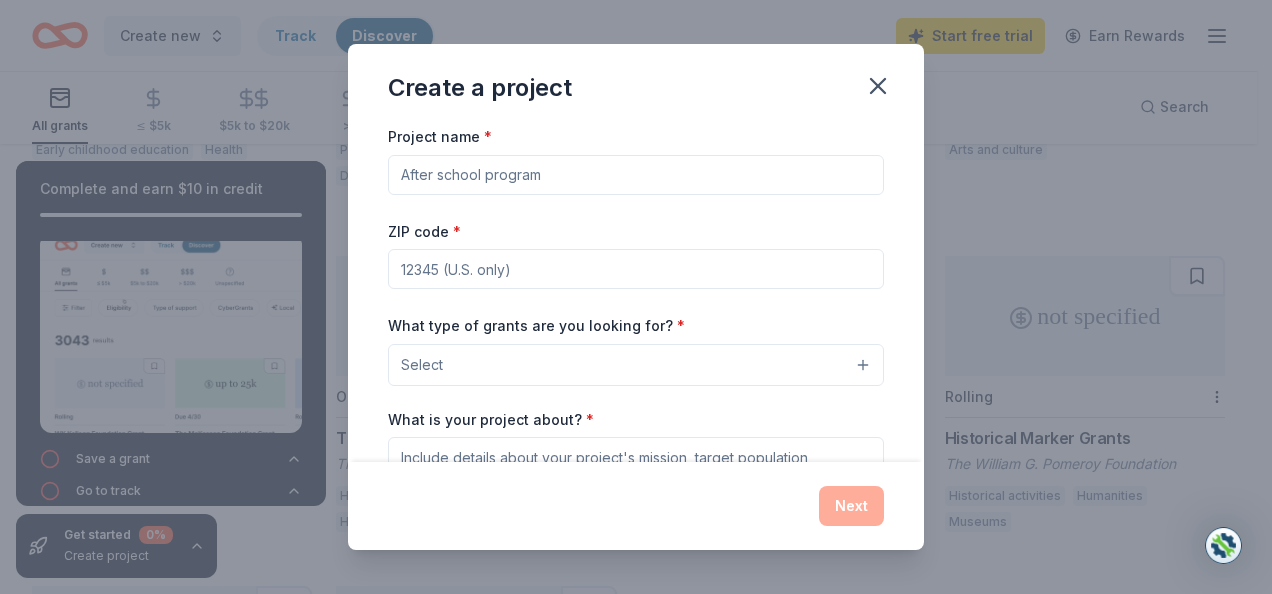 click on "Project name *" at bounding box center [636, 175] 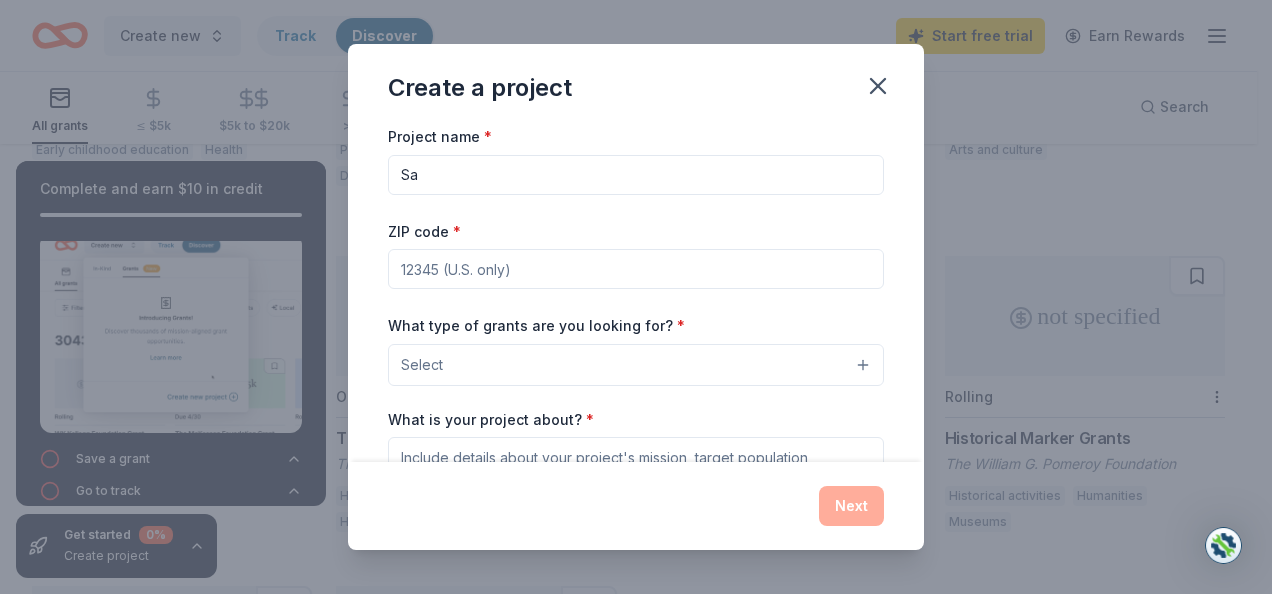 type on "S" 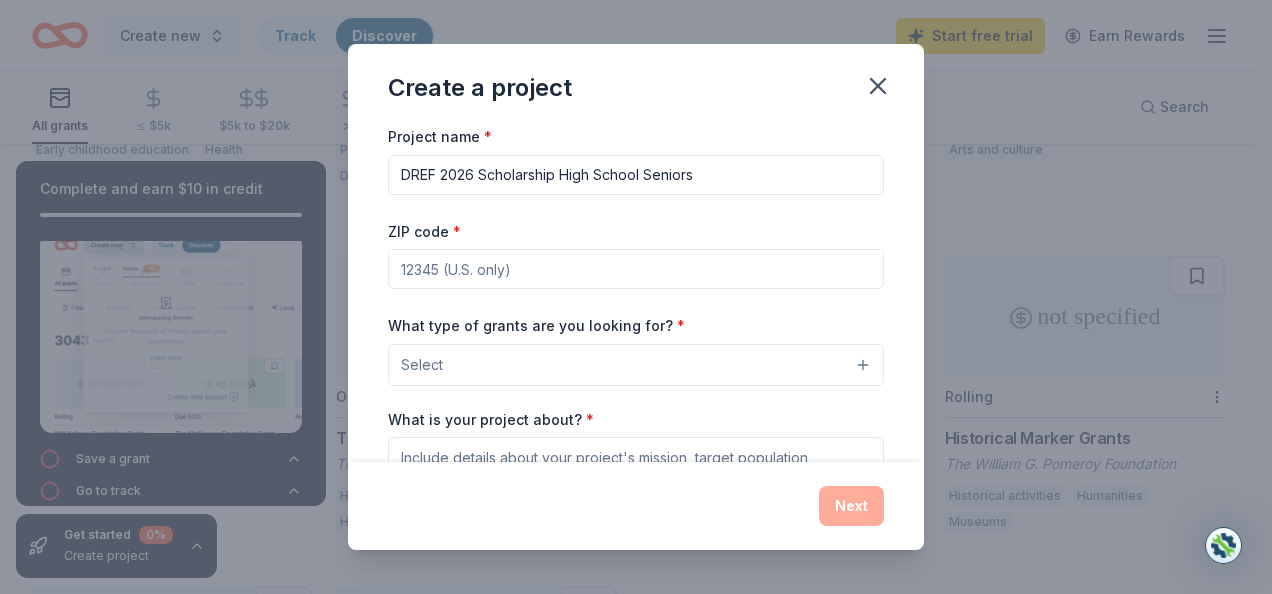 type on "DREF 2026 Scholarship High School Seniors" 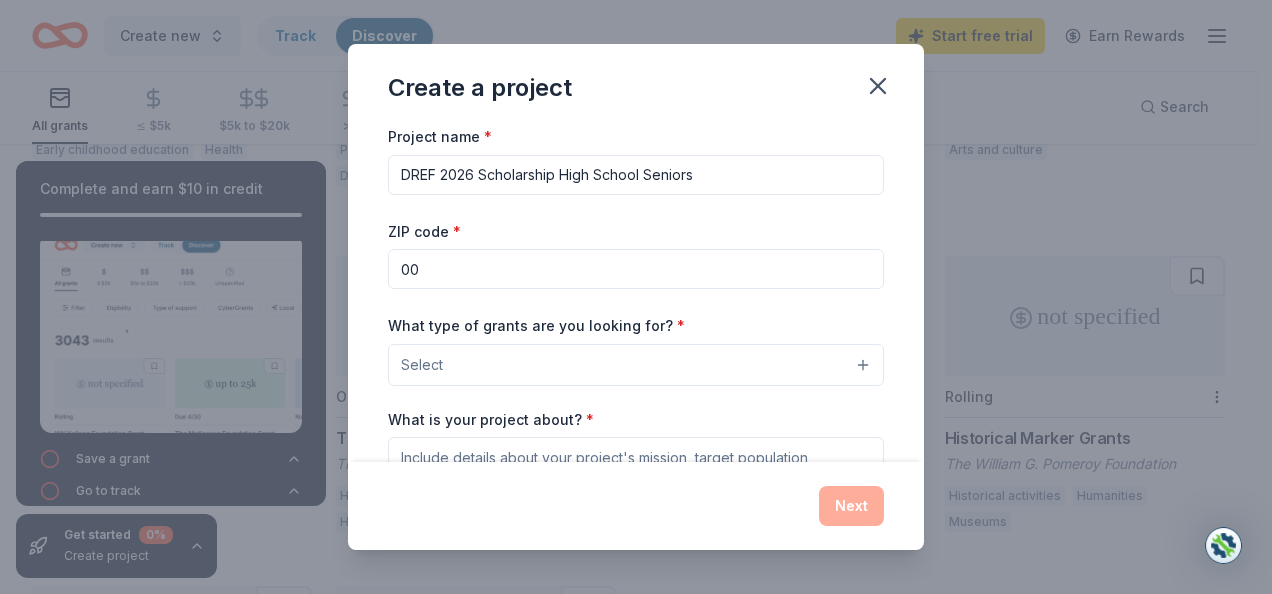 type on "0" 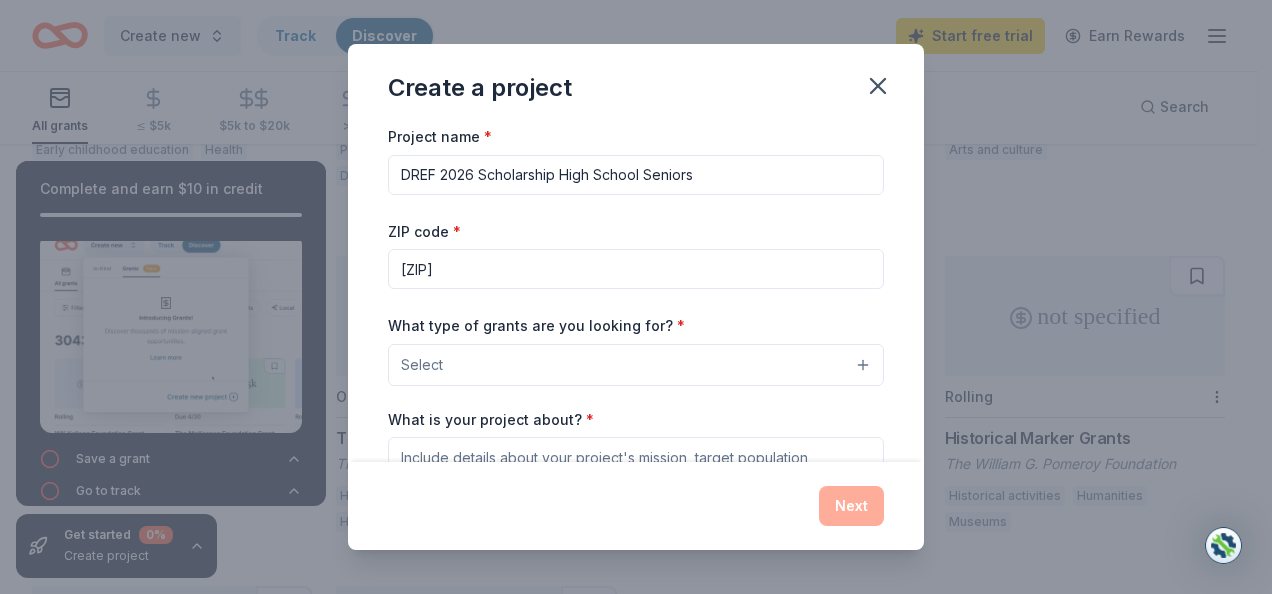 type on "[ZIP]" 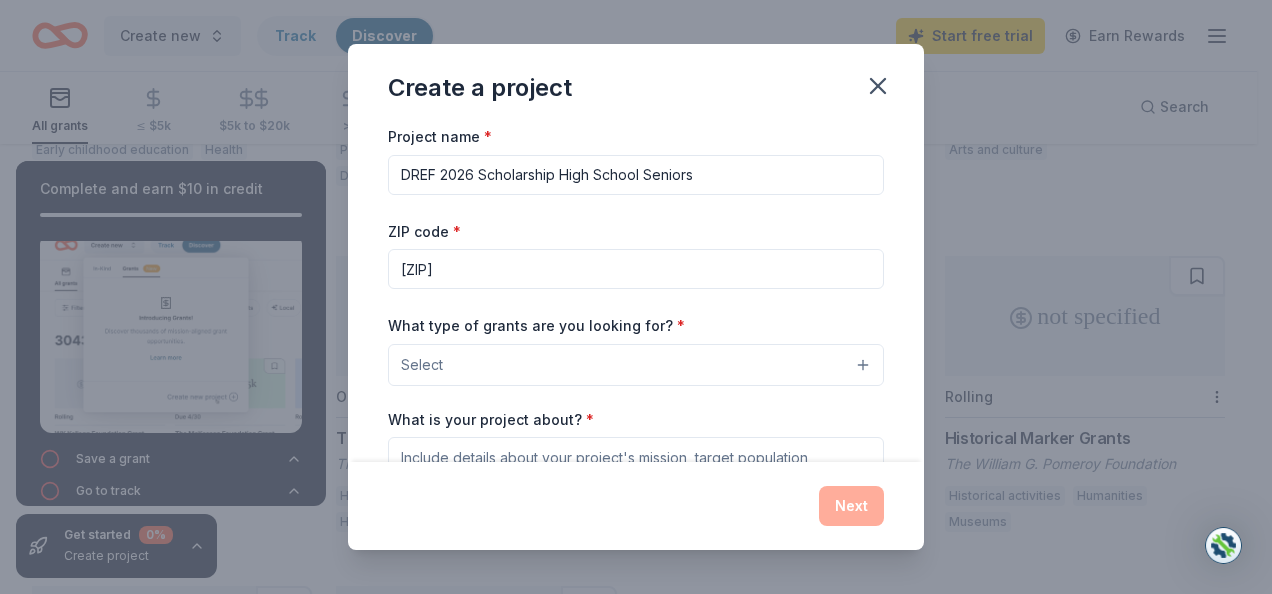 click on "Select" at bounding box center [636, 365] 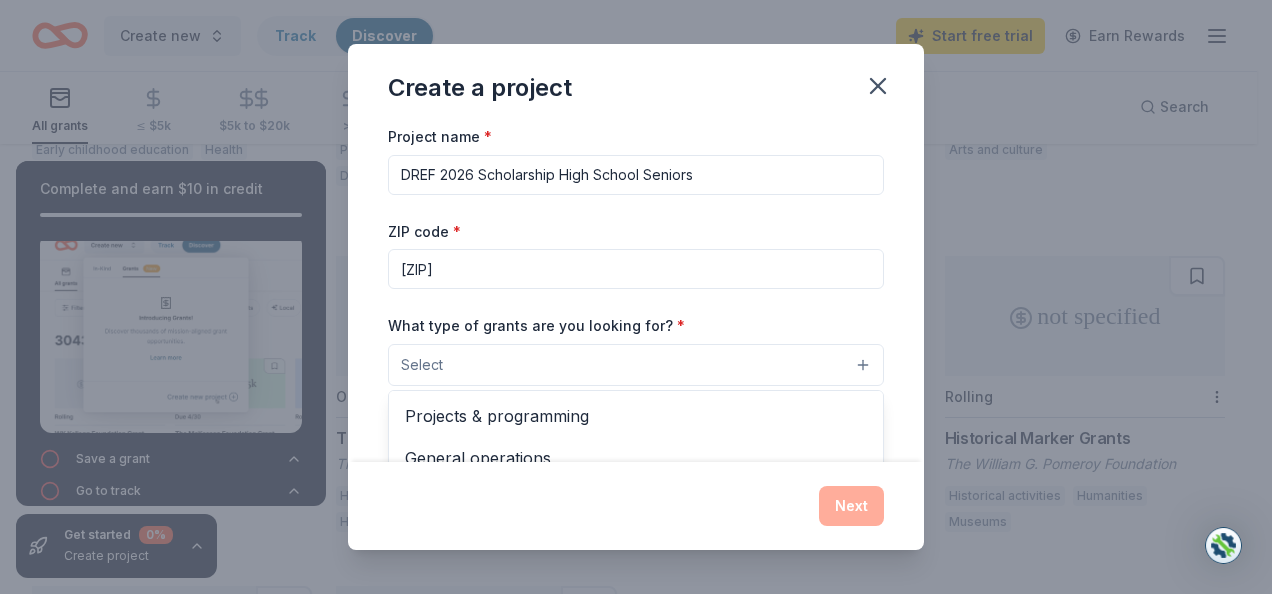 drag, startPoint x: 762, startPoint y: 83, endPoint x: 739, endPoint y: 64, distance: 29.832869 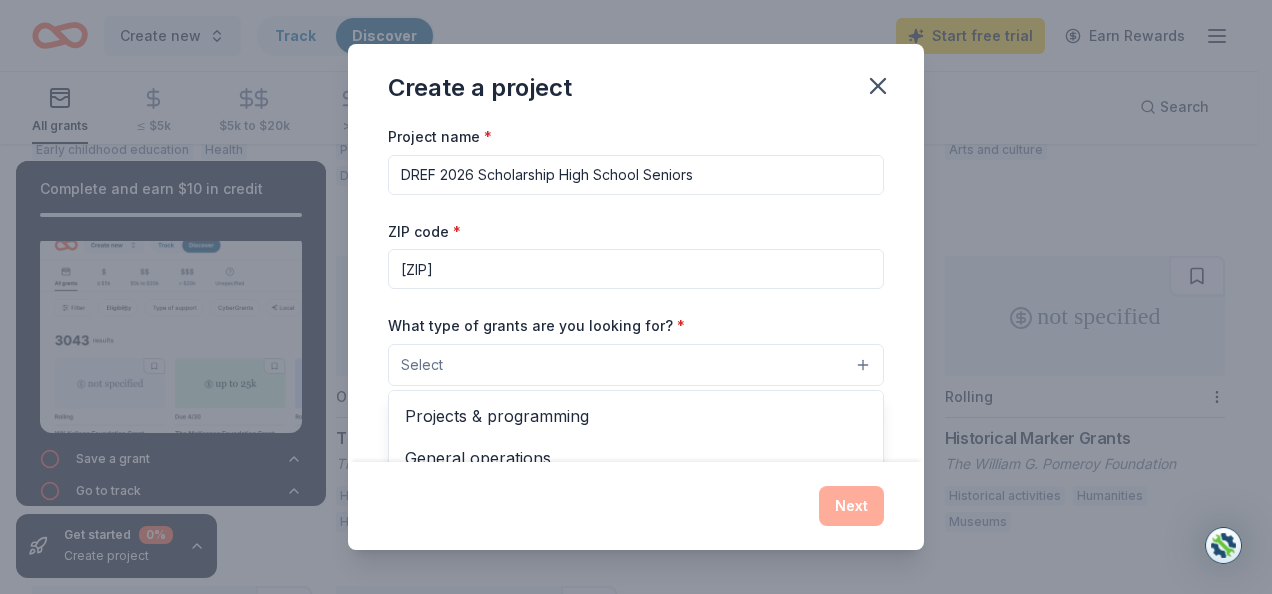 click on "Create a project Project name * DREF 2026 Scholarship High School Seniors ZIP code * 95132 What type of grants are you looking for? * Select Projects & programming General operations Capital Scholarship Research Education Exhibitions Conference Training and capacity building Fellowship Other What is your project about? * We use this to match you to relevant grant opportunities. See examples We recommend at least 300 characters to get the best grant matches. Send me reminders Email me reminders of grant application deadlines Next" at bounding box center (636, 297) 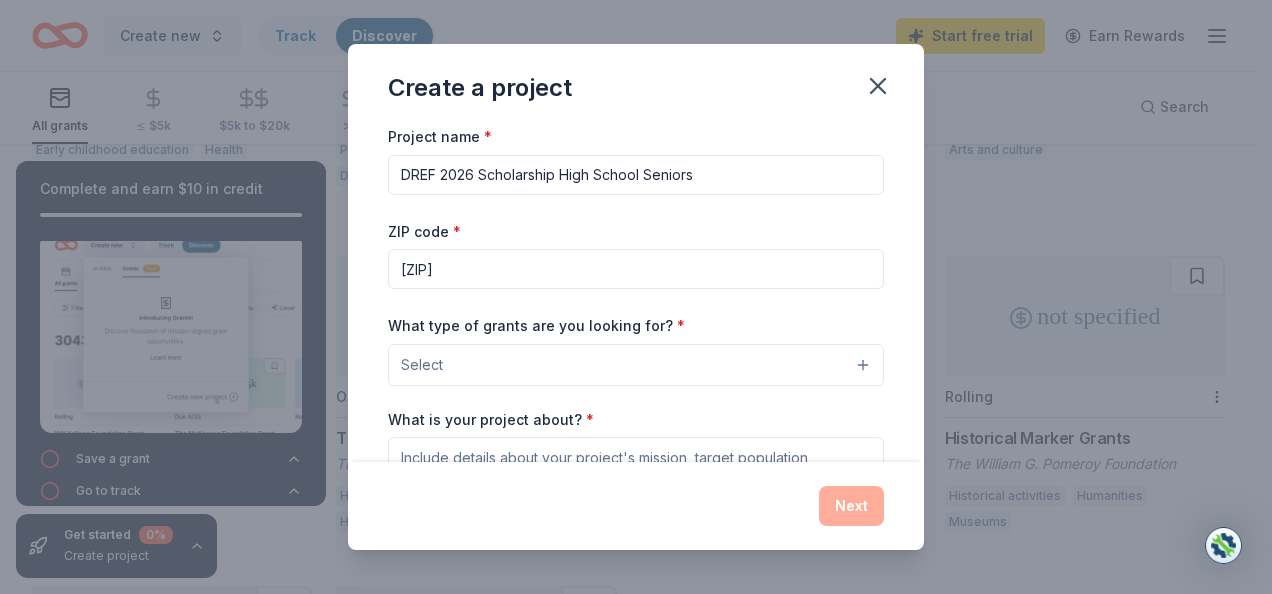 drag, startPoint x: 733, startPoint y: 68, endPoint x: 736, endPoint y: 38, distance: 30.149628 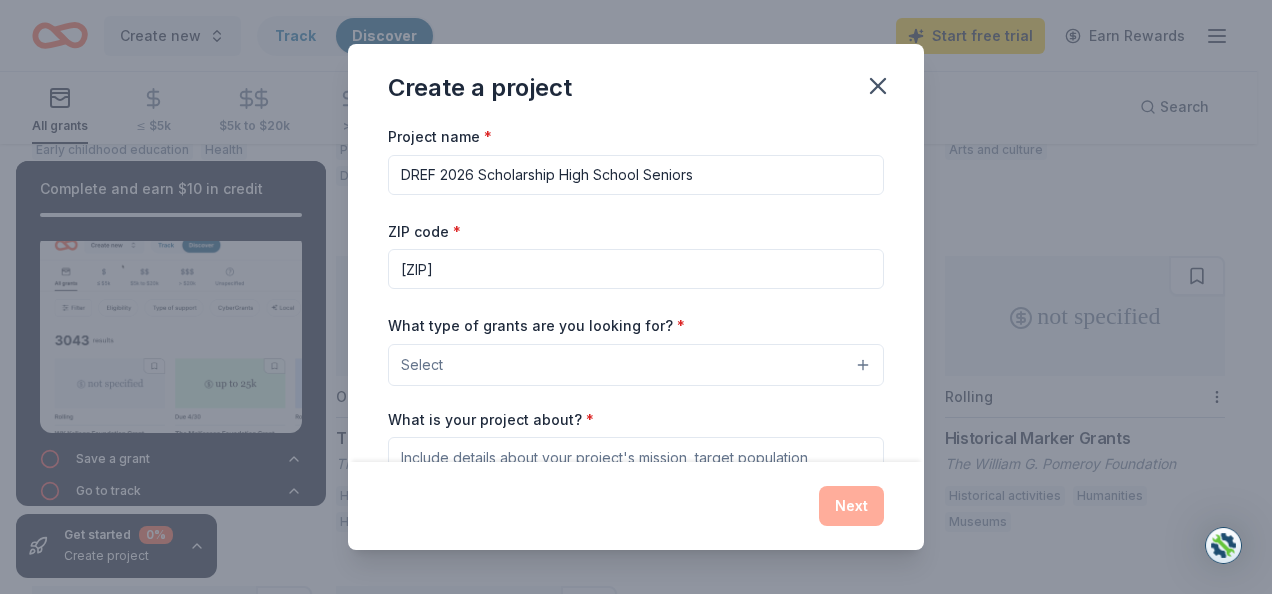 click on "Create a project Project name * DREF [YEAR] Scholarship High School Seniors ZIP code * [ZIP] What type of grants are you looking for? * Select What is your project about? * We use this to match you to relevant grant opportunities.   See examples We recommend at least 300 characters to get the best grant matches. Send me reminders Email me reminders of grant application deadlines Next" at bounding box center (636, 297) 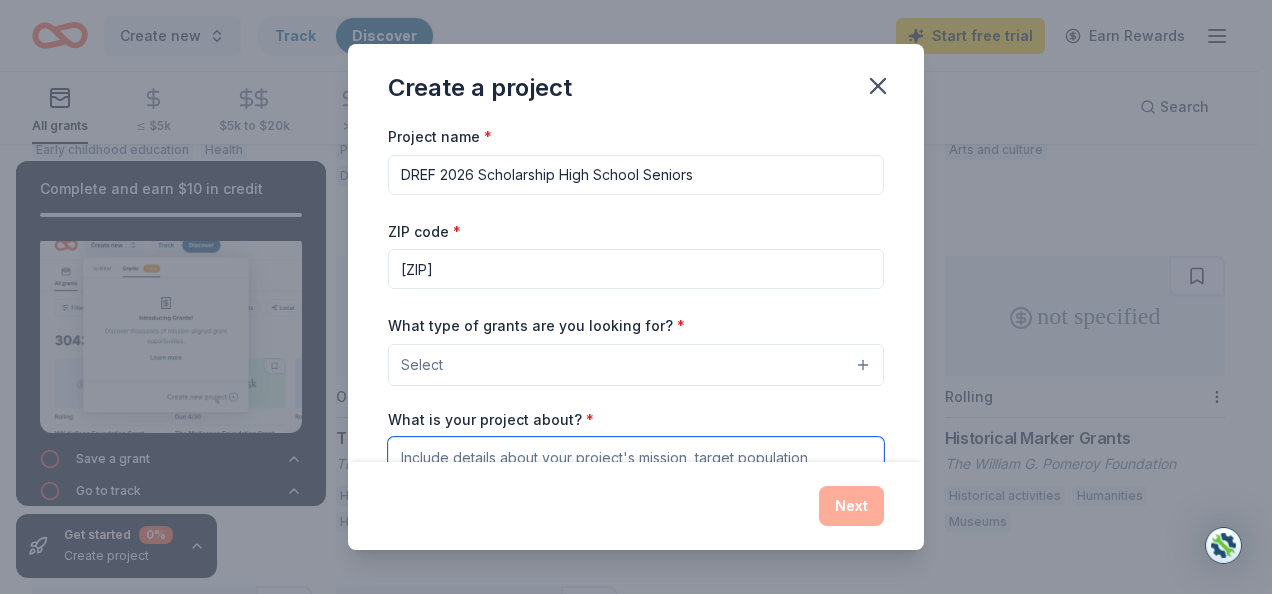 click on "What is your project about? *" at bounding box center (636, 477) 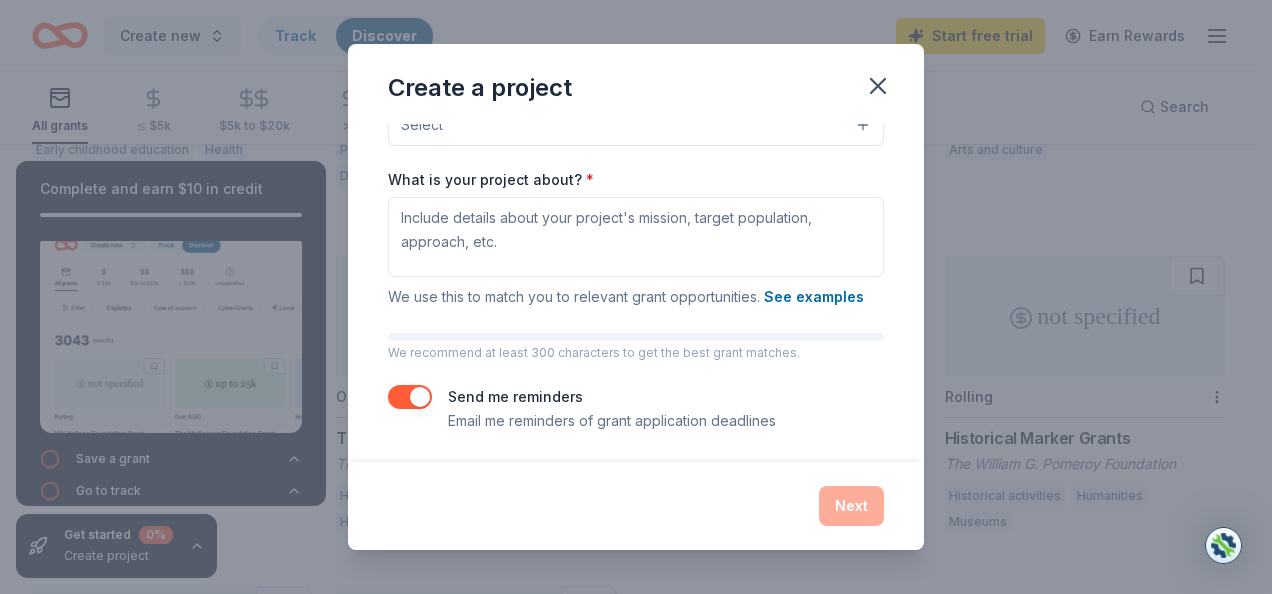 scroll, scrollTop: 242, scrollLeft: 0, axis: vertical 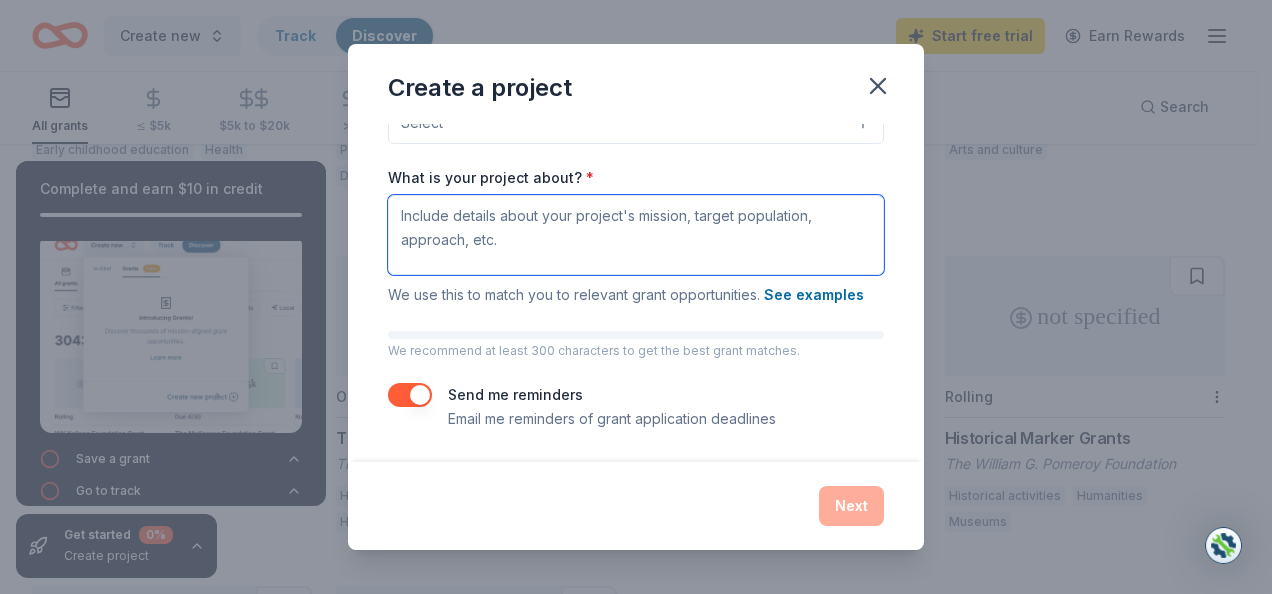 click on "What is your project about? *" at bounding box center [636, 235] 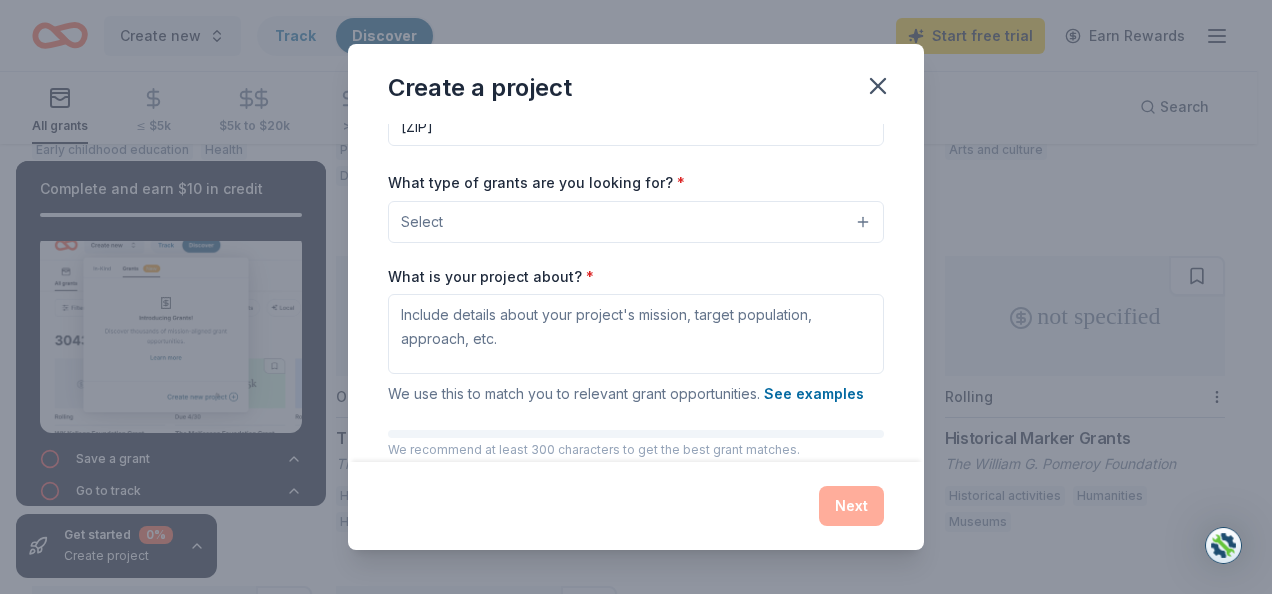 scroll, scrollTop: 140, scrollLeft: 0, axis: vertical 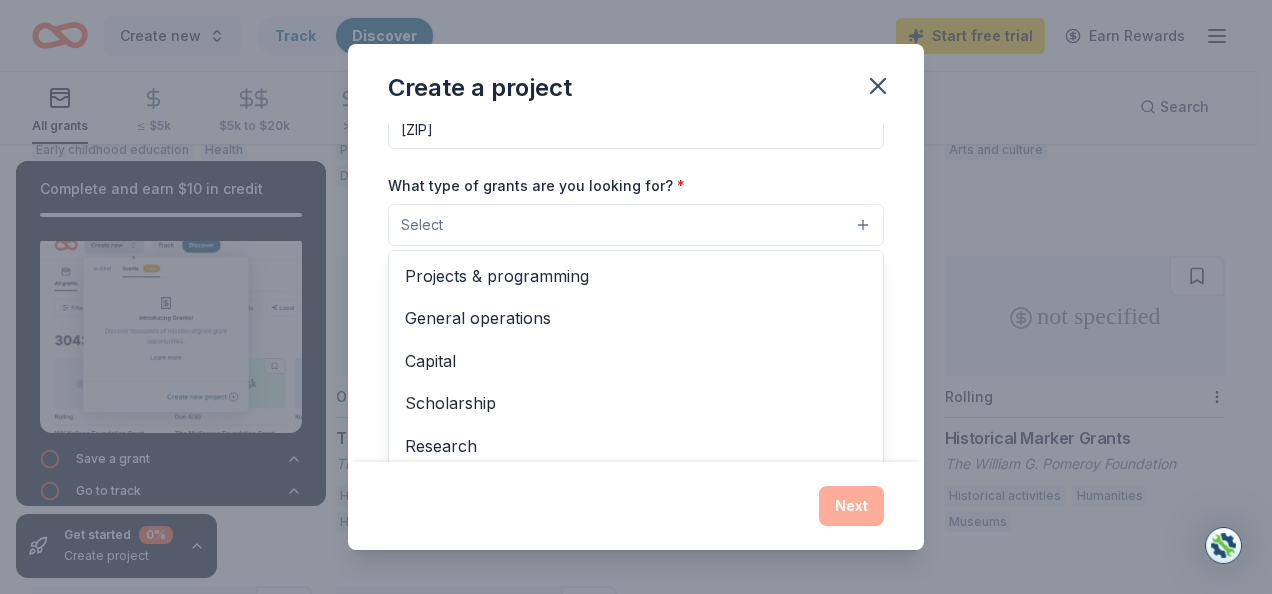 click on "Select" at bounding box center (636, 225) 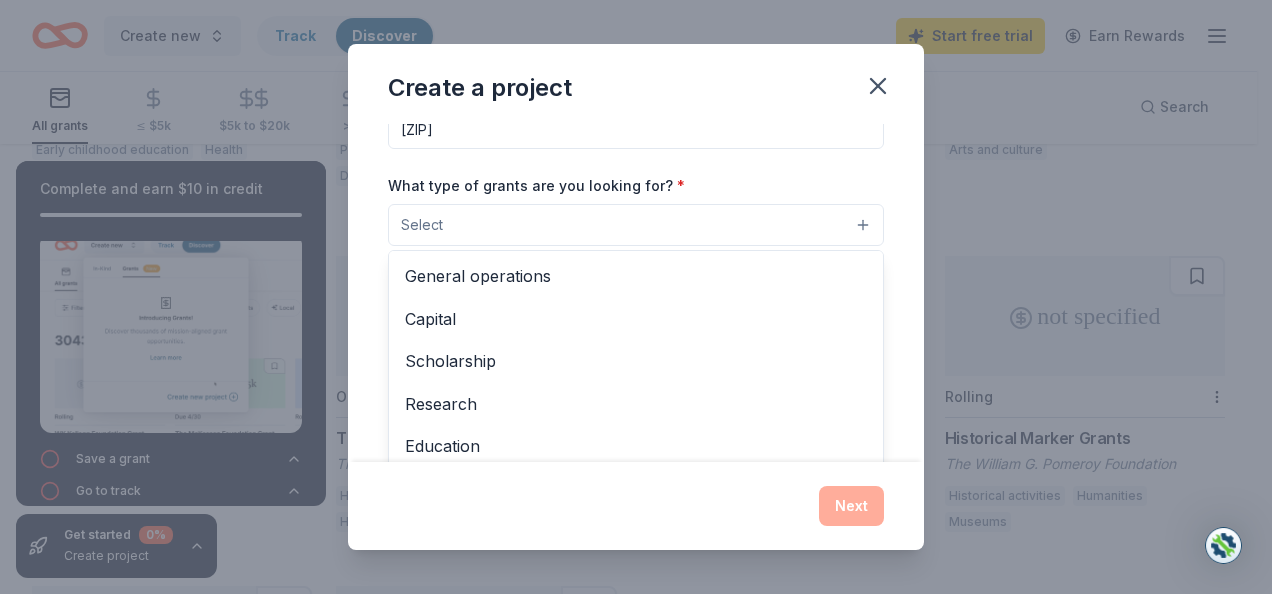scroll, scrollTop: 67, scrollLeft: 0, axis: vertical 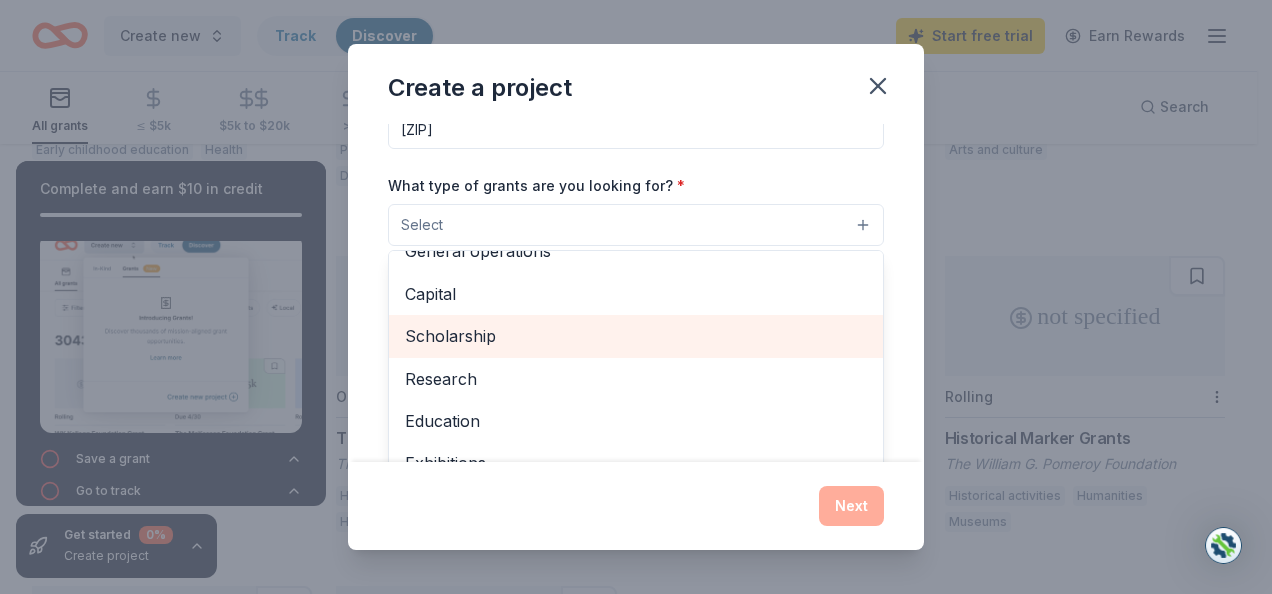 click on "Scholarship" at bounding box center (636, 336) 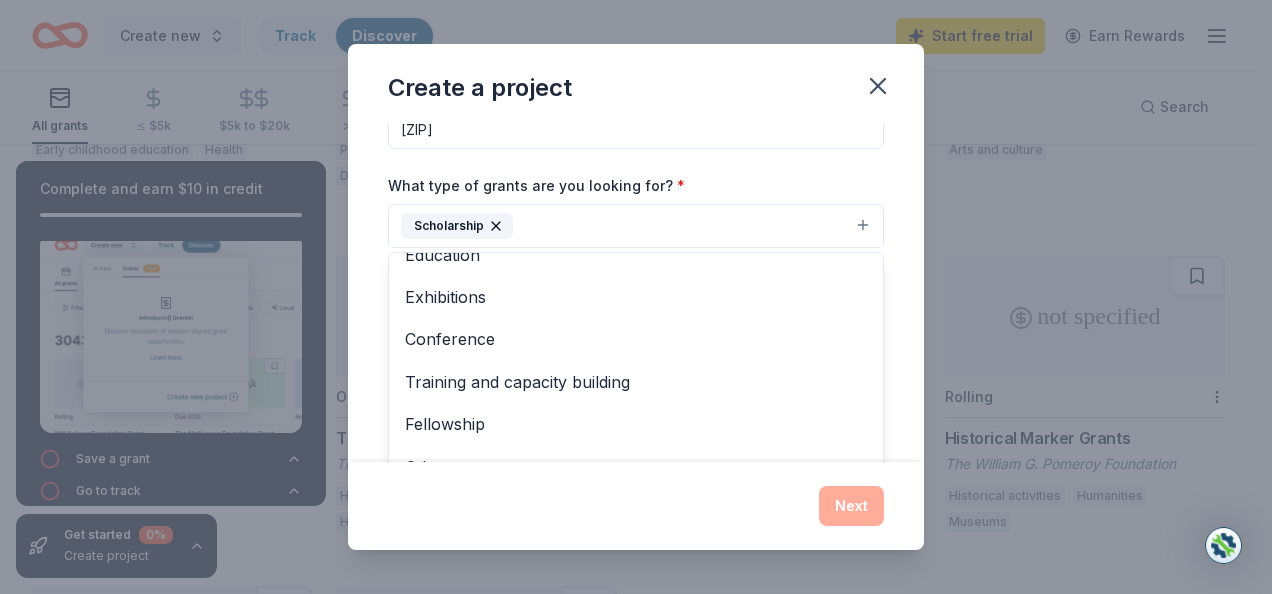 scroll, scrollTop: 0, scrollLeft: 0, axis: both 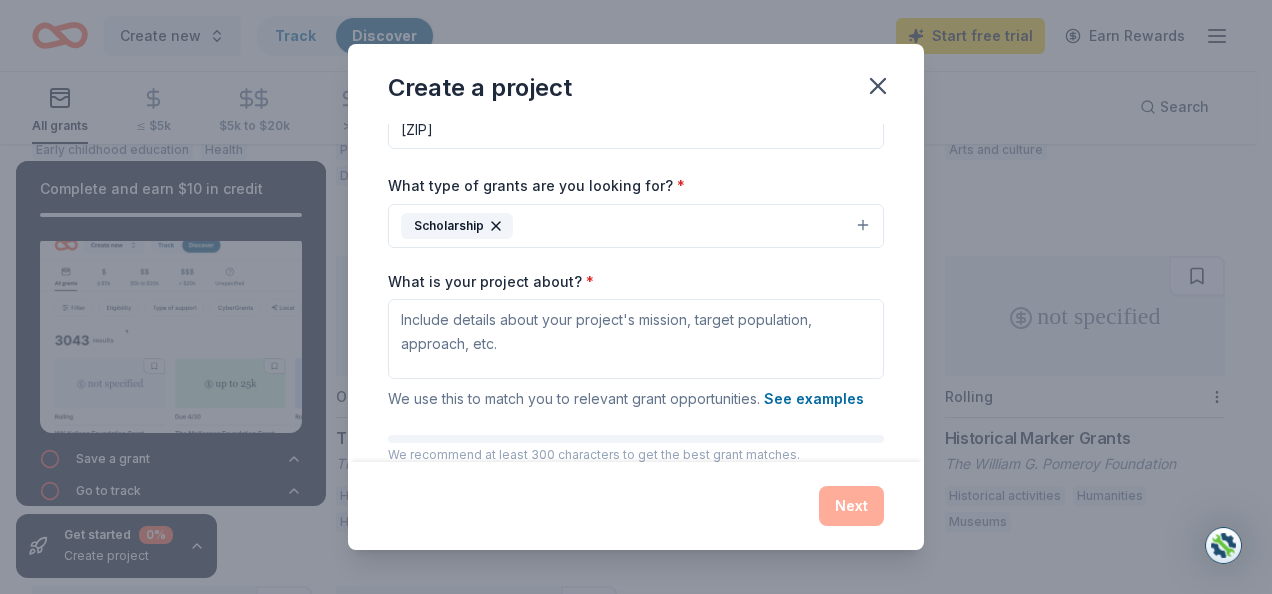 click on "Scholarship" at bounding box center [636, 226] 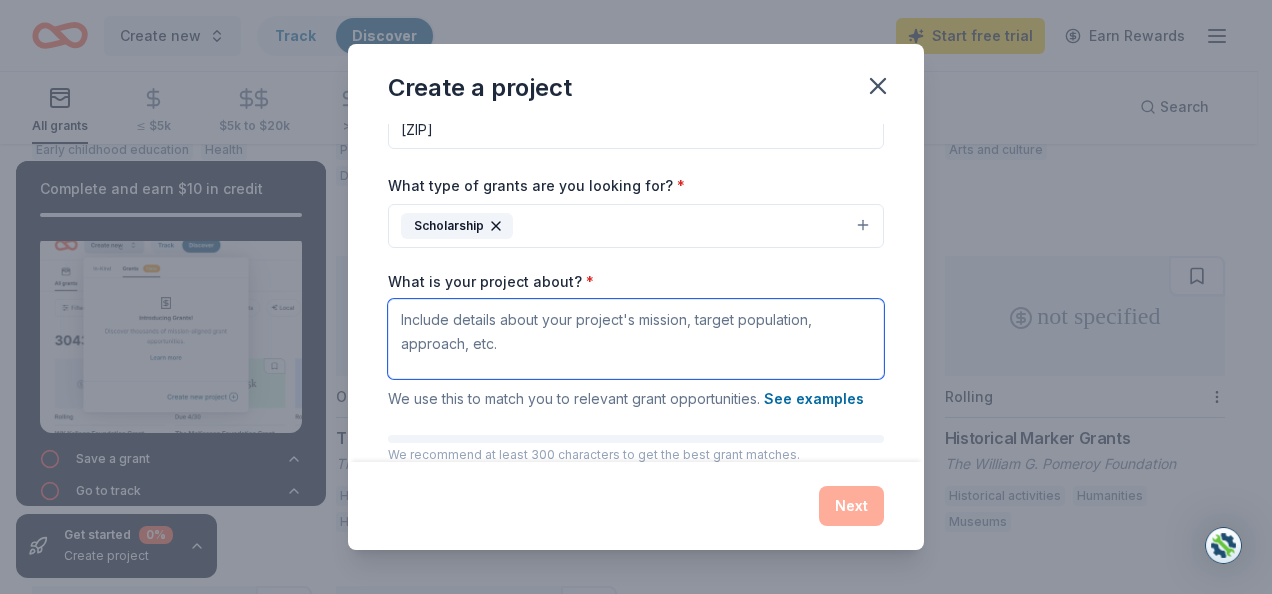 click on "What is your project about? *" at bounding box center [636, 339] 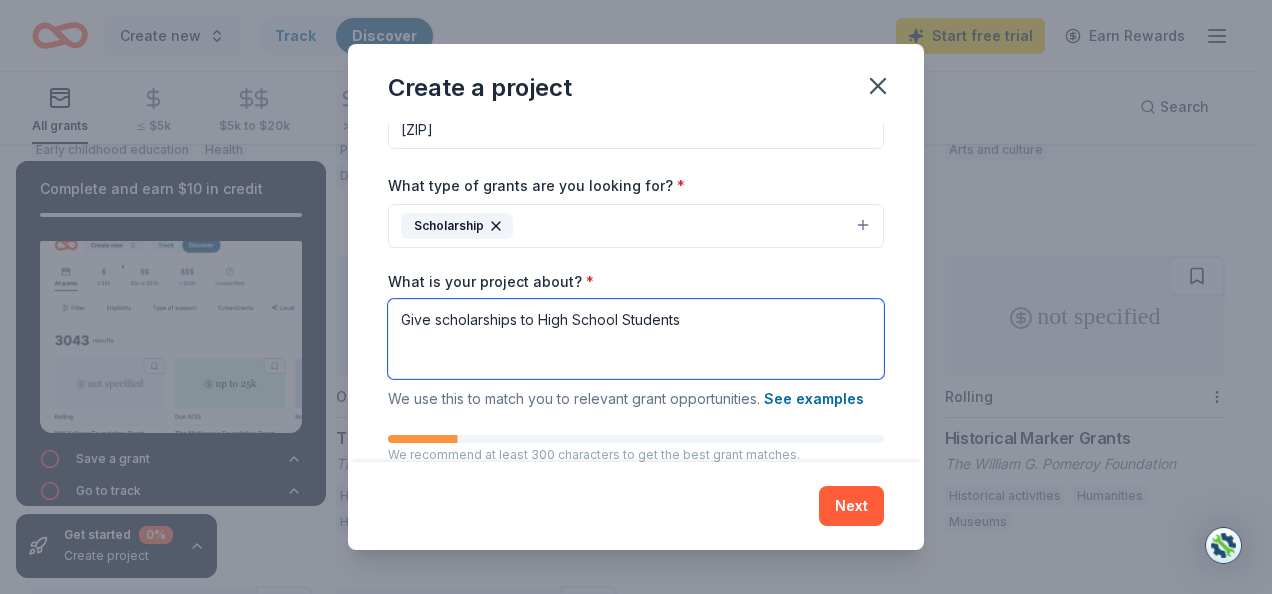 type on "Give scholarships to High School Students" 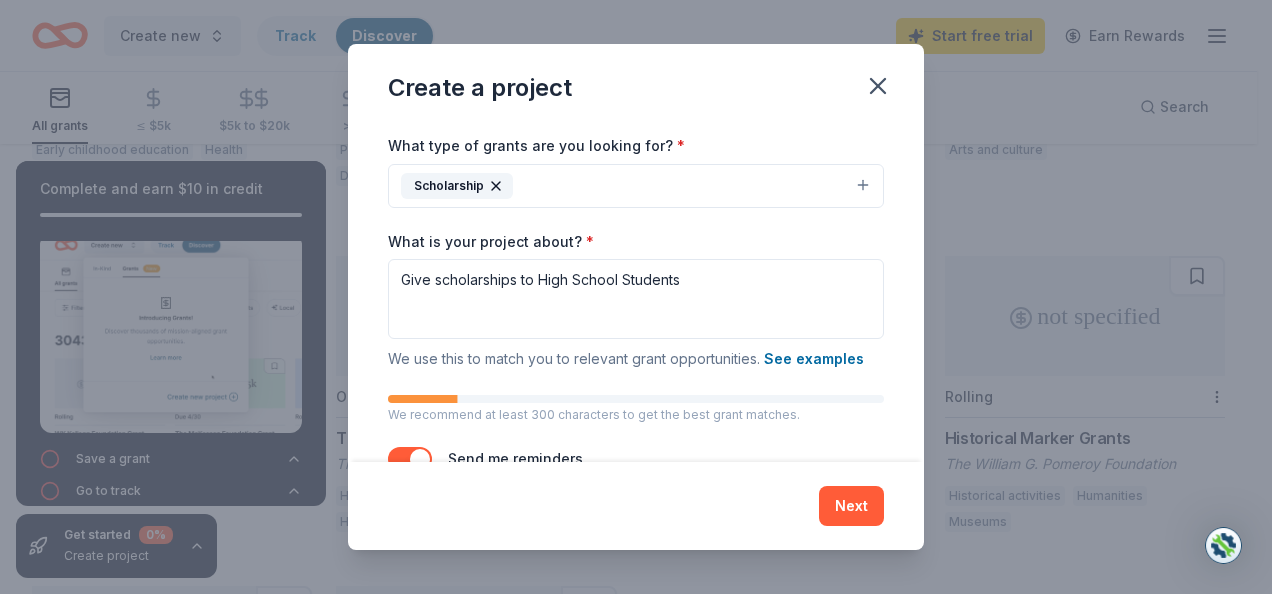 scroll, scrollTop: 243, scrollLeft: 0, axis: vertical 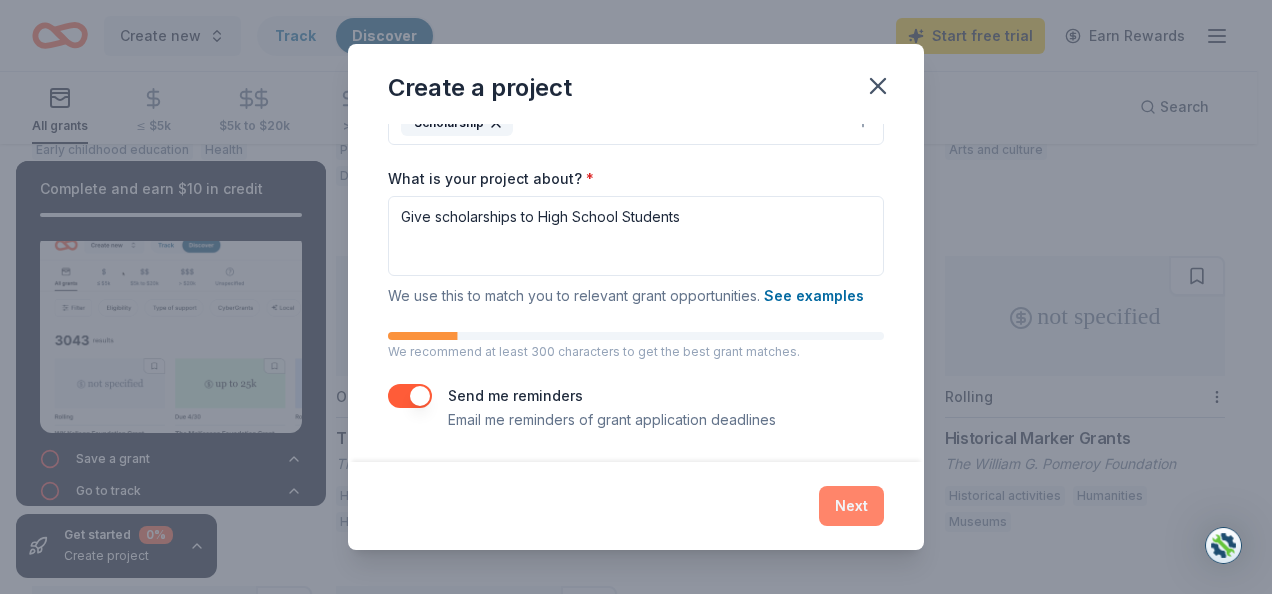 click on "Next" at bounding box center (851, 506) 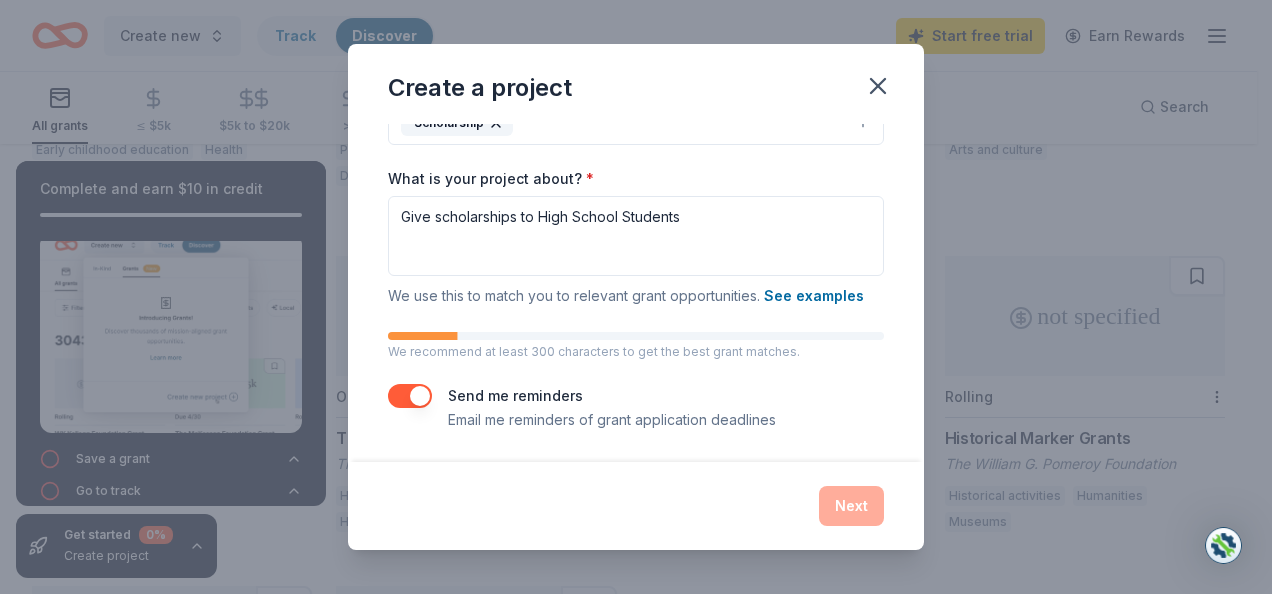 scroll, scrollTop: 0, scrollLeft: 0, axis: both 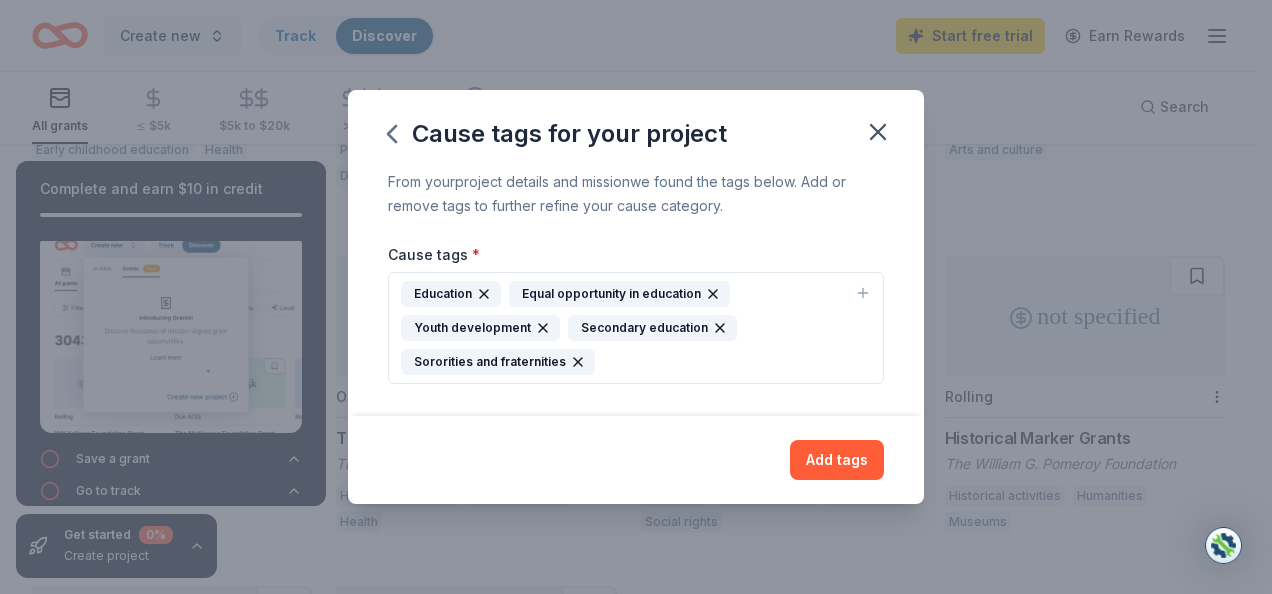 click 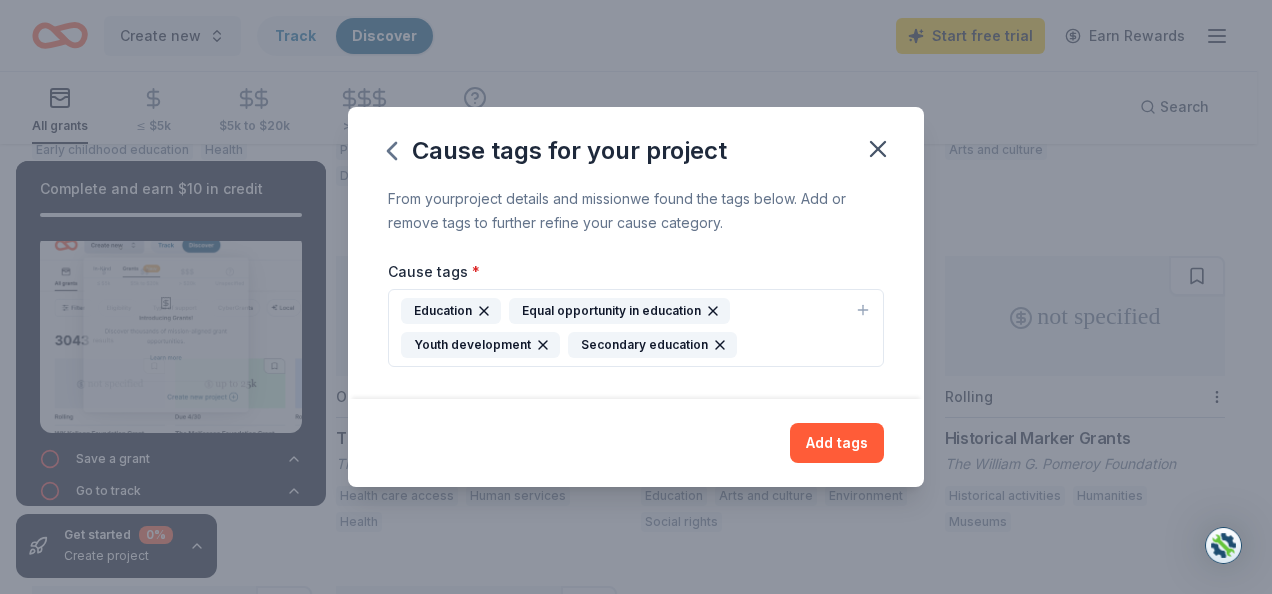 click 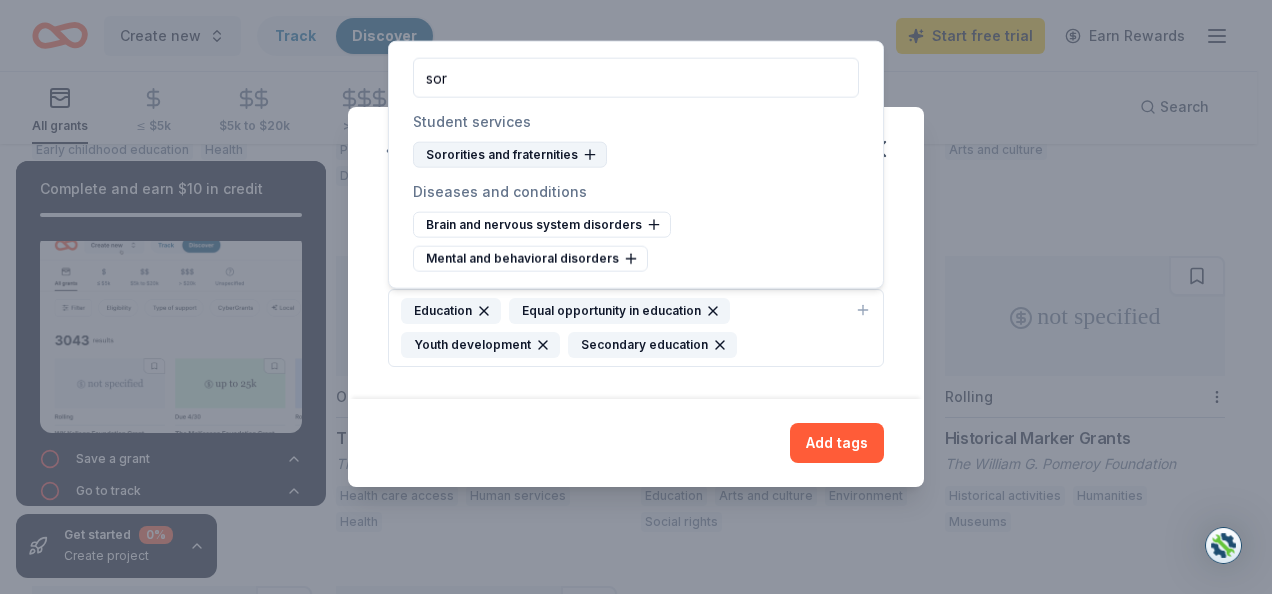 click on "Sororities and fraternities" at bounding box center [510, 155] 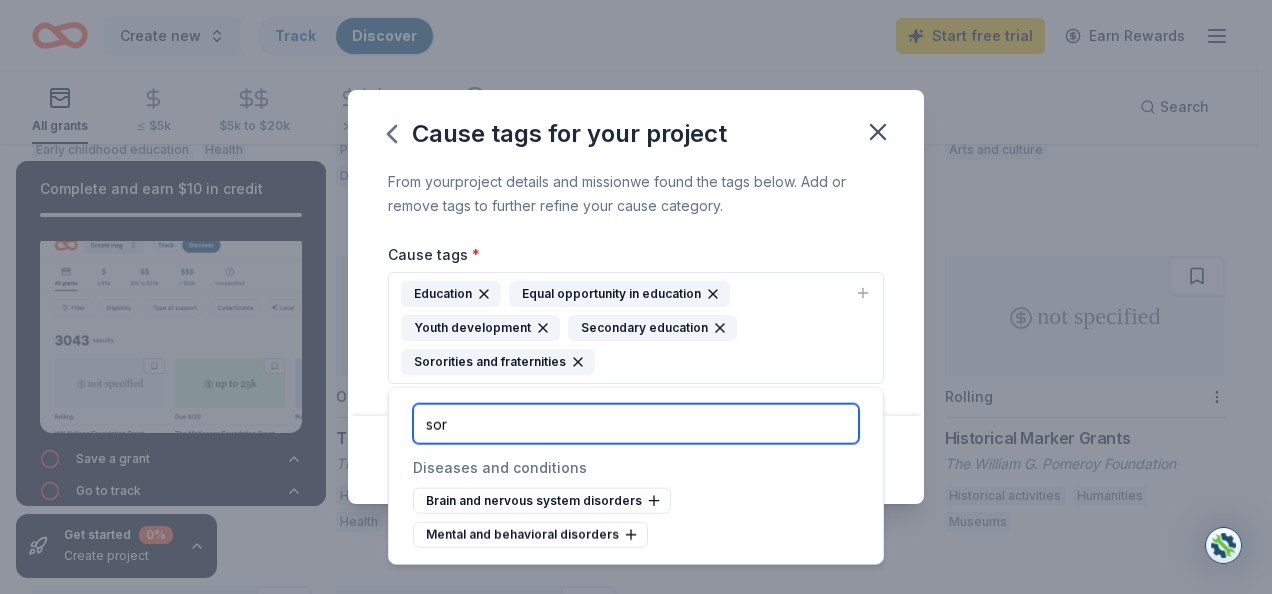 click on "sor" at bounding box center [636, 424] 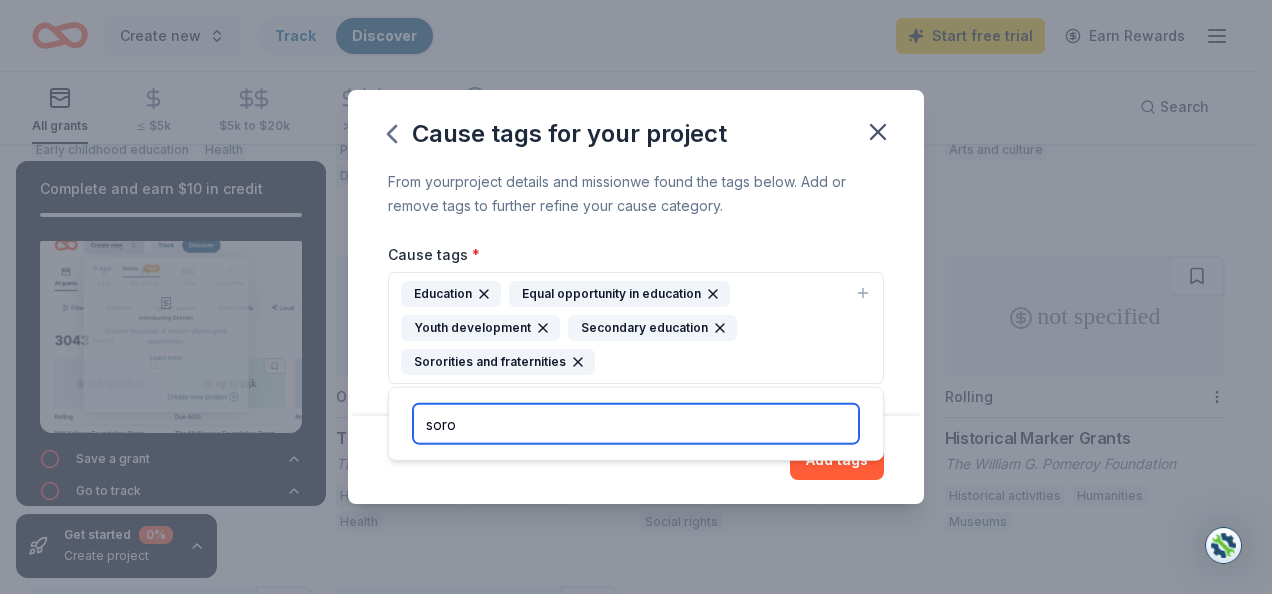 click on "soro" at bounding box center [636, 424] 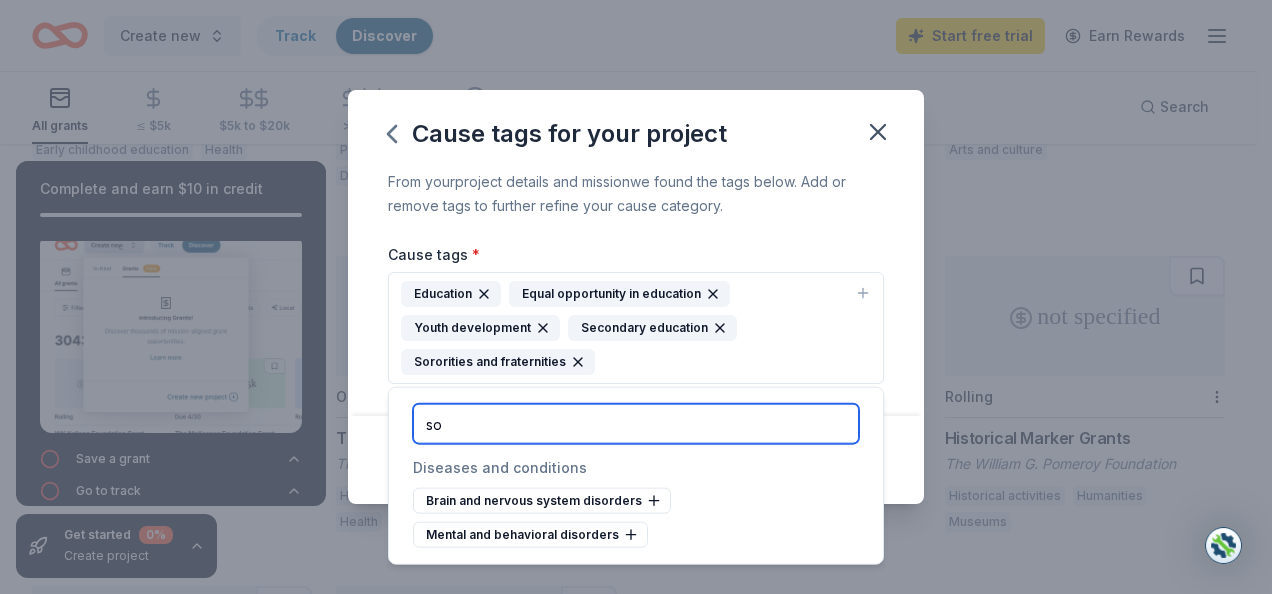 type on "s" 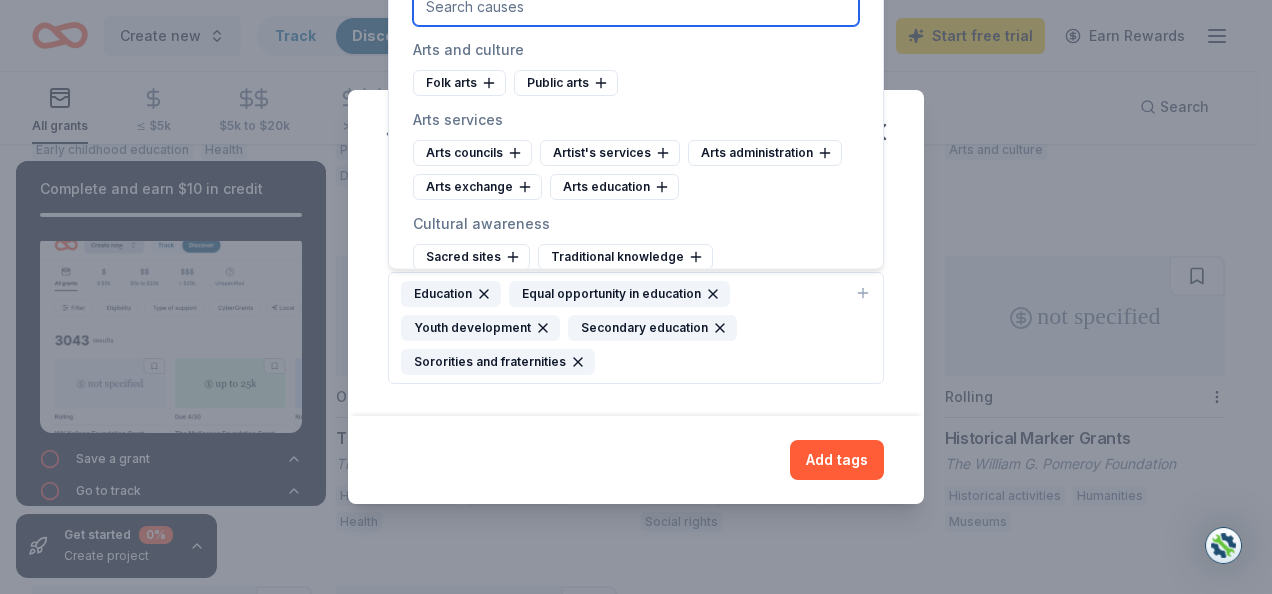 type 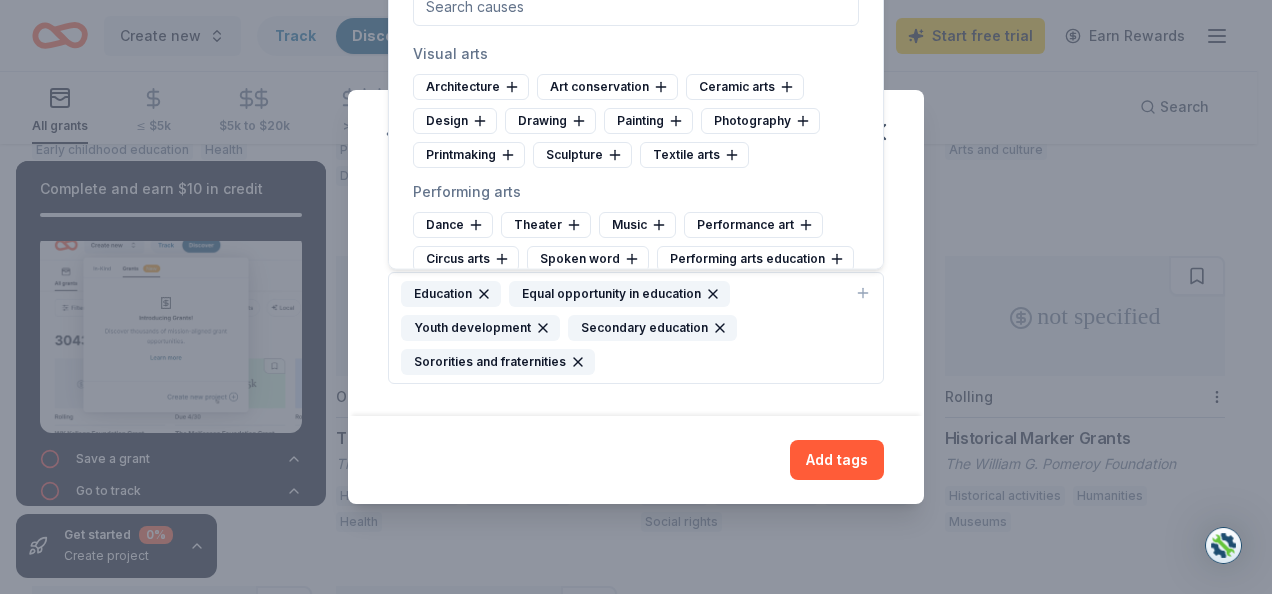 scroll, scrollTop: 280, scrollLeft: 0, axis: vertical 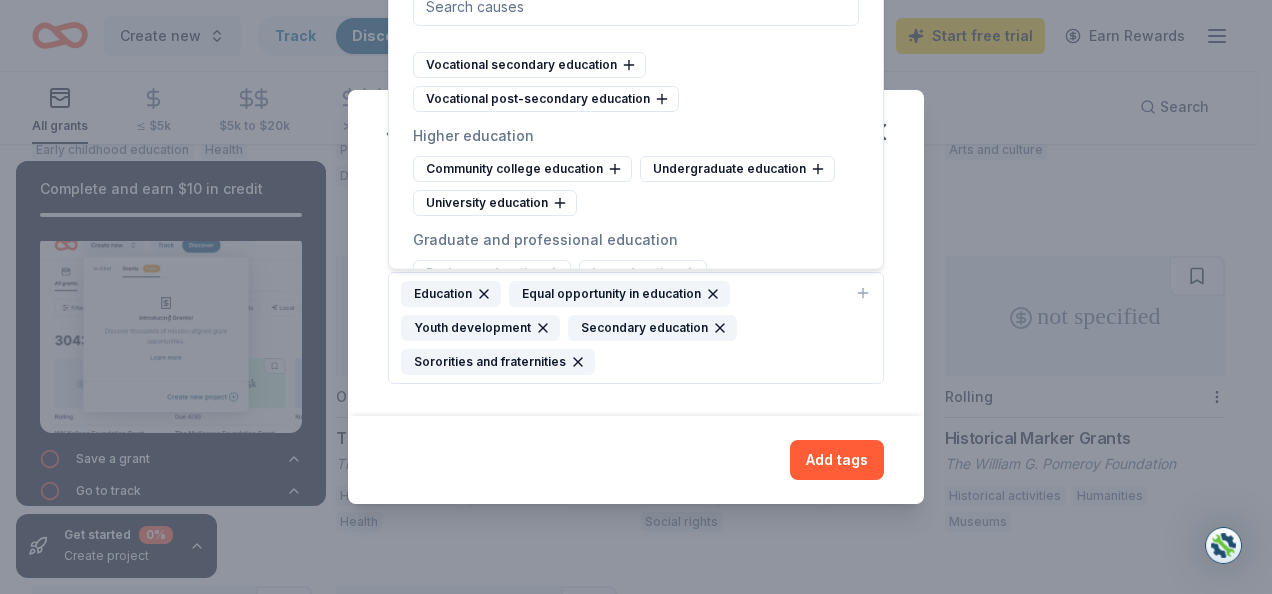 click on "University education" at bounding box center (495, 203) 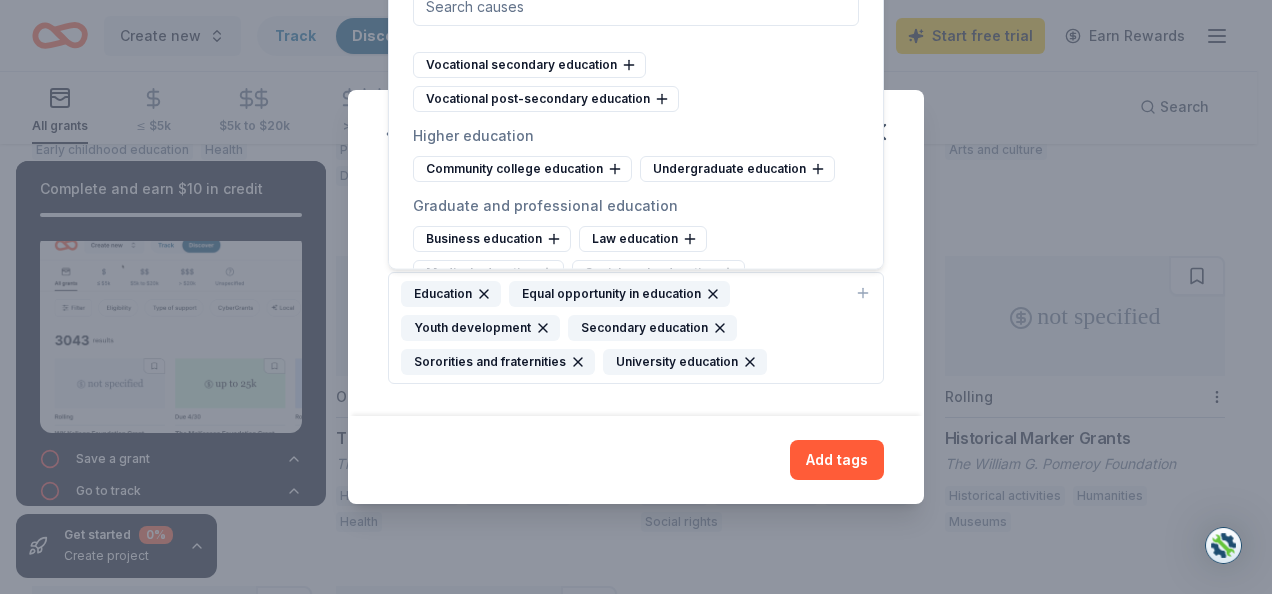 click 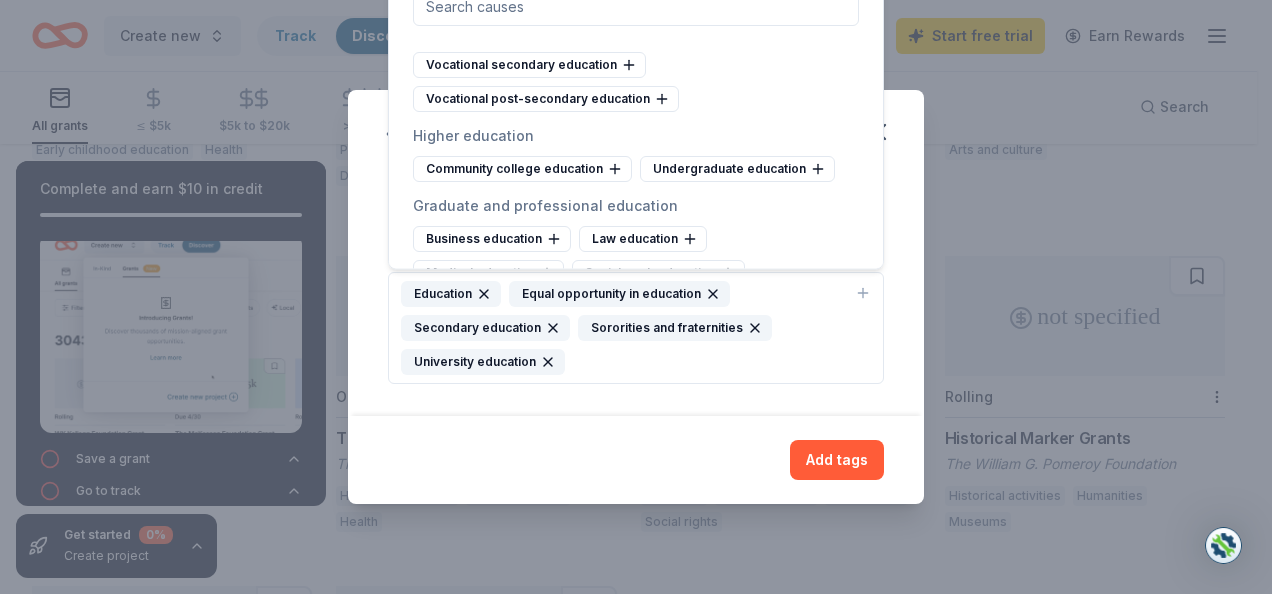 click 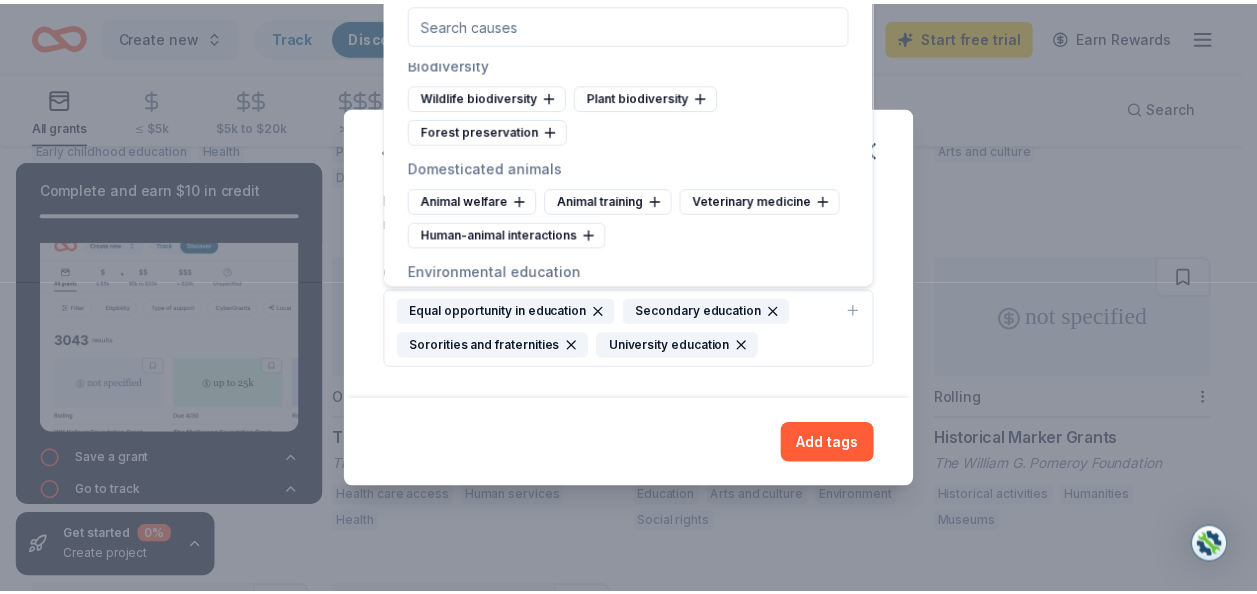 scroll, scrollTop: 2120, scrollLeft: 0, axis: vertical 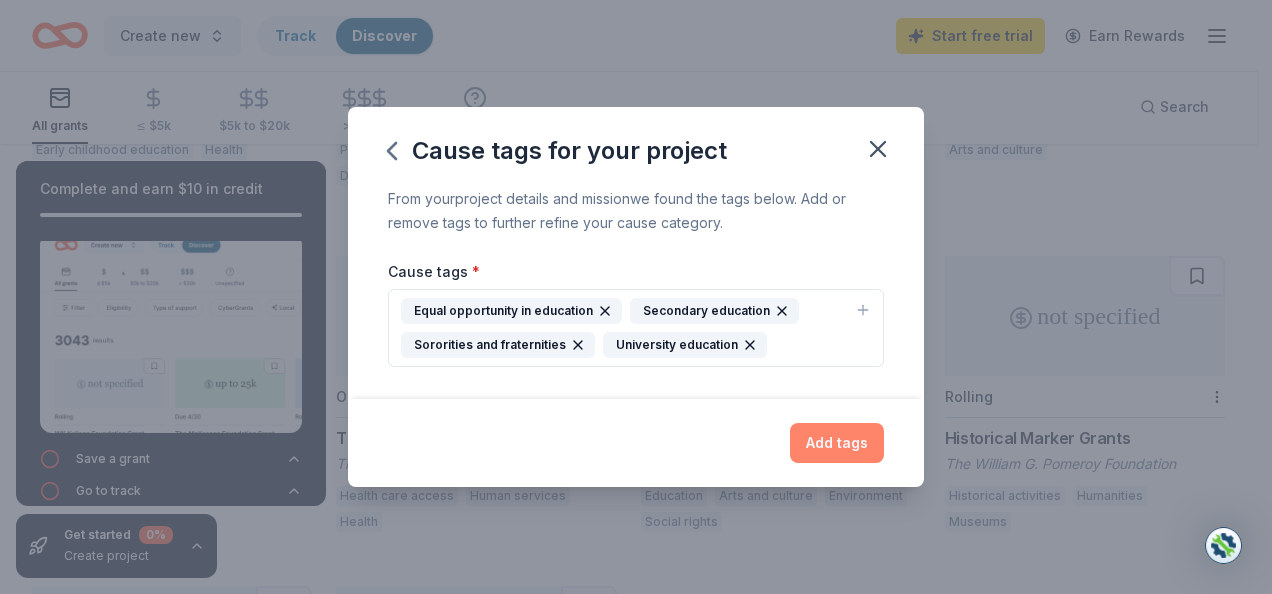 click on "Add tags" at bounding box center [837, 443] 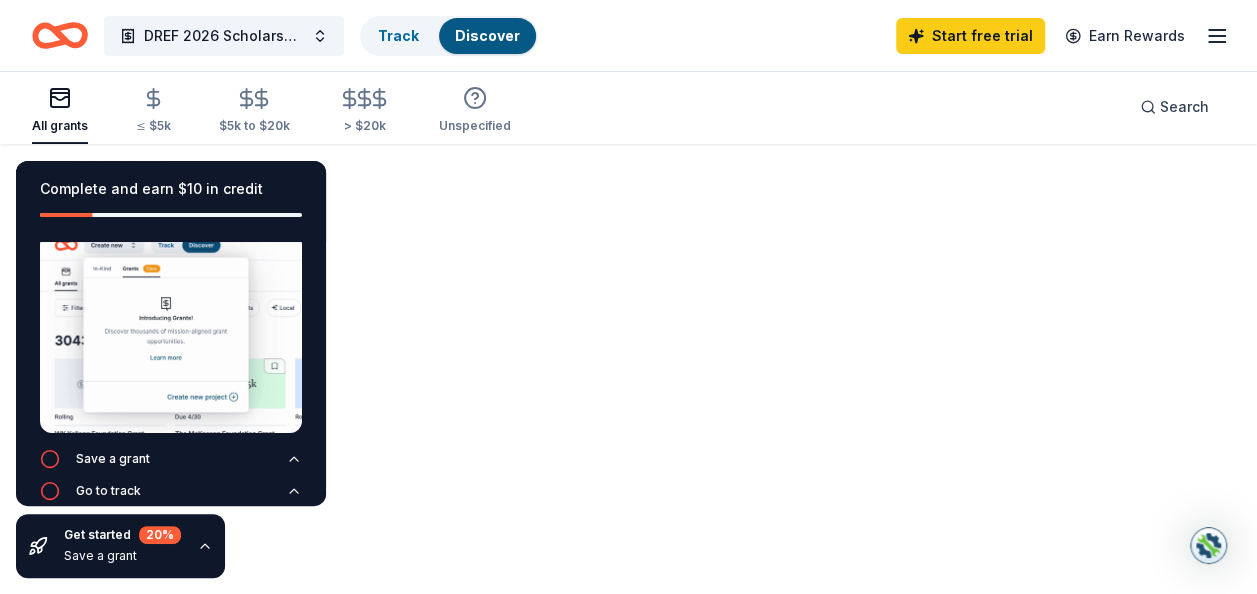 scroll, scrollTop: 0, scrollLeft: 0, axis: both 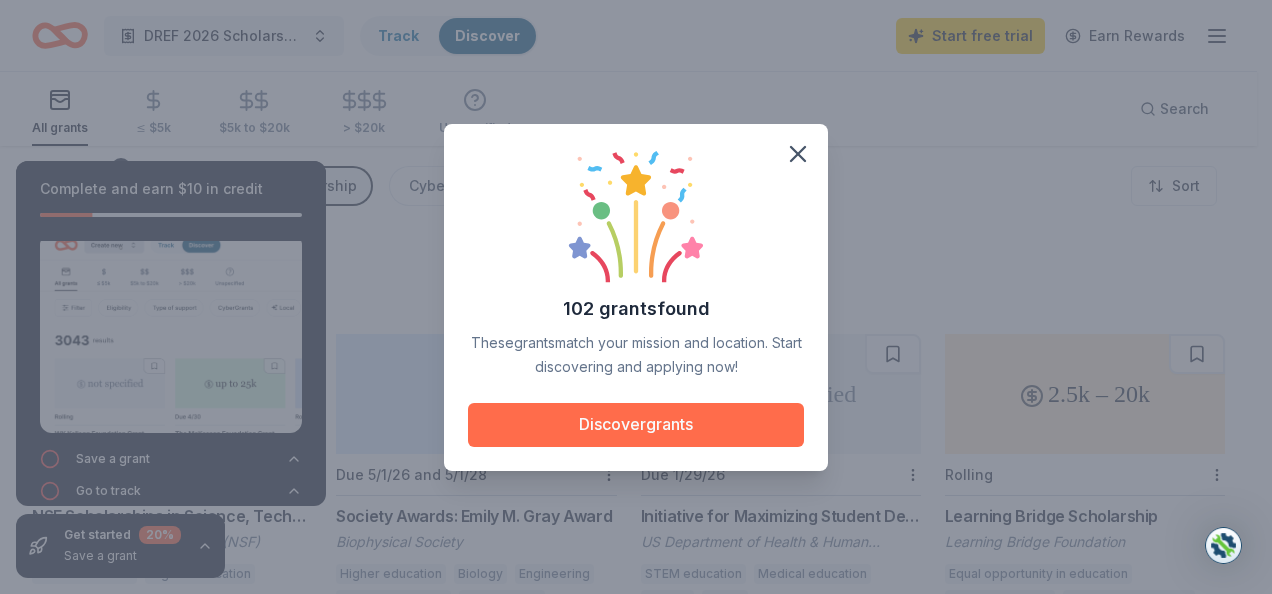 click on "Discover  grants" at bounding box center [636, 425] 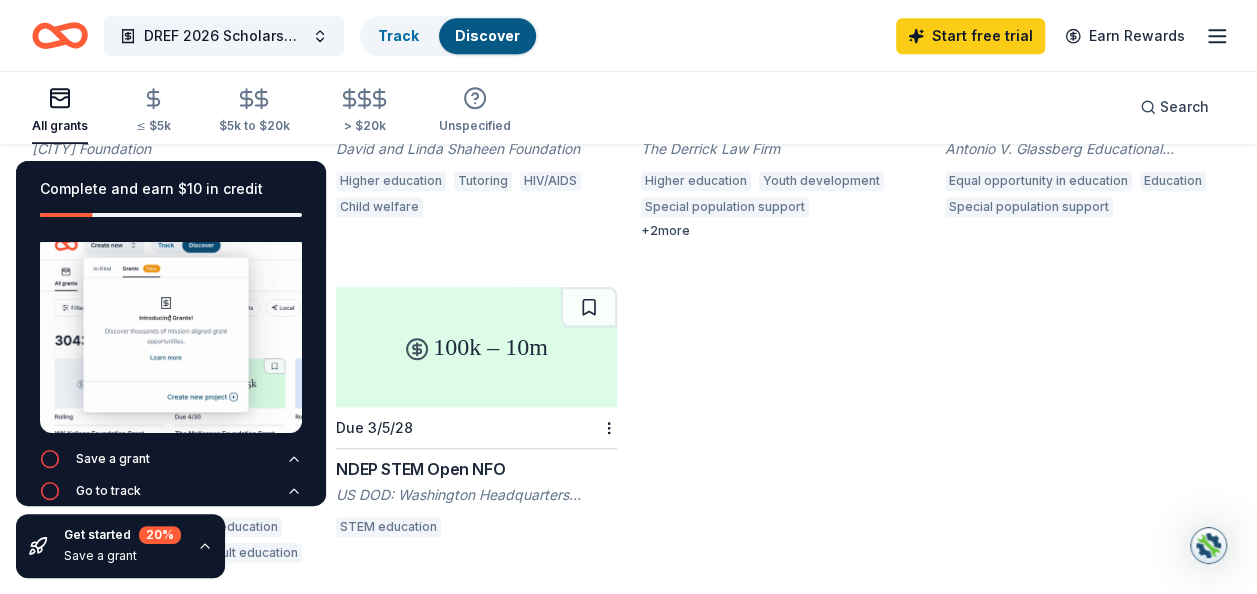 scroll, scrollTop: 800, scrollLeft: 0, axis: vertical 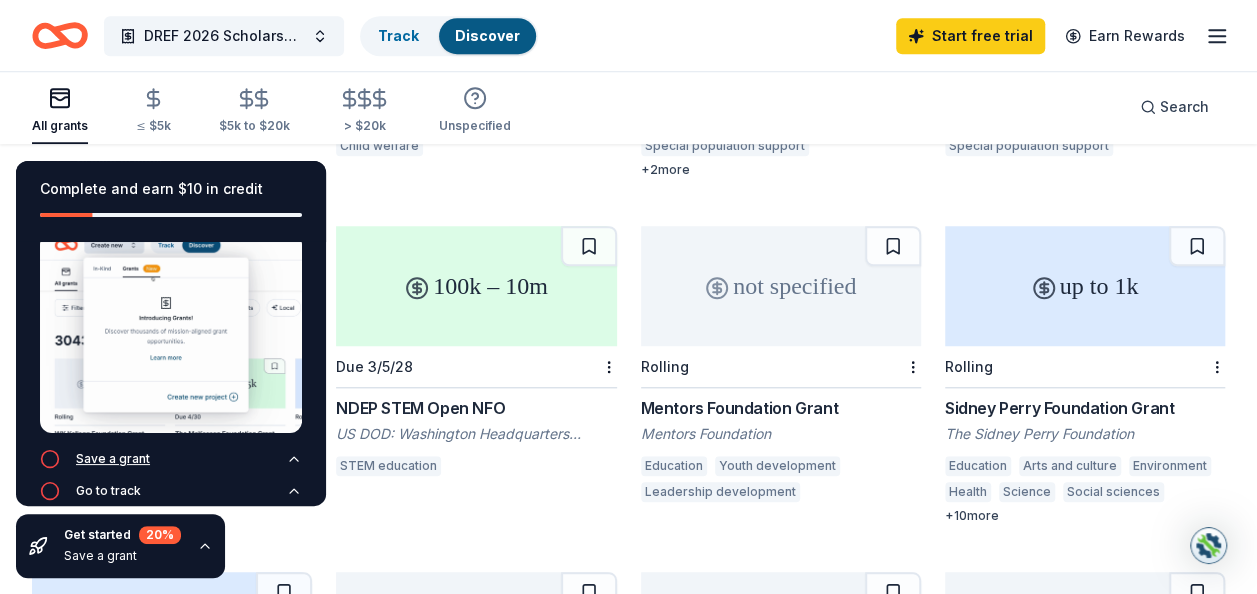 click 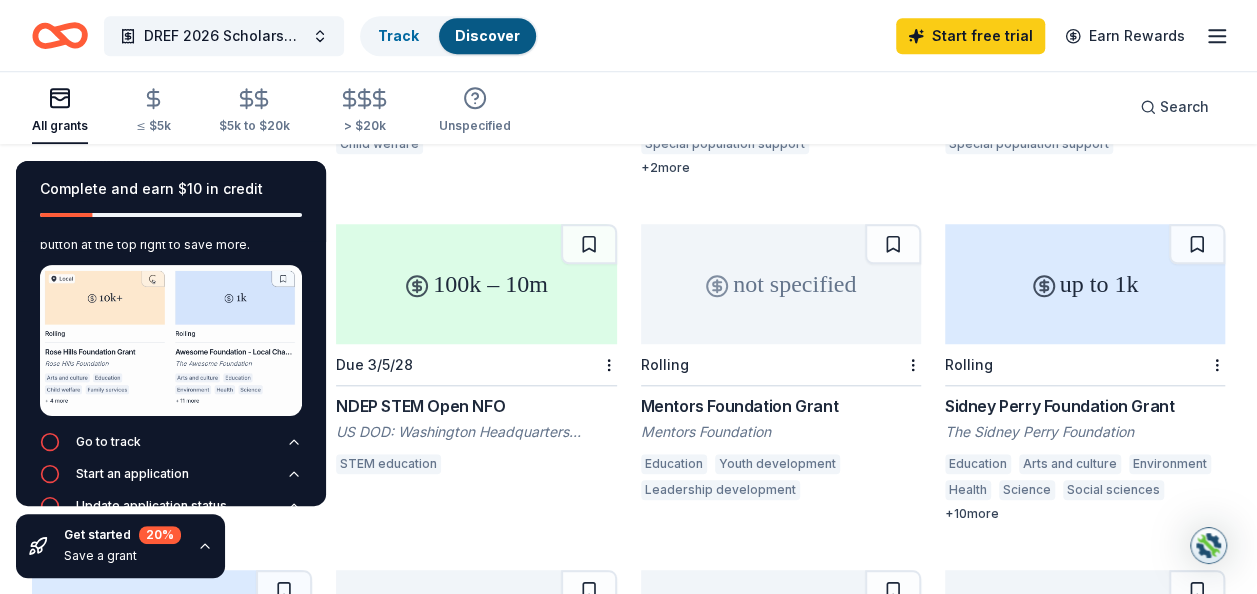 scroll, scrollTop: 800, scrollLeft: 0, axis: vertical 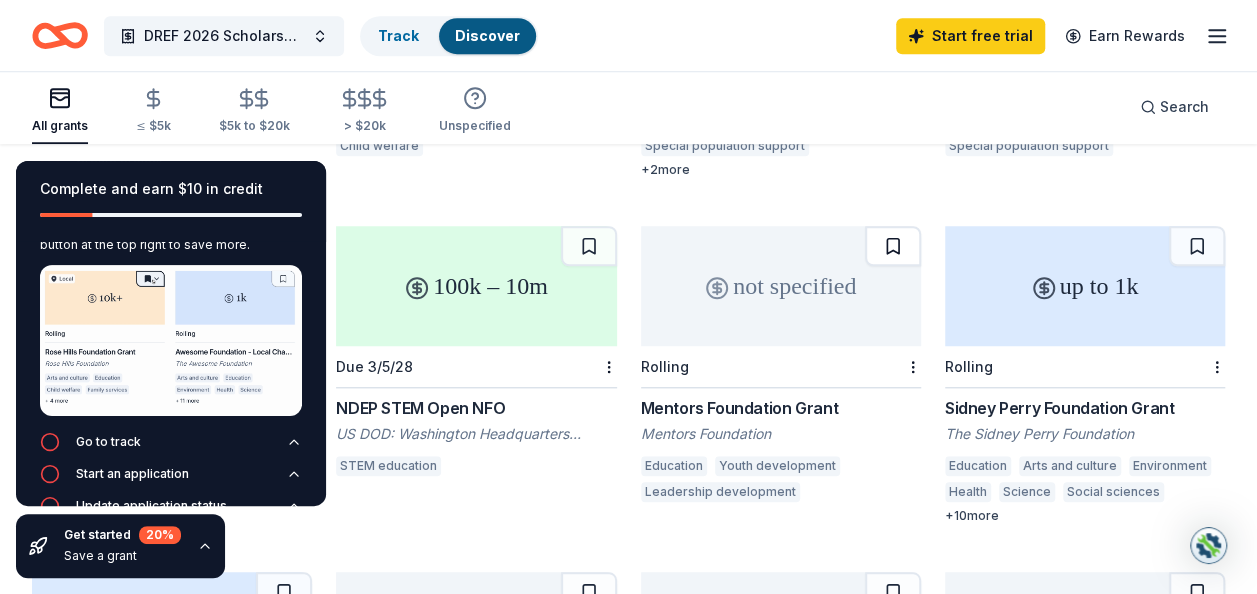 click at bounding box center (893, 246) 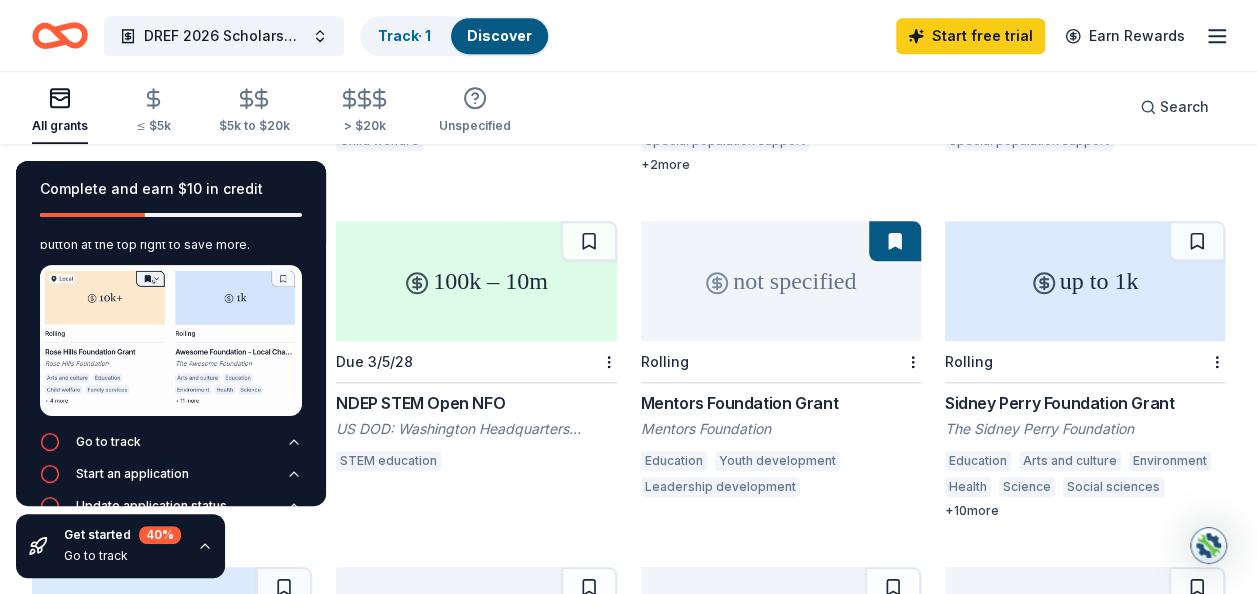 scroll, scrollTop: 800, scrollLeft: 0, axis: vertical 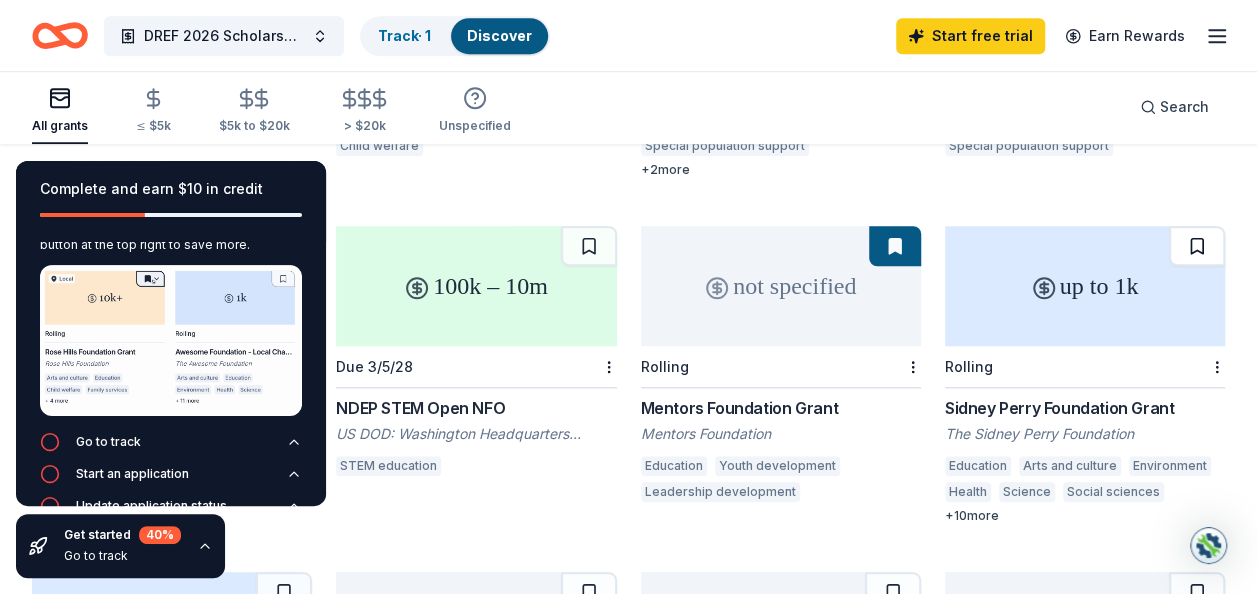 click at bounding box center [1197, 246] 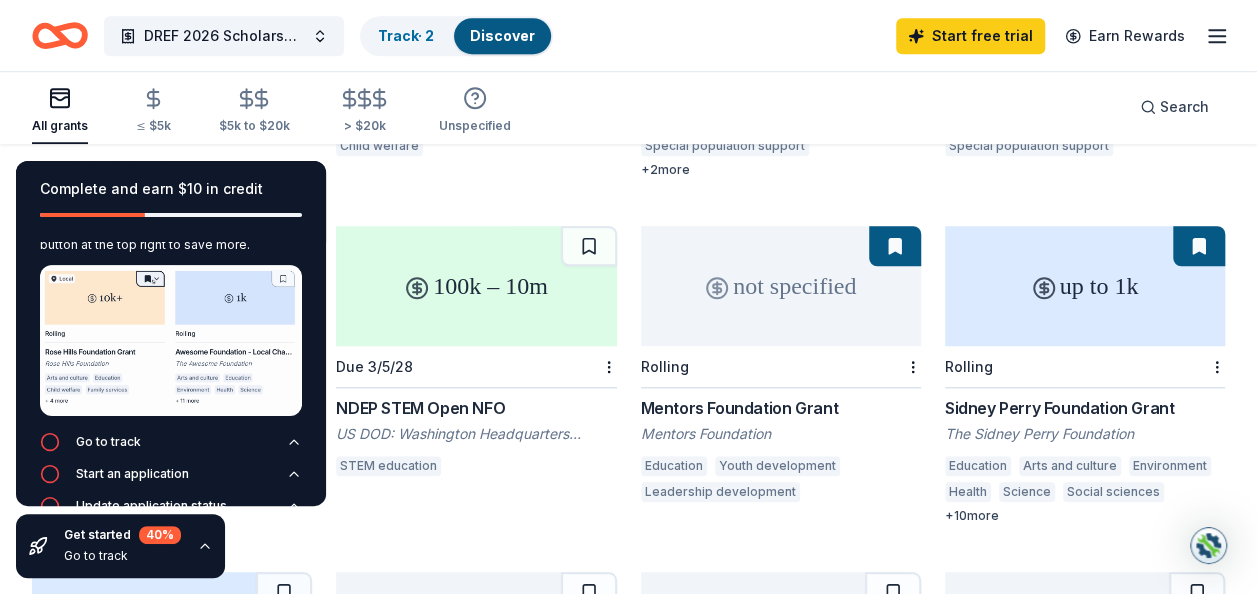 click at bounding box center [1199, 246] 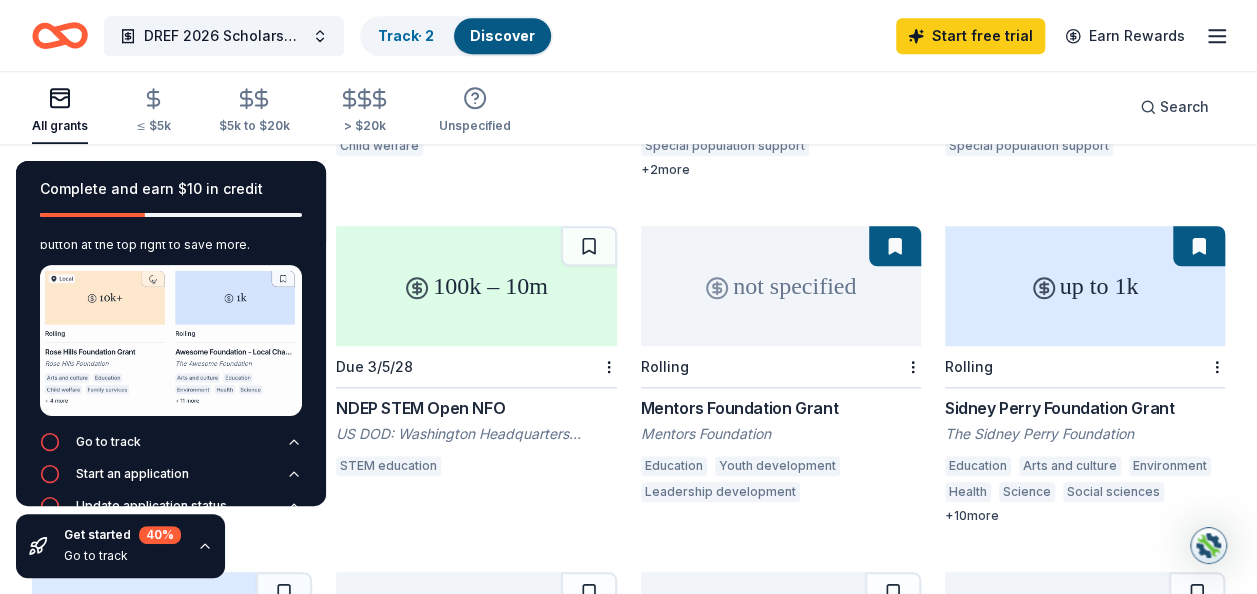 click at bounding box center [1199, 246] 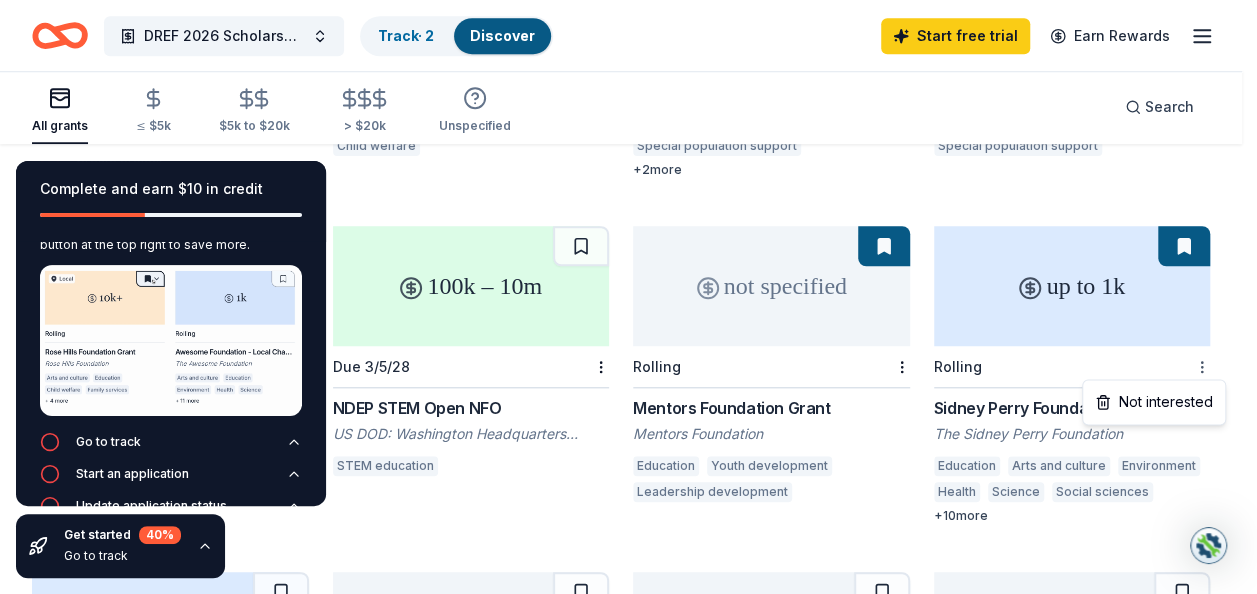 click on "DREF 2026 Scholarship High School Seniors Track · 2 Discover Start free trial Earn Rewards All grants ≤ $5k $5k to $20k > $20k Unspecified Search Filter 1 Eligibility Scholarship CyberGrants Local Sort Complete and earn $10 in credit Create project Save a grant We've saved some grants for you. Use this button at the top right to save more. Go to track Start an application Update application status Get started 40 % Go to track 102 results in [CITY], [STATE] 100k – 5m Due 3/3/26 NSF Scholarships in Science, Technology, Engineering, and Mathematics Program (351481) National Science Foundation (NSF) STEM education Higher education 2k Due 5/1/26 and 5/1/28 Society Awards: Emily M. Gray Award Biophysical Society Higher education Biology Engineering Molecular biology Biochemistry Physics Pharmacology + 1 more not specified Due 1/29/26 Initiative for Maximizing Student Development (IMSD) (T32) (350977) US Department of Health & Human Services: National Institutes of Health (NIH) STEM education Biology Health" at bounding box center (628, -503) 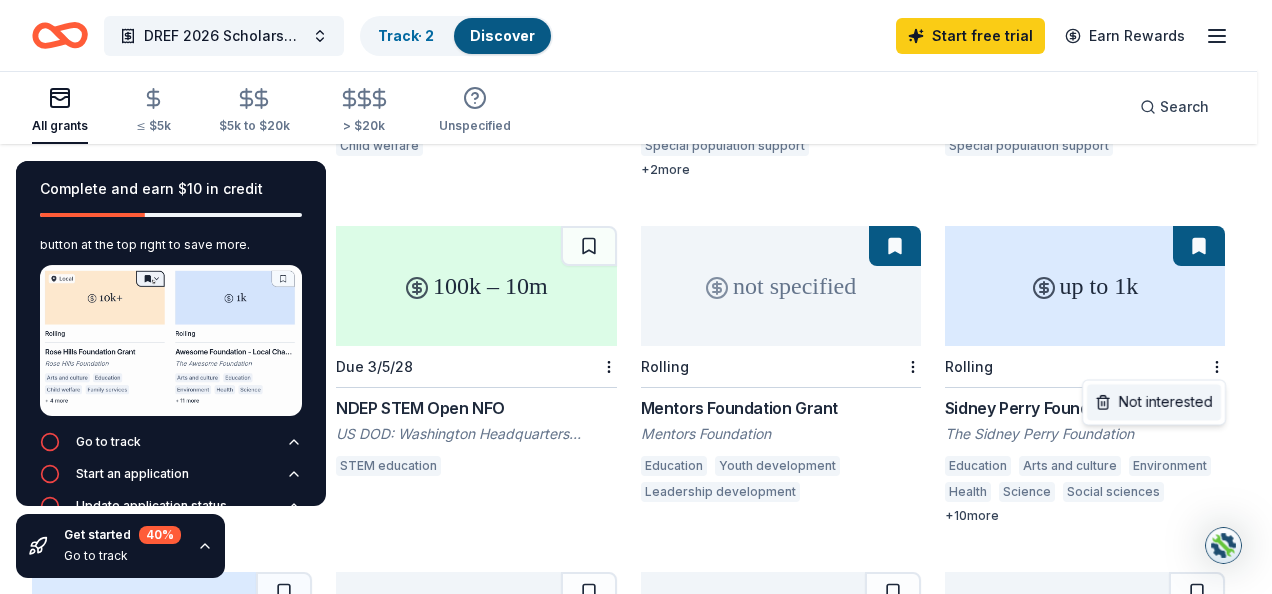 click on "Not interested" at bounding box center (1154, 402) 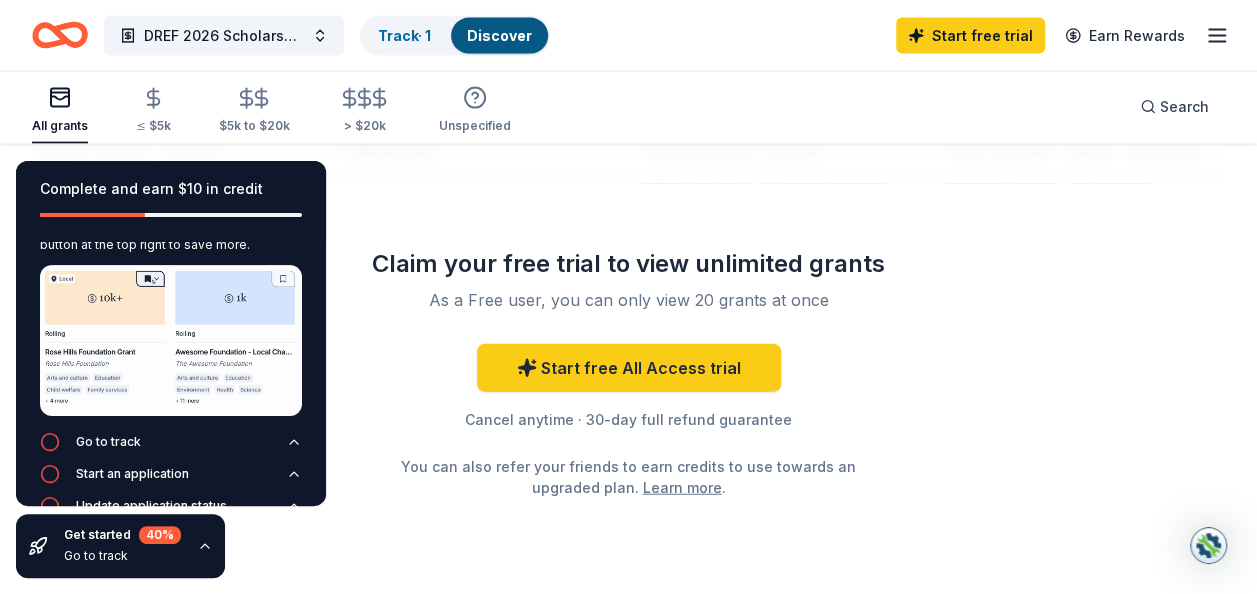 scroll, scrollTop: 2275, scrollLeft: 0, axis: vertical 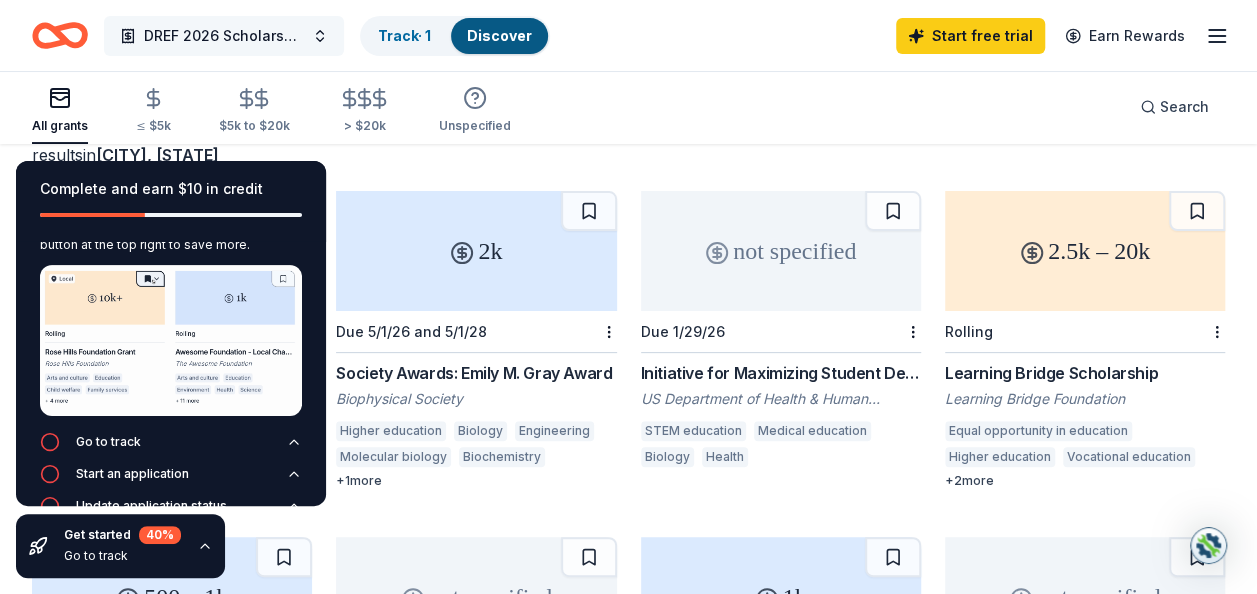 click on "DREF 2026 Scholarship High School Seniors" at bounding box center (224, 36) 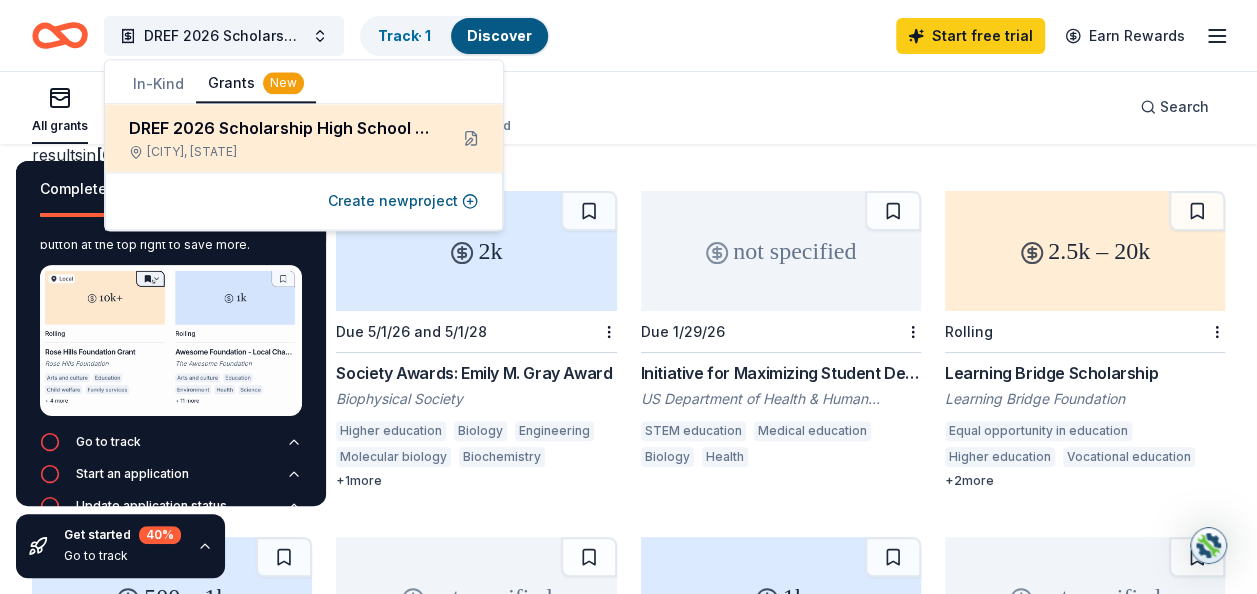 click on "DREF 2026 Scholarship High School Seniors [CITY], [STATE]" at bounding box center [304, 138] 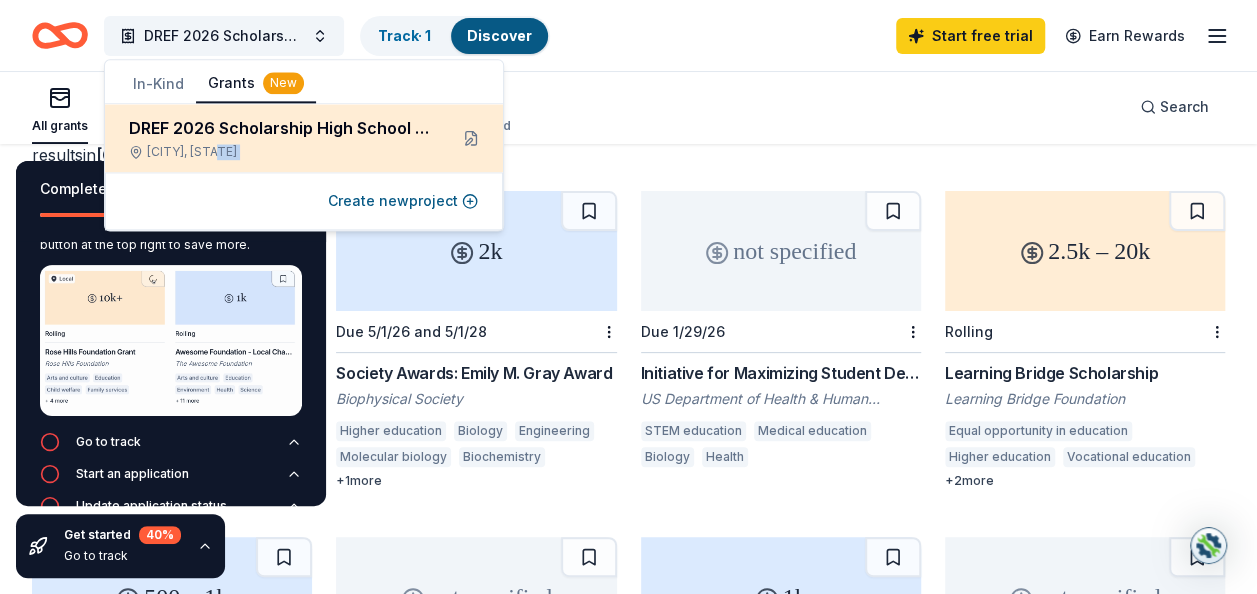 click on "DREF 2026 Scholarship High School Seniors [CITY], [STATE]" at bounding box center [304, 138] 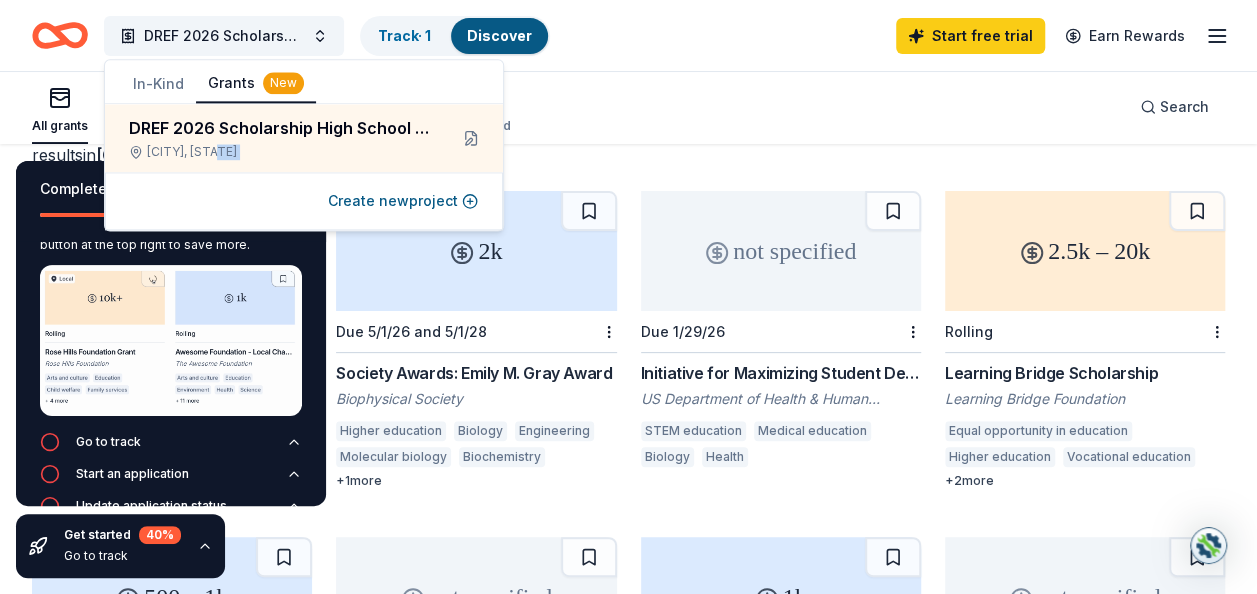 drag, startPoint x: 359, startPoint y: 160, endPoint x: 277, endPoint y: 84, distance: 111.8034 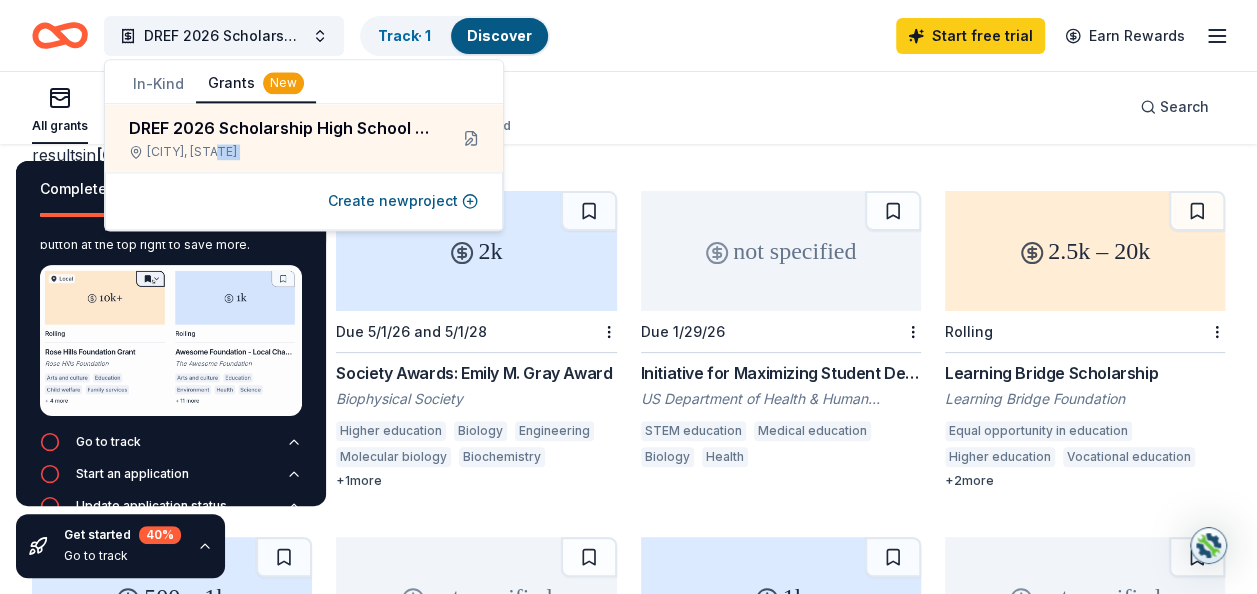 click on "New" at bounding box center (283, 83) 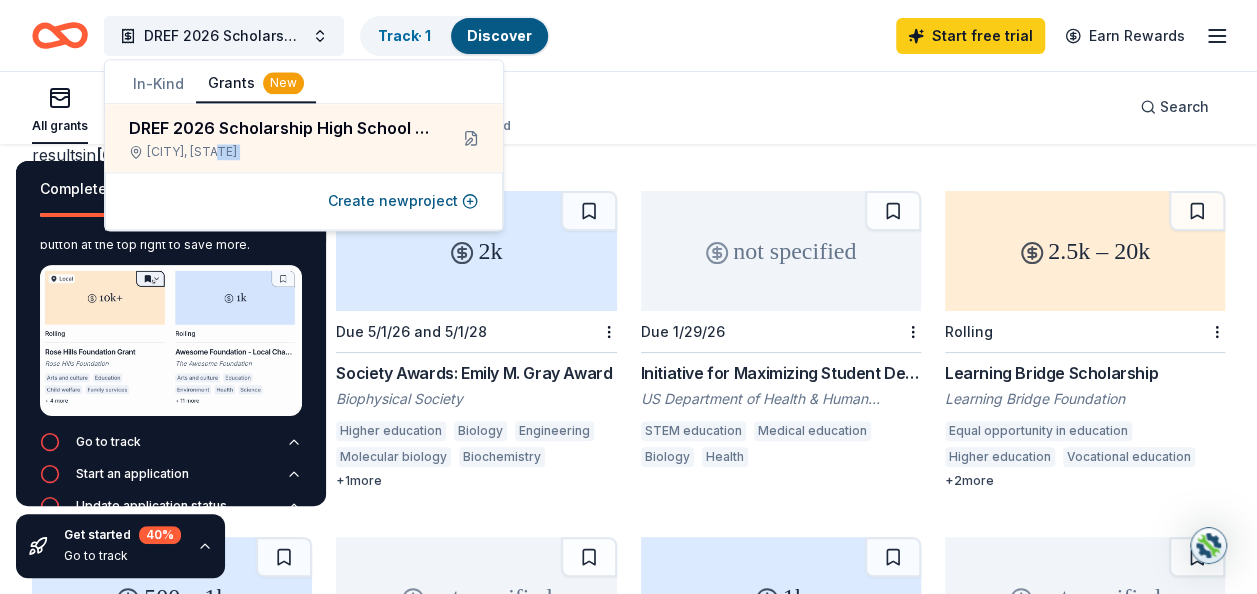 click on "All grants ≤ $5k $5k to $20k > $20k Unspecified Search" at bounding box center [628, 107] 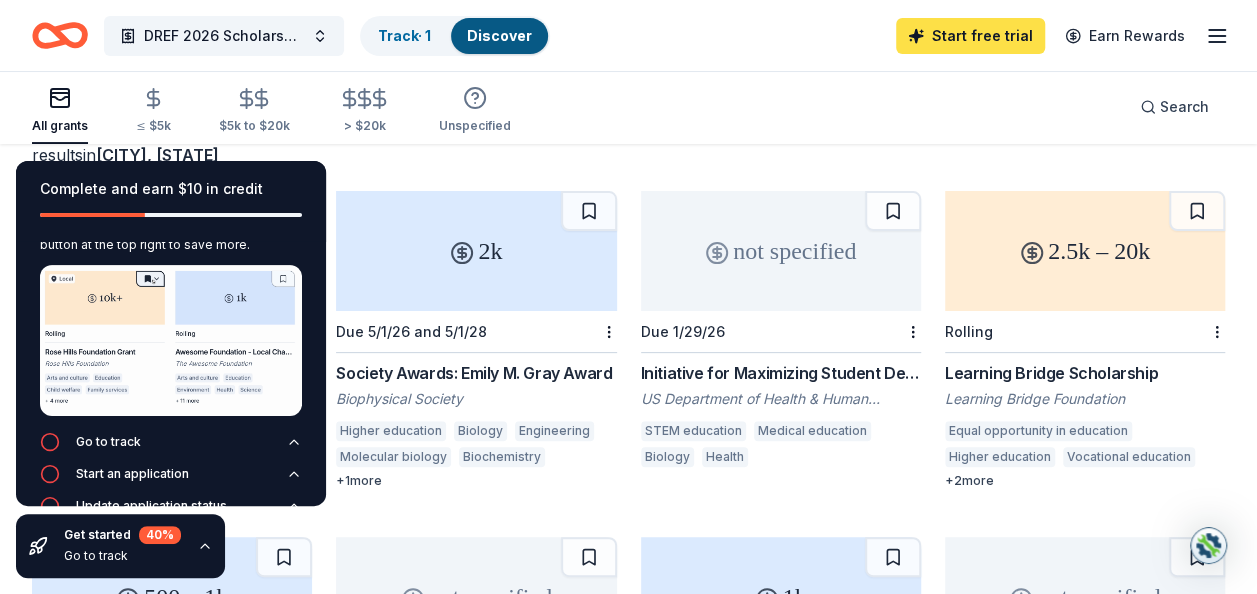 click on "Start free  trial" at bounding box center (970, 36) 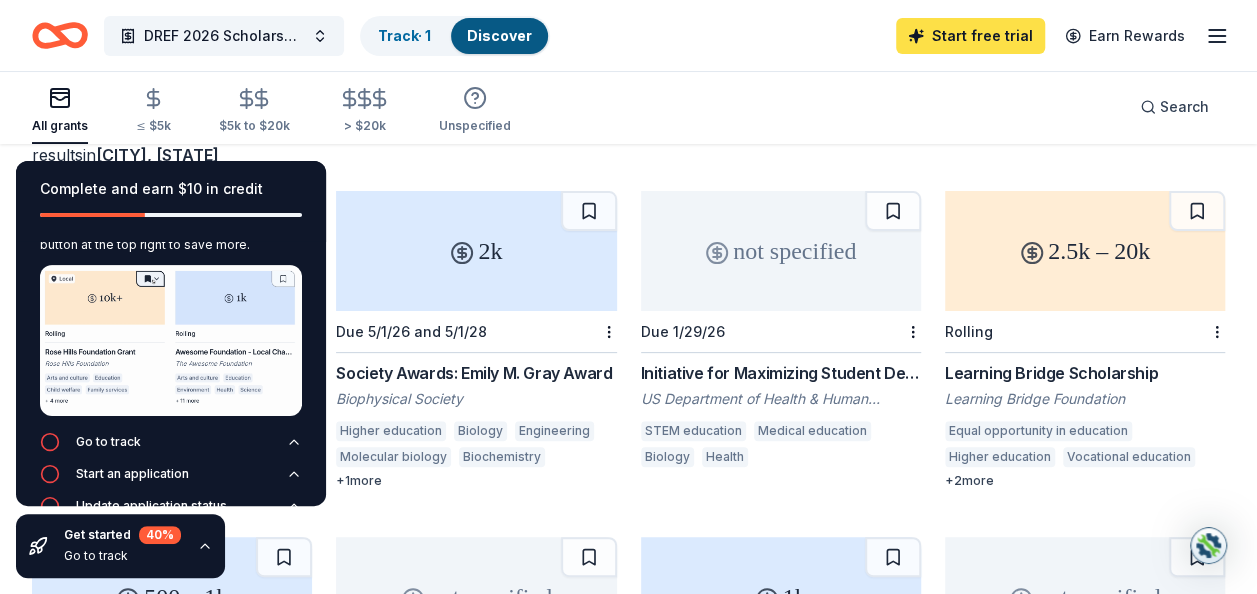 click on "Start free  trial" at bounding box center (970, 36) 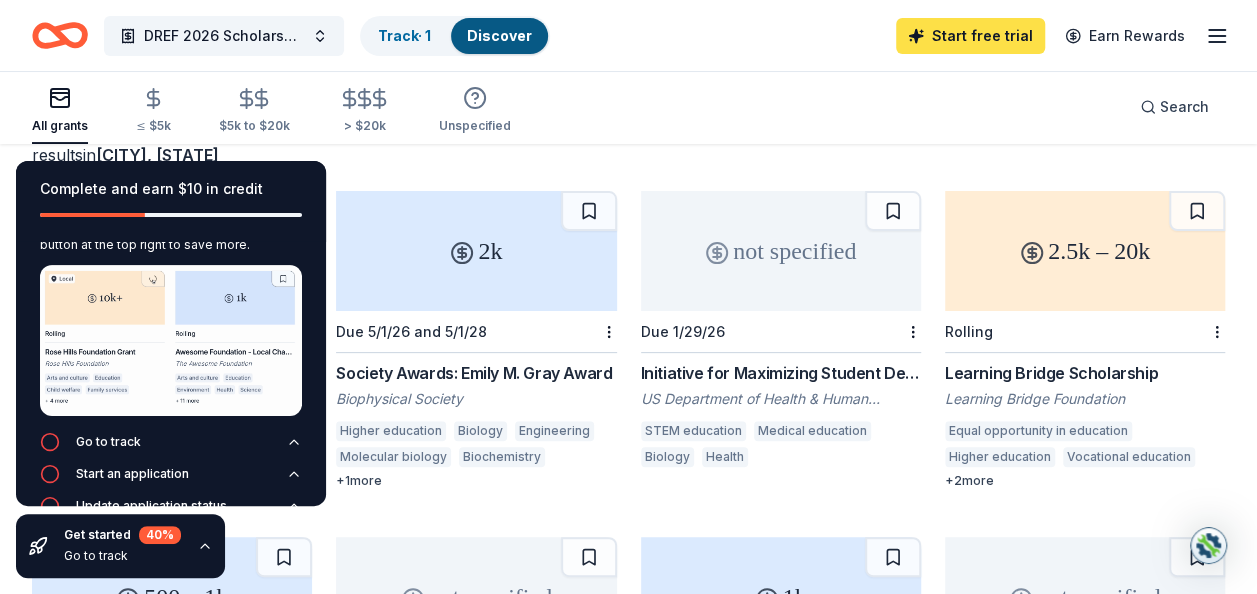 click on "Start free  trial" at bounding box center (970, 36) 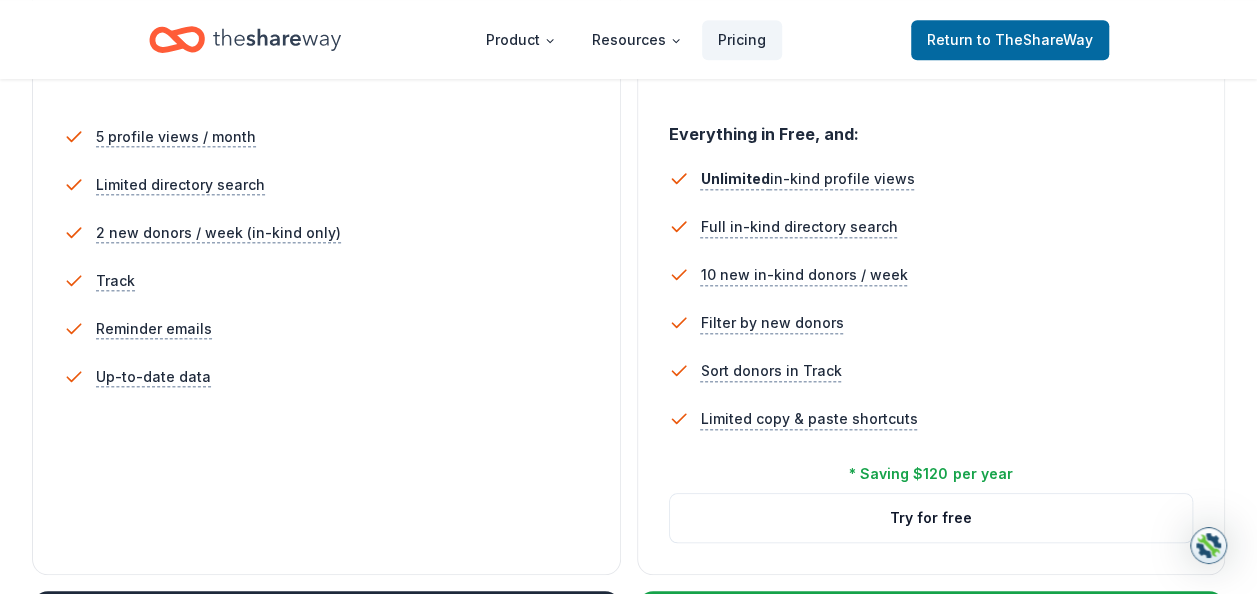 scroll, scrollTop: 600, scrollLeft: 0, axis: vertical 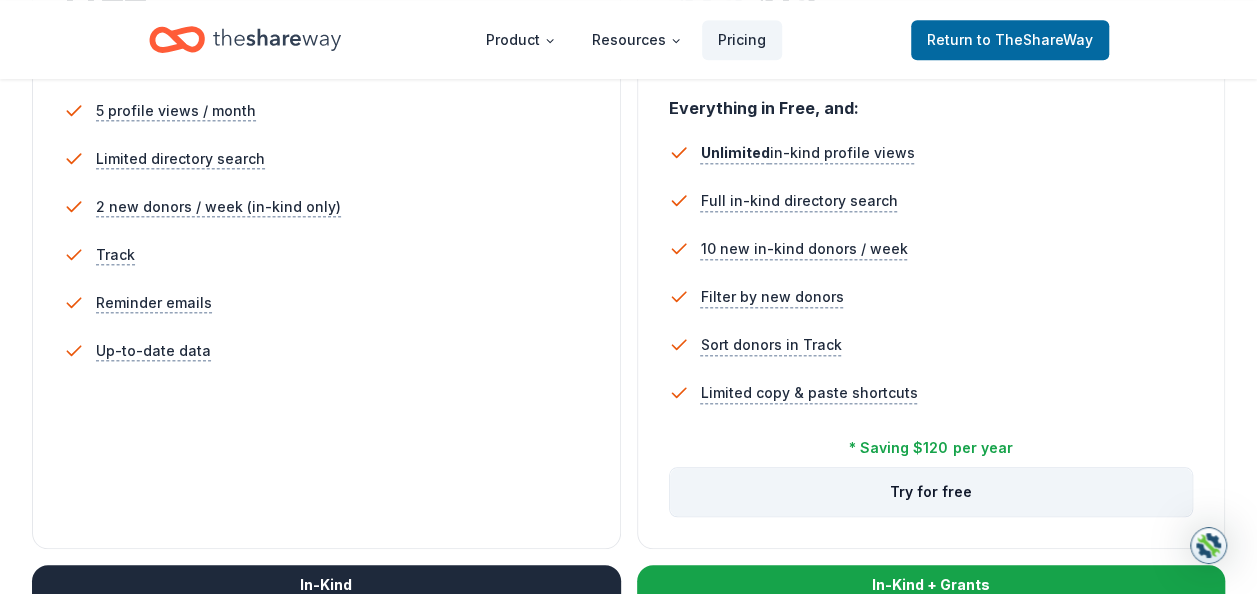 click on "Try for free" at bounding box center [931, 492] 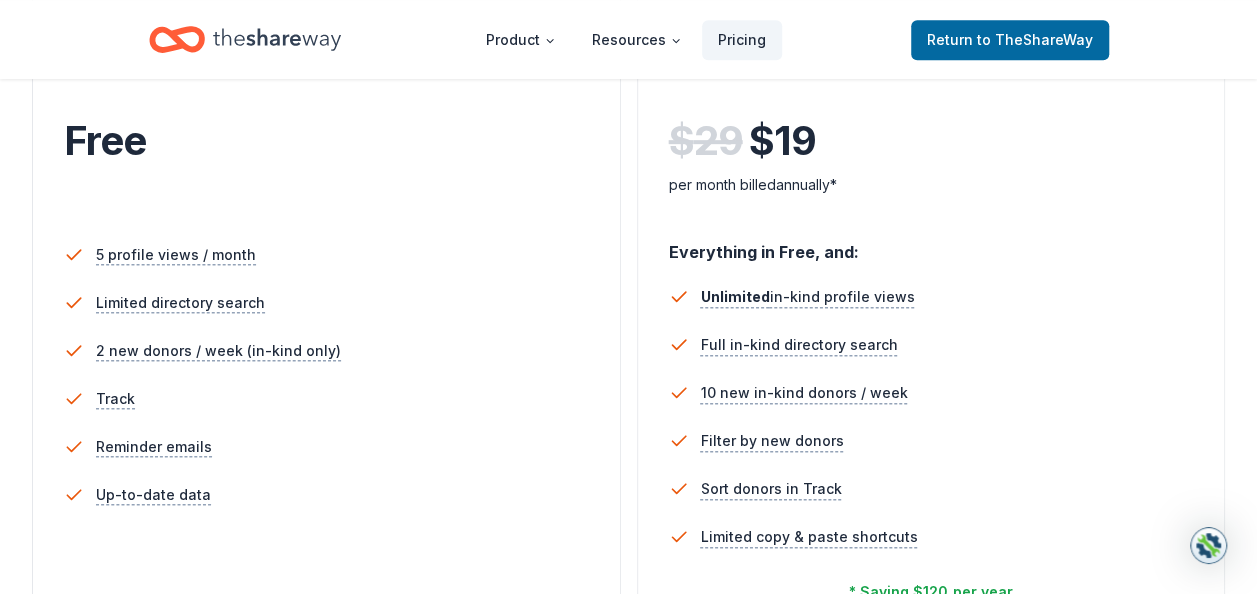 scroll, scrollTop: 500, scrollLeft: 0, axis: vertical 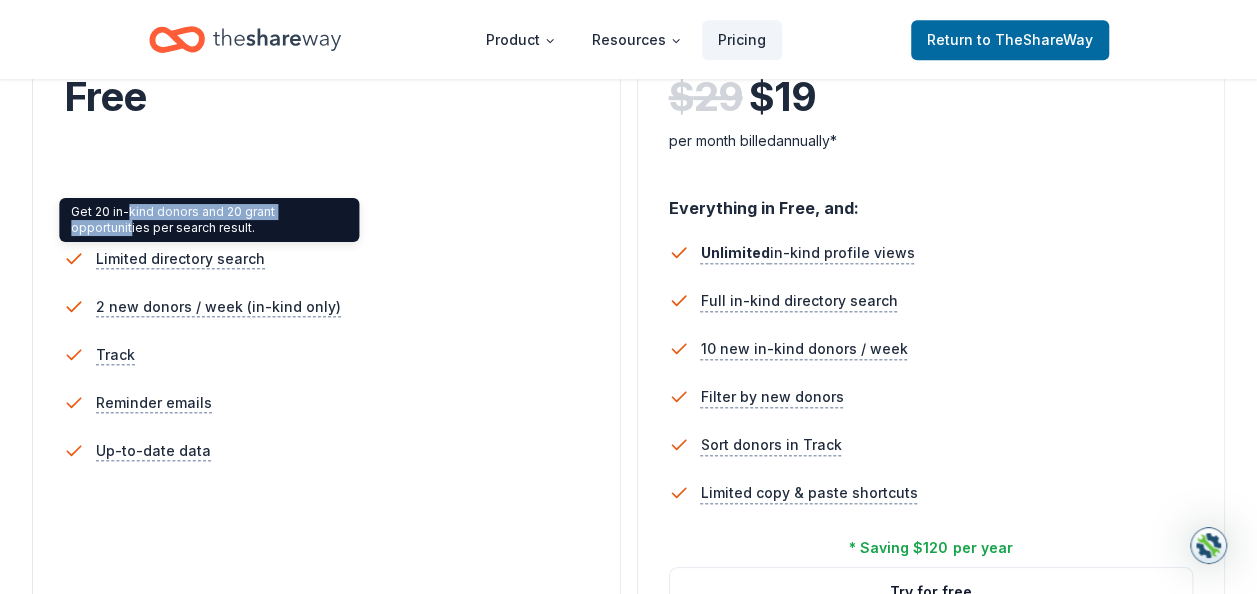 click on "Get 20 in-kind donors and 20 grant opportunities per search result. Get 20 in-kind donors and 20 grant opportunities per search result." at bounding box center (209, 220) 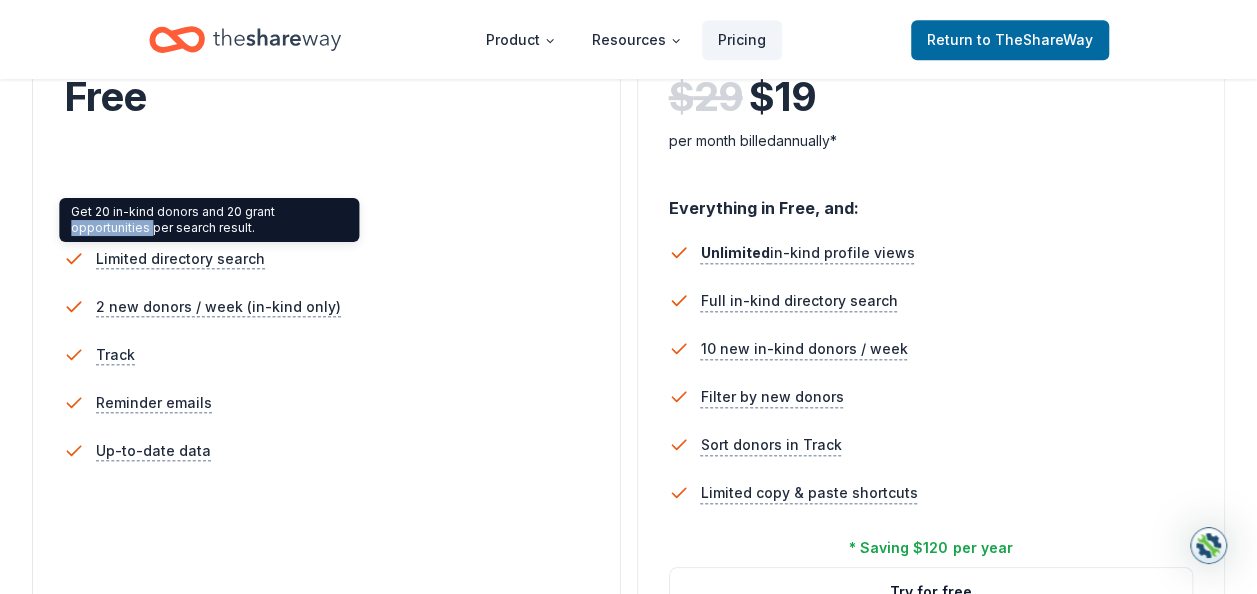 click on "Get 20 in-kind donors and 20 grant opportunities per search result. Get 20 in-kind donors and 20 grant opportunities per search result." at bounding box center (209, 220) 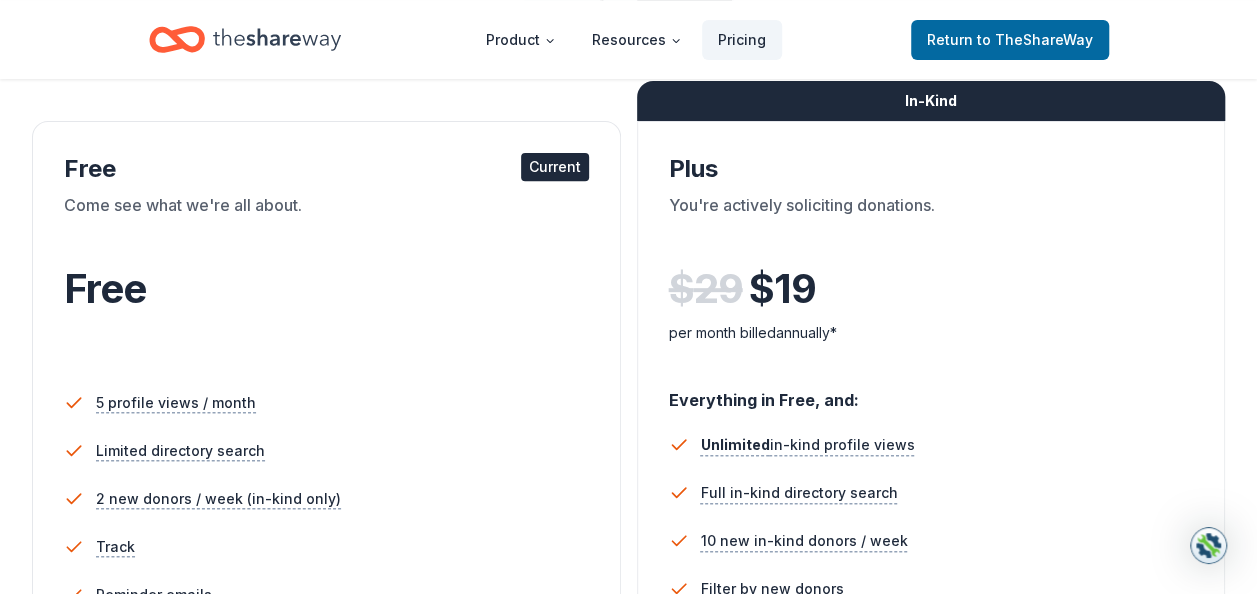 scroll, scrollTop: 200, scrollLeft: 0, axis: vertical 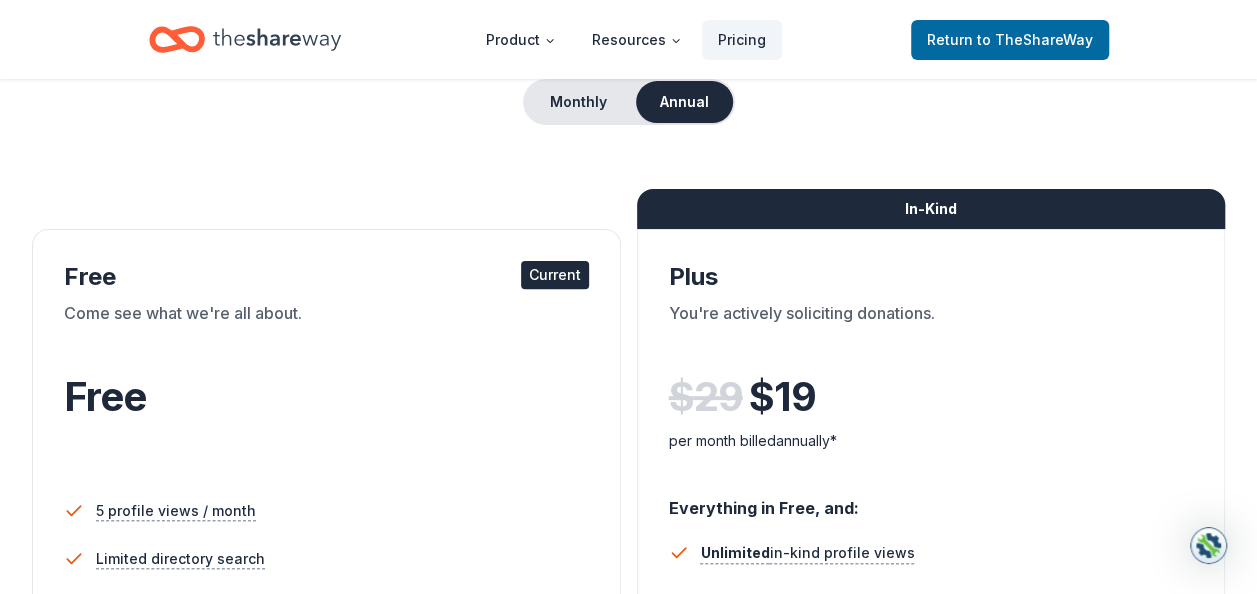 click on "Current" at bounding box center [555, 275] 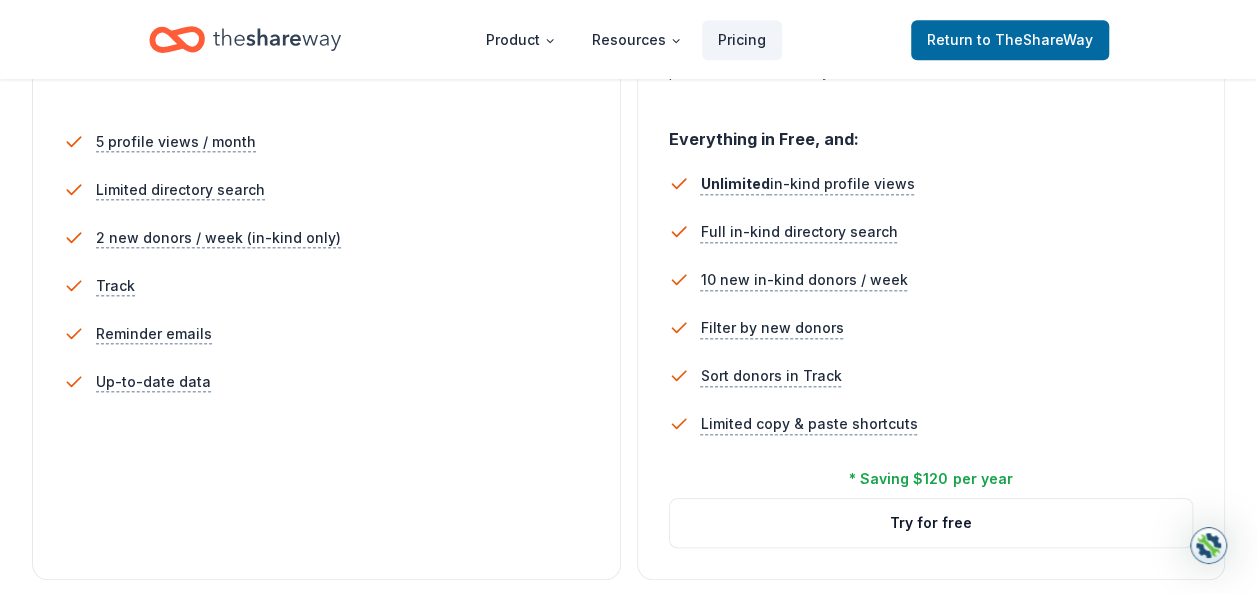 scroll, scrollTop: 600, scrollLeft: 0, axis: vertical 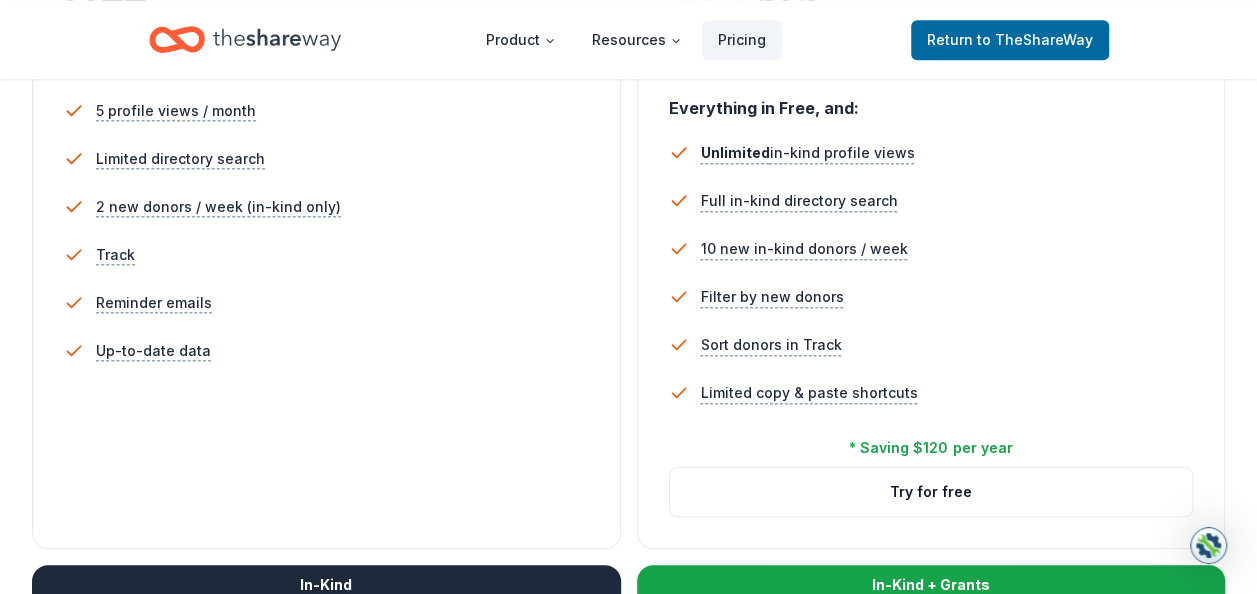 click on "In-Kind" at bounding box center (326, 585) 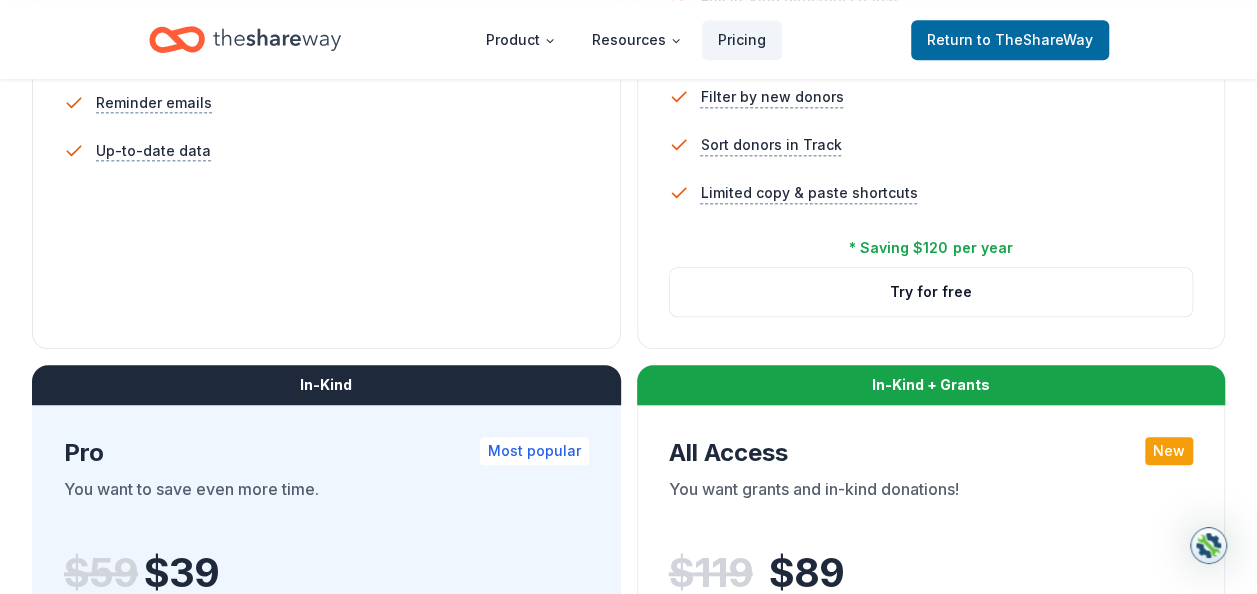 scroll, scrollTop: 600, scrollLeft: 0, axis: vertical 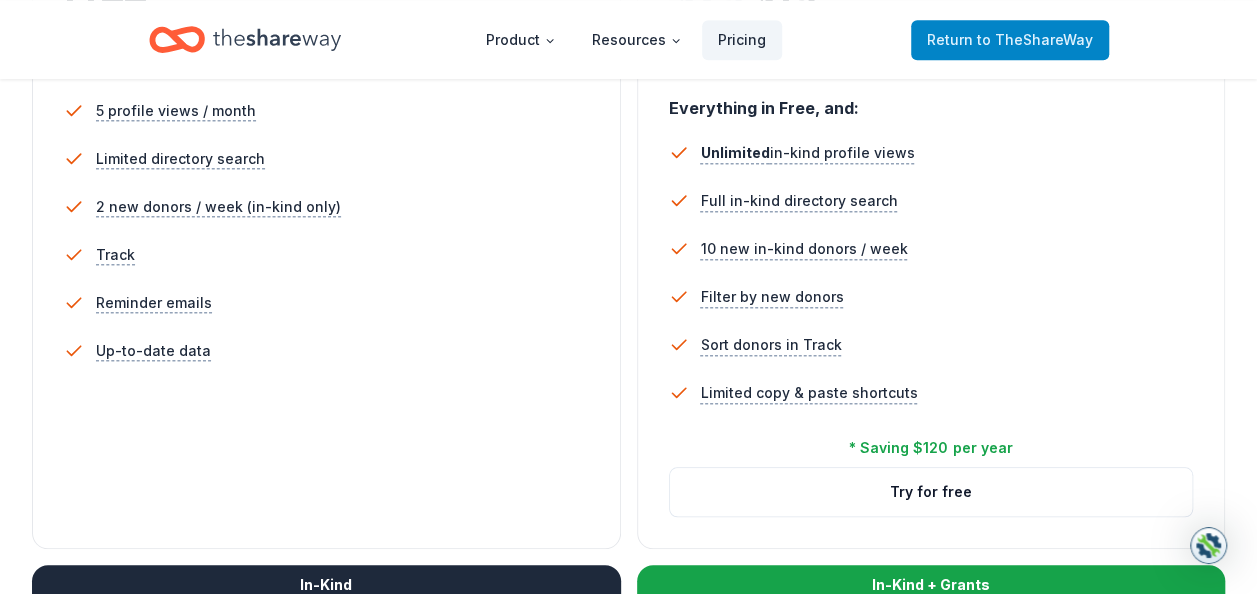 click on "to TheShareWay" at bounding box center [1035, 39] 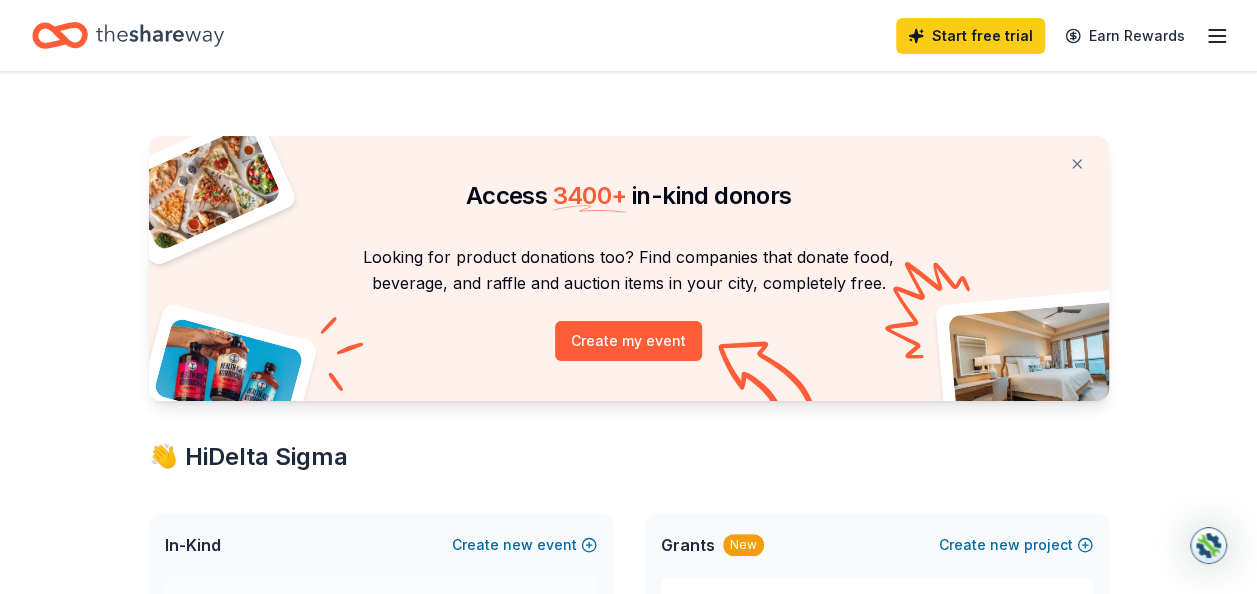 scroll, scrollTop: 300, scrollLeft: 0, axis: vertical 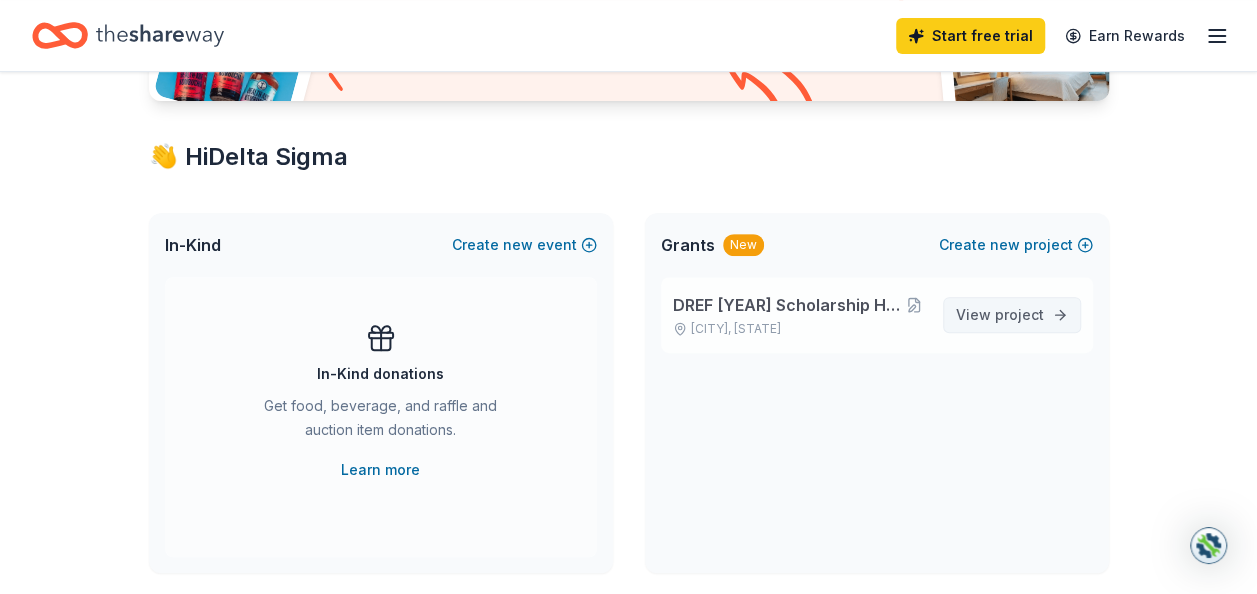 click on "View   project" at bounding box center [1012, 315] 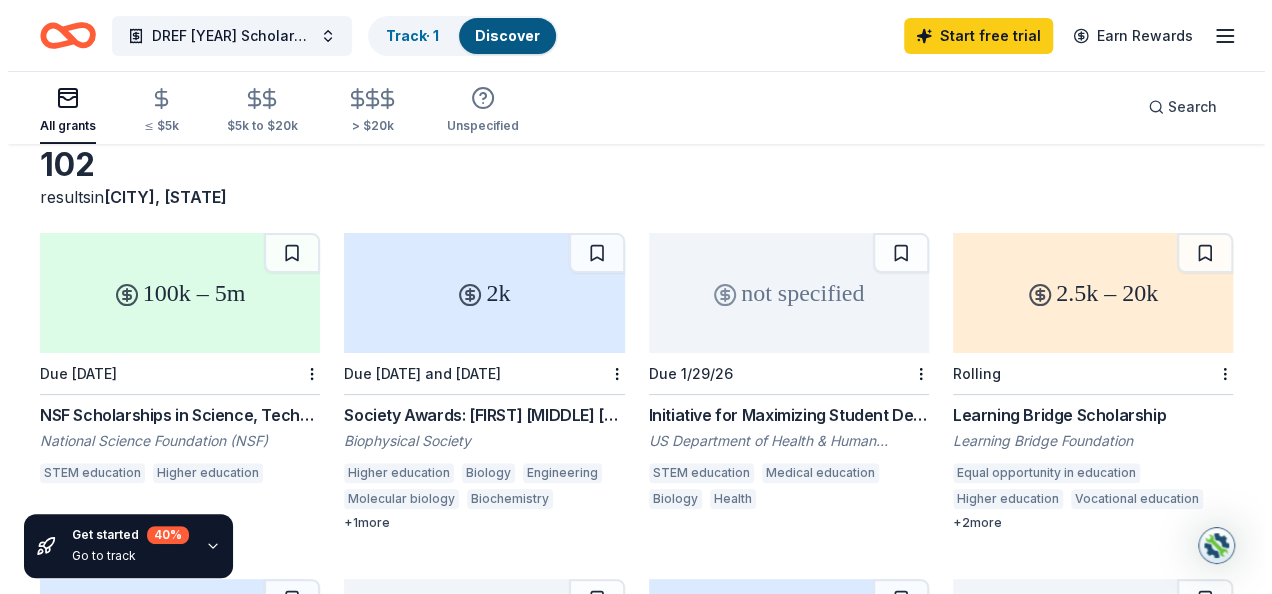 scroll, scrollTop: 200, scrollLeft: 0, axis: vertical 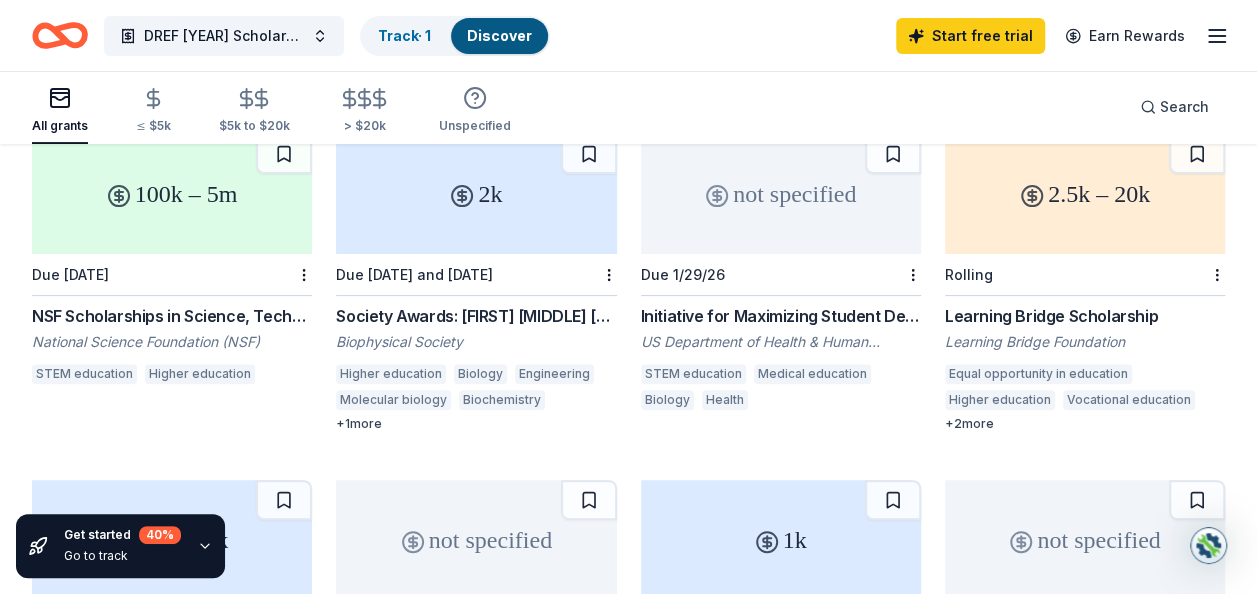 click on "2k" at bounding box center [476, 194] 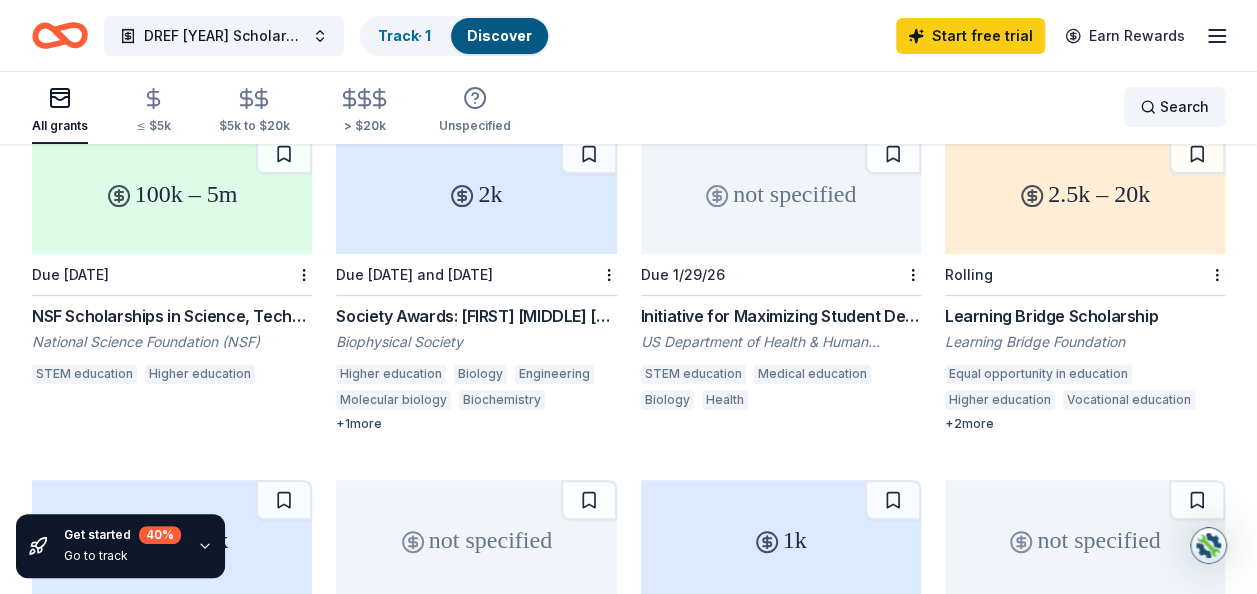 click on "Search" at bounding box center (1184, 107) 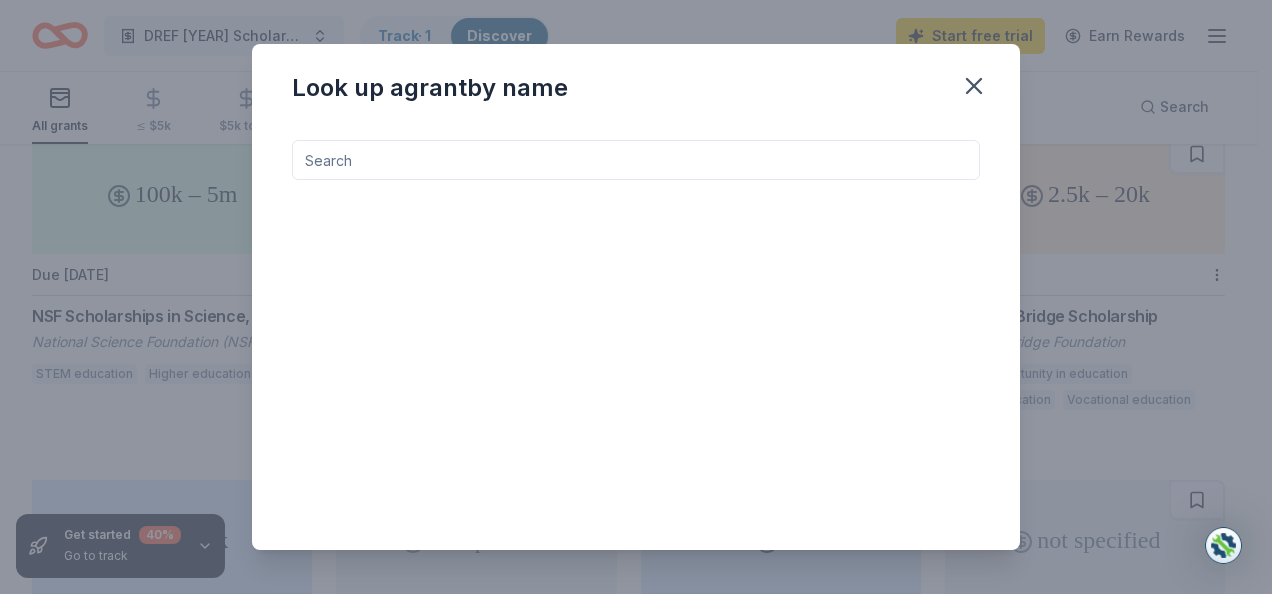 click at bounding box center (636, 160) 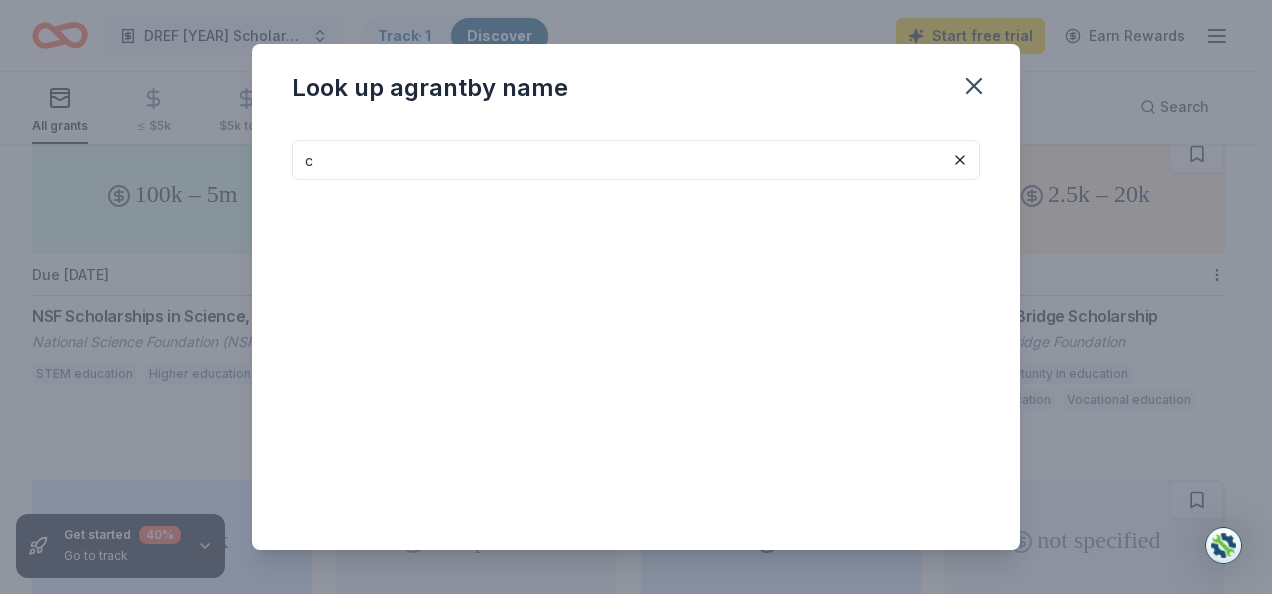 type on "c" 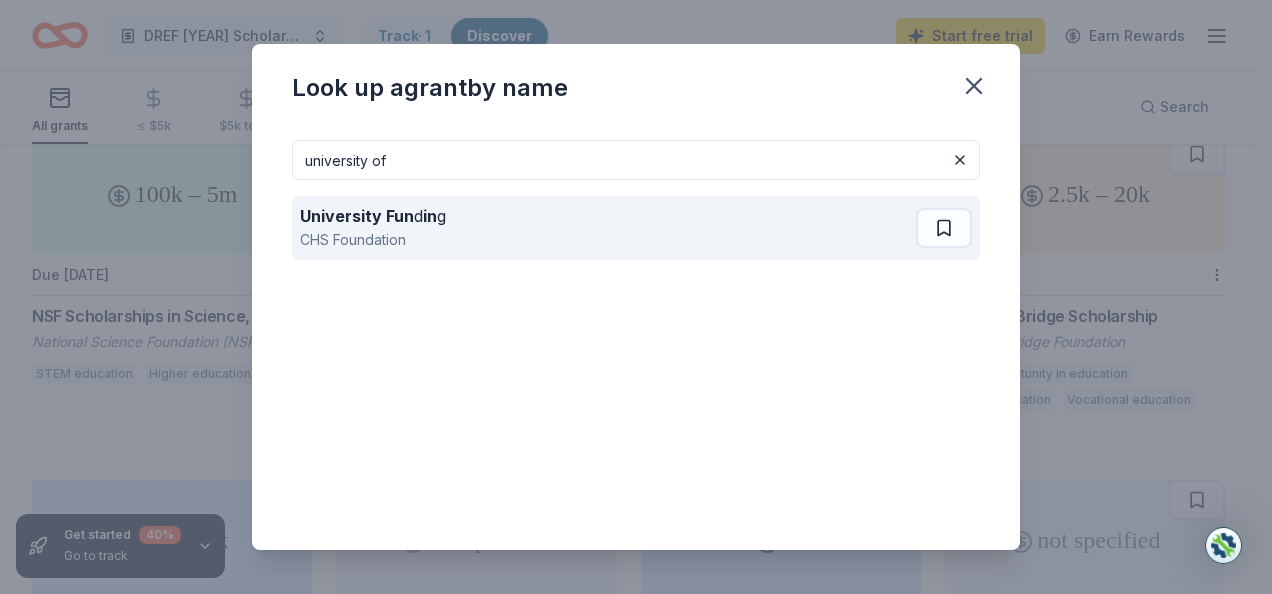 type on "university of" 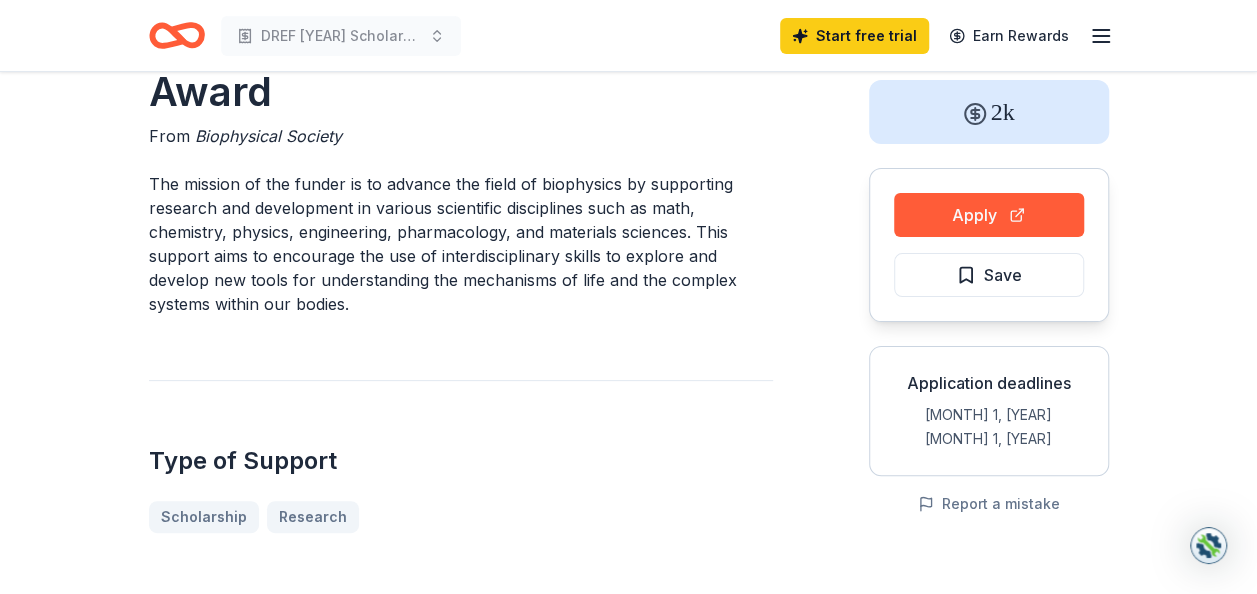 scroll, scrollTop: 0, scrollLeft: 0, axis: both 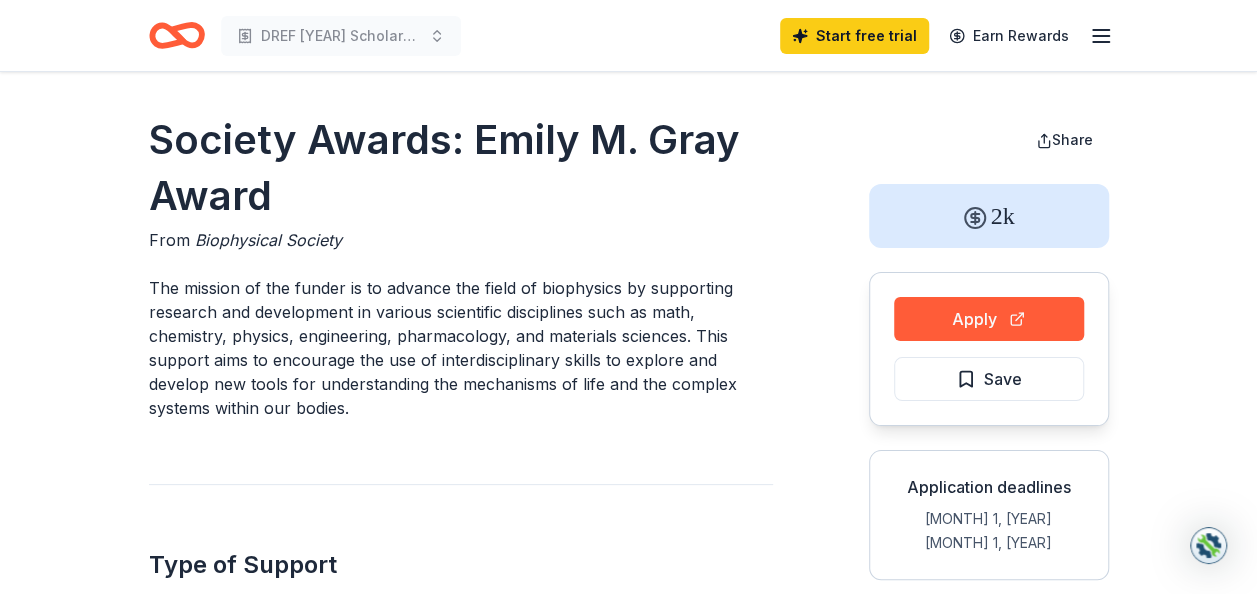 click 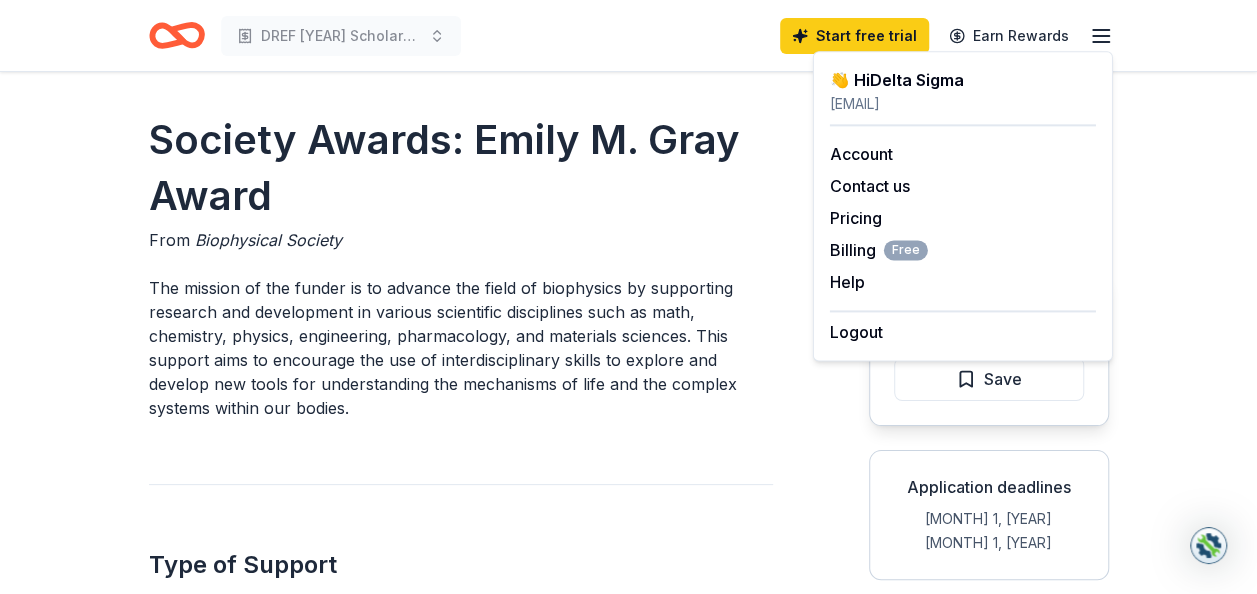 click 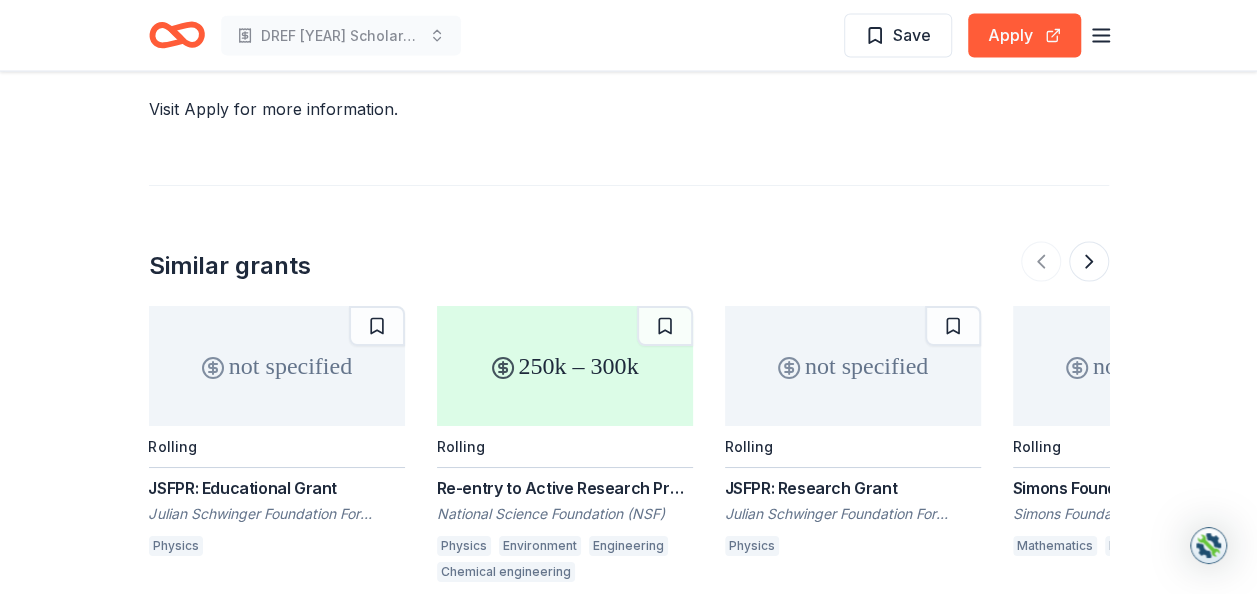 scroll, scrollTop: 2100, scrollLeft: 0, axis: vertical 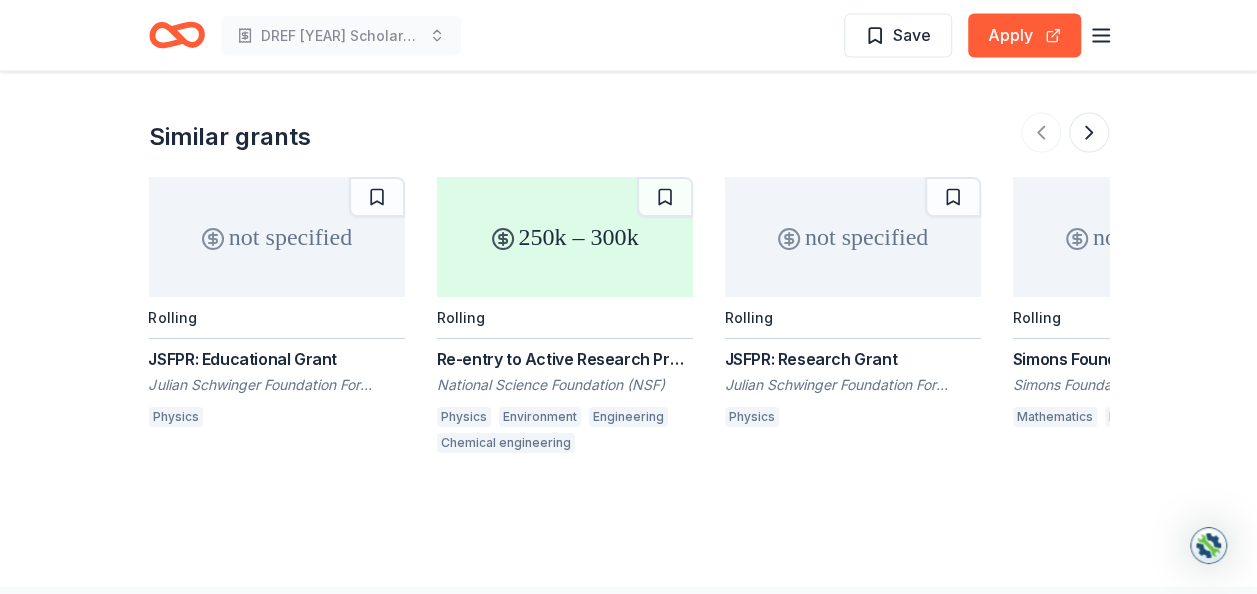 drag, startPoint x: 357, startPoint y: 250, endPoint x: 308, endPoint y: 274, distance: 54.56189 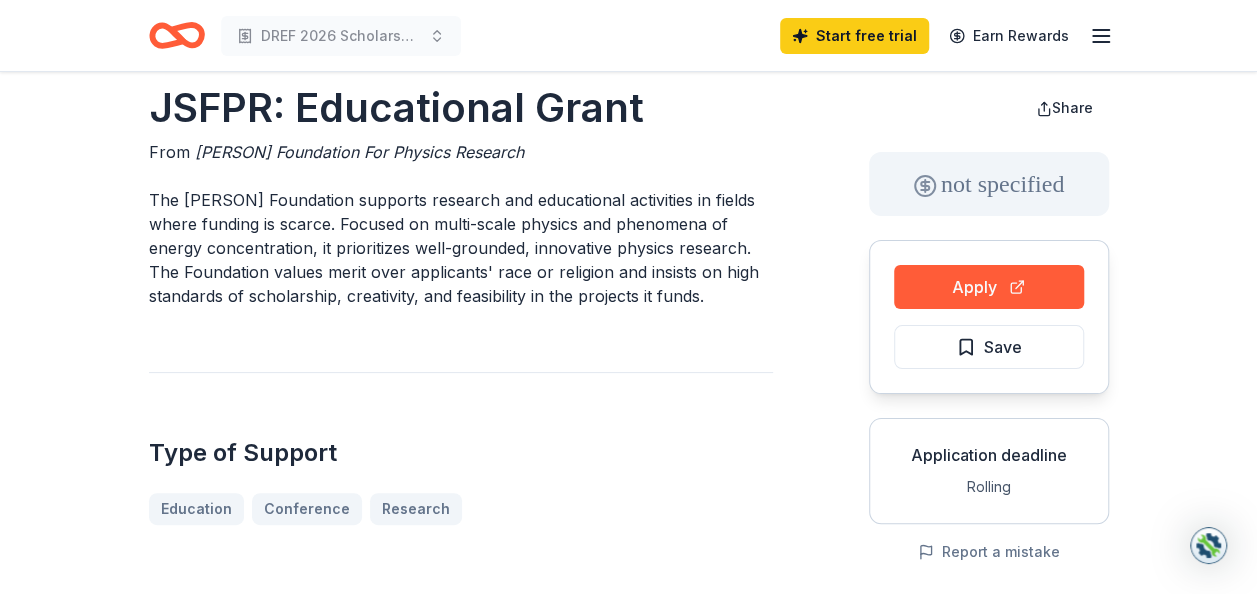 scroll, scrollTop: 0, scrollLeft: 0, axis: both 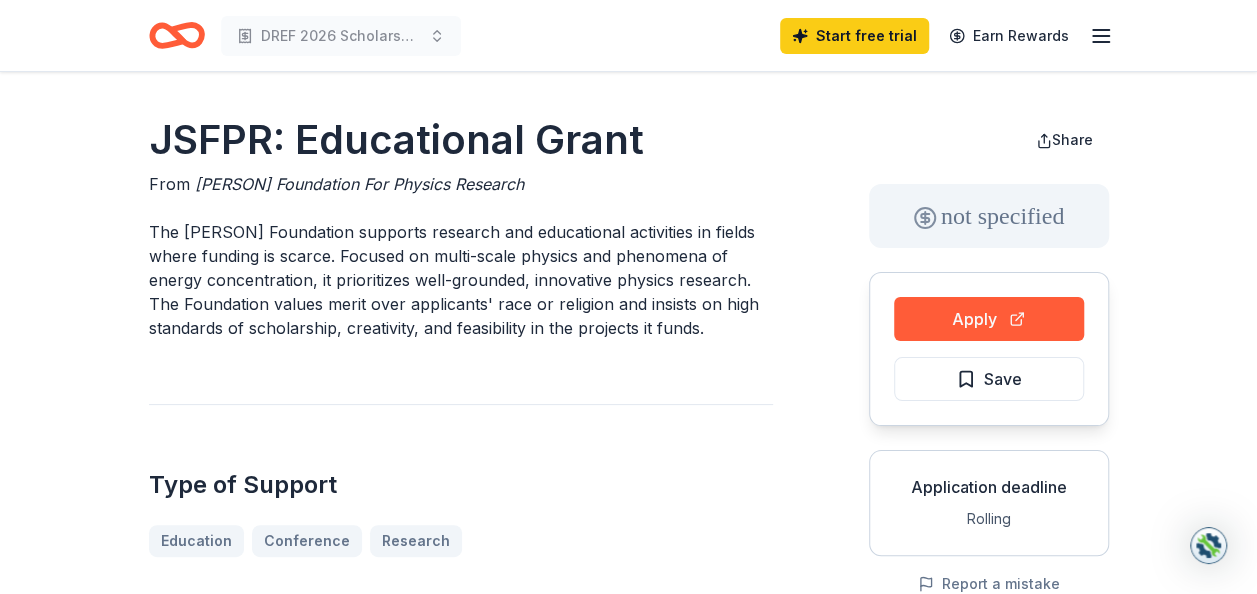 click 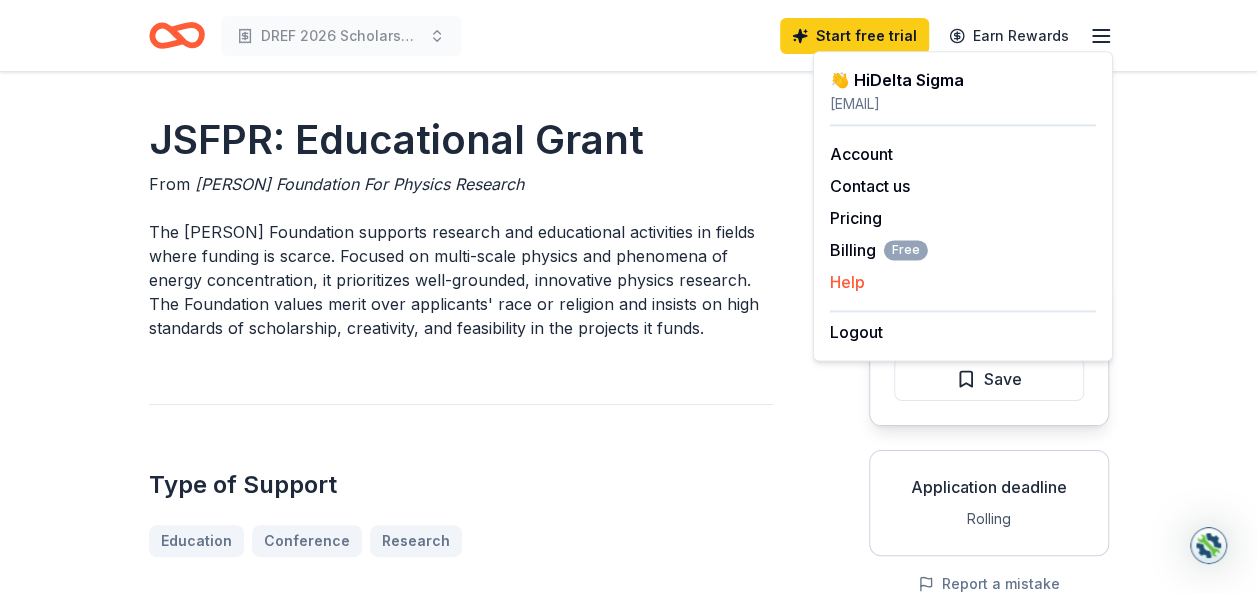 click on "Help" at bounding box center [847, 282] 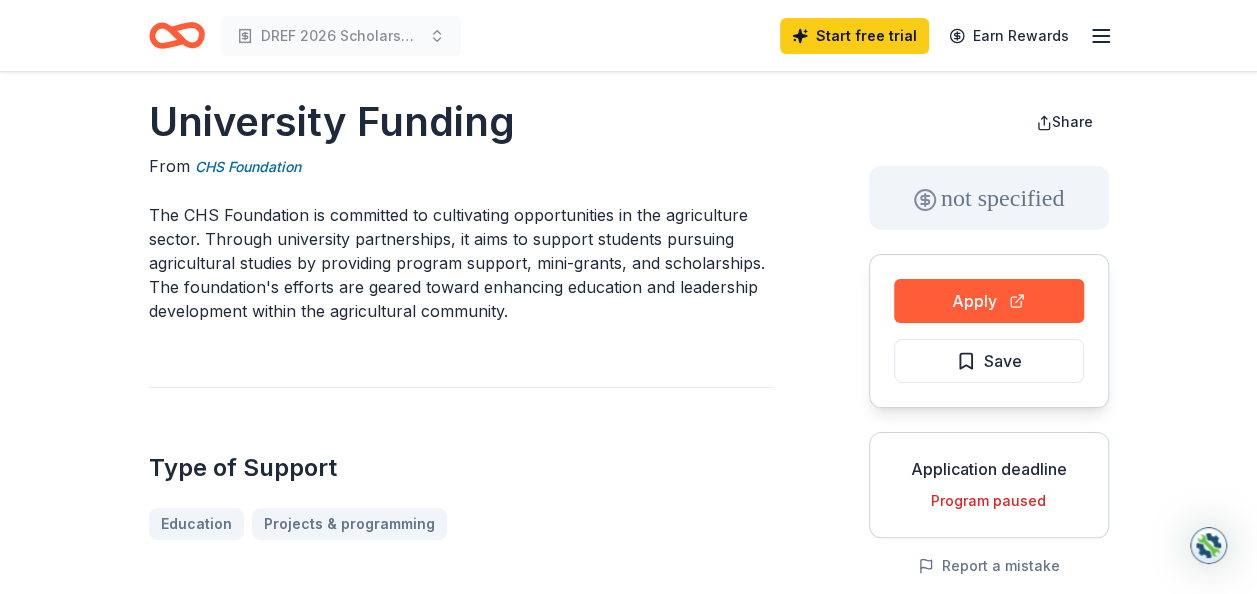 scroll, scrollTop: 0, scrollLeft: 0, axis: both 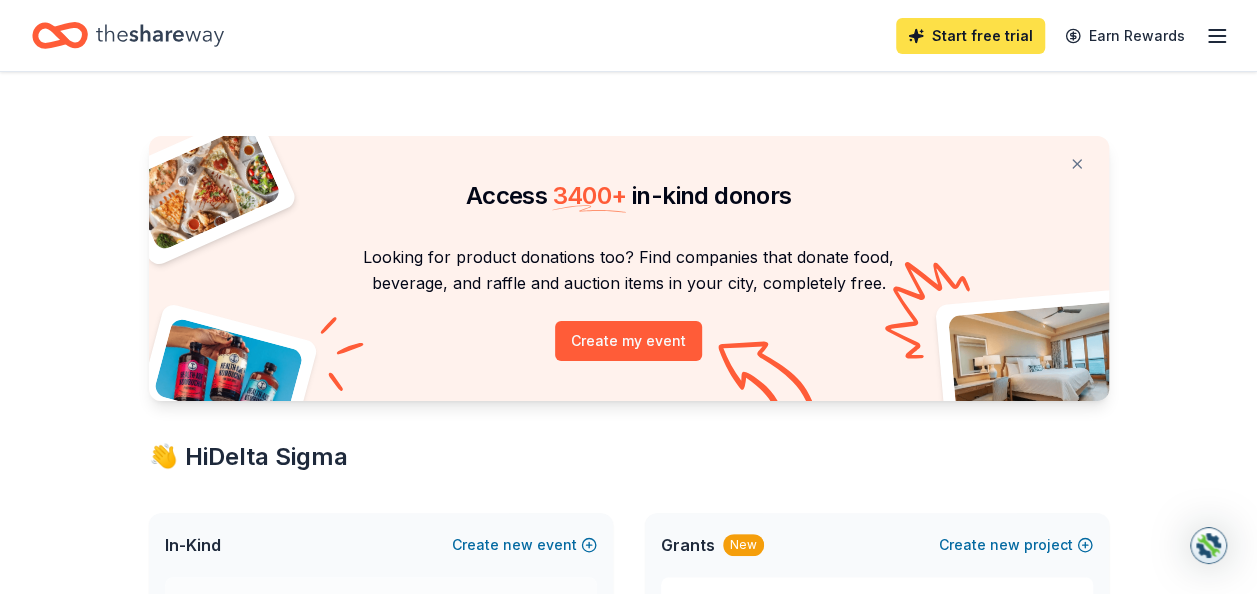 click on "Start free  trial" at bounding box center (970, 36) 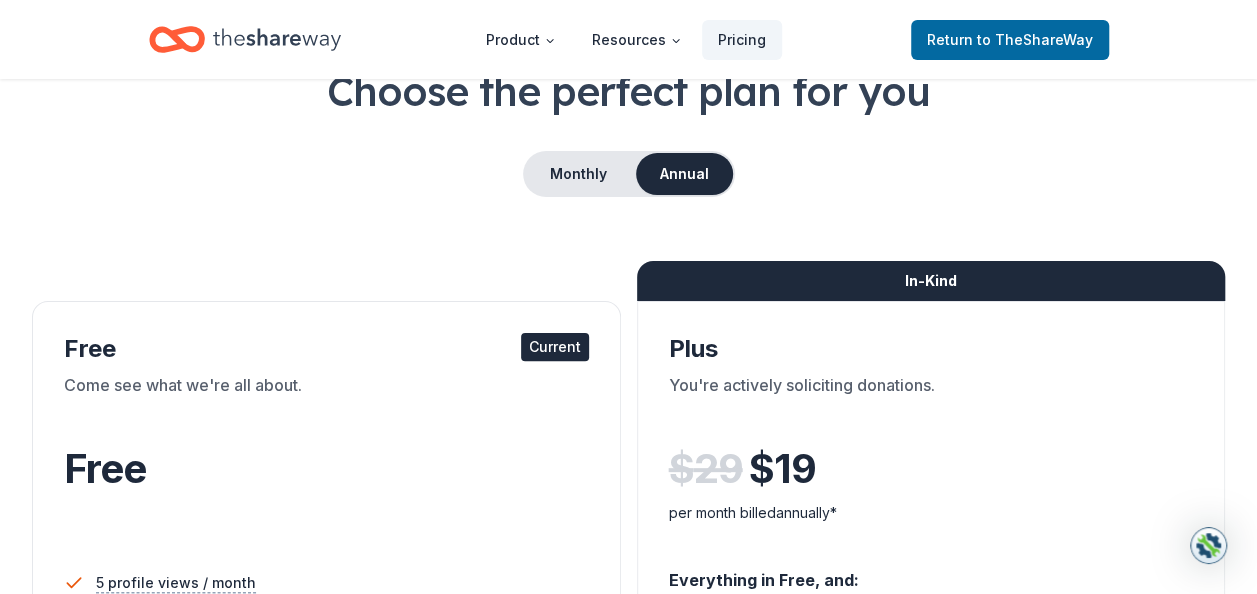 scroll, scrollTop: 200, scrollLeft: 0, axis: vertical 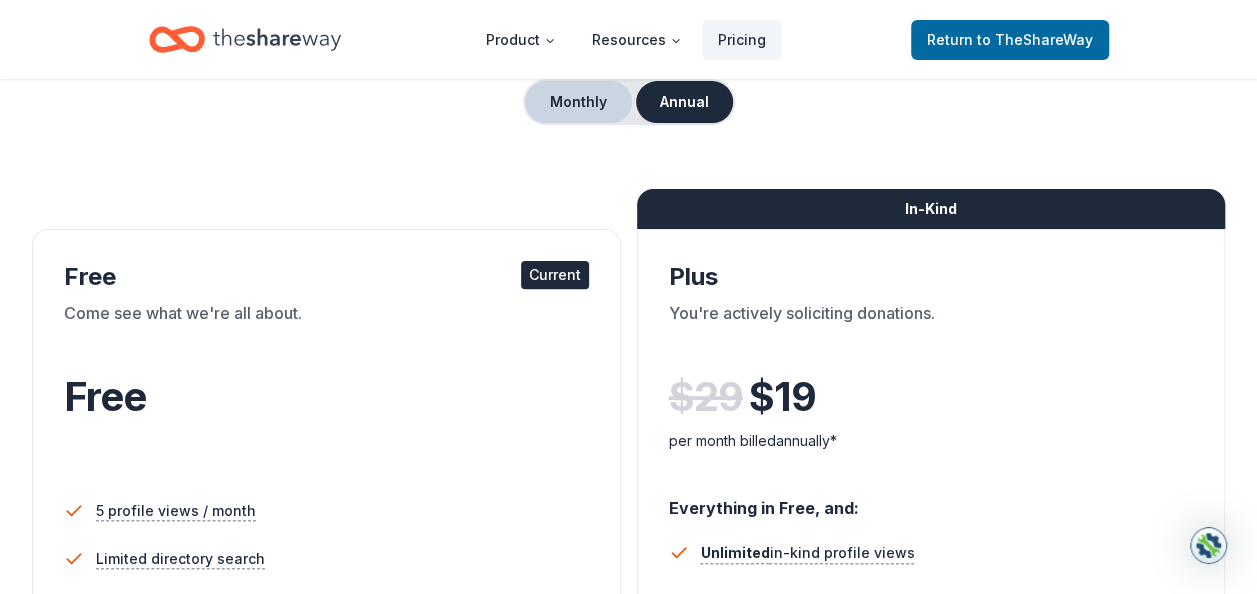click on "Monthly" at bounding box center (578, 102) 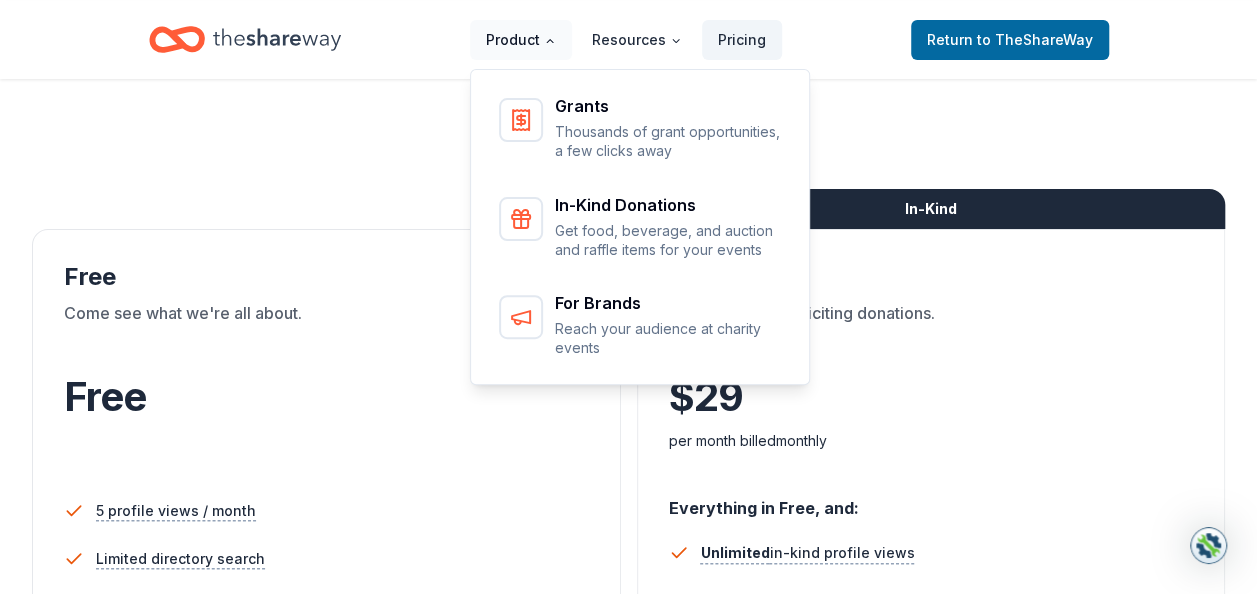 click on "Product" at bounding box center (521, 40) 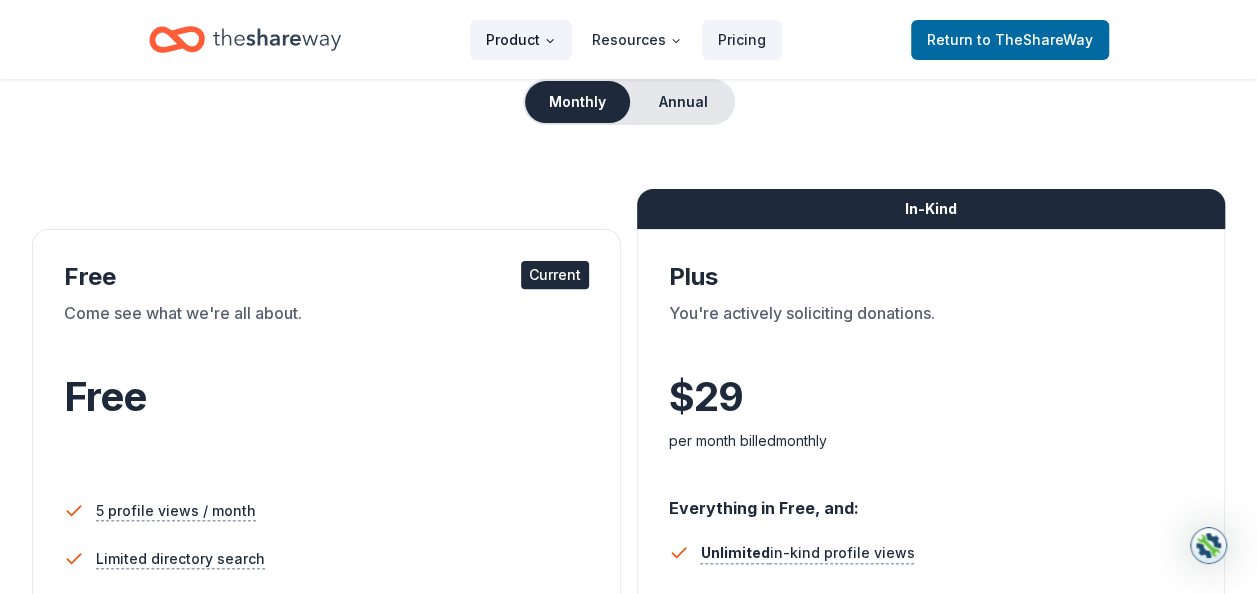 click on "Product" at bounding box center [521, 40] 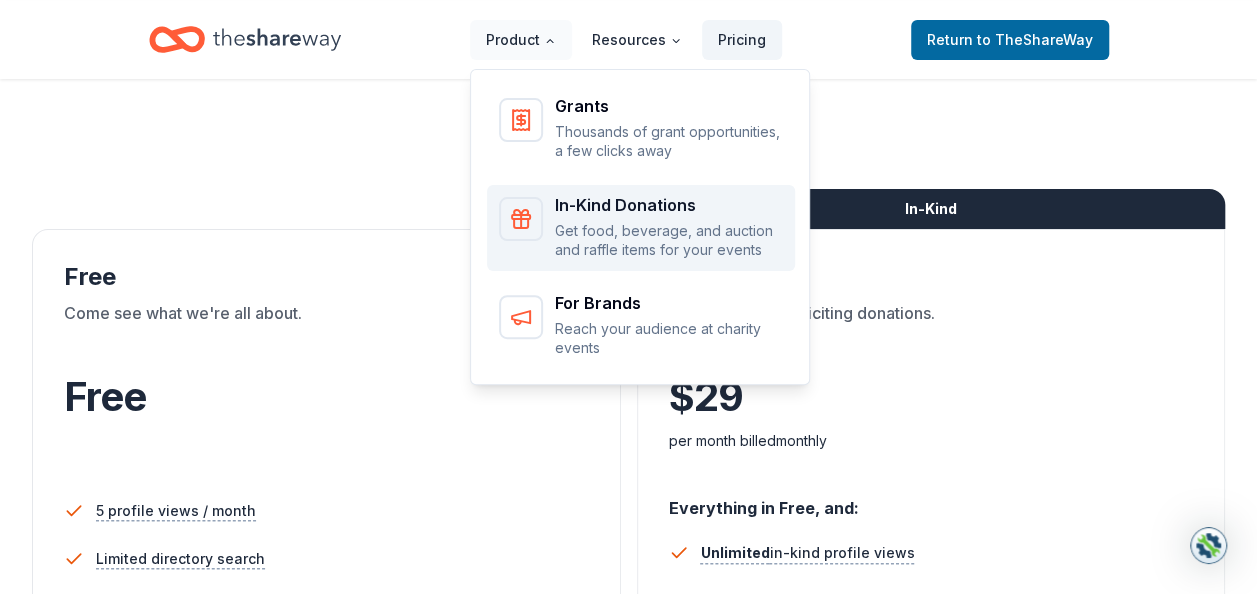 click on "Get food, beverage, and auction and raffle items for your events" at bounding box center [669, 240] 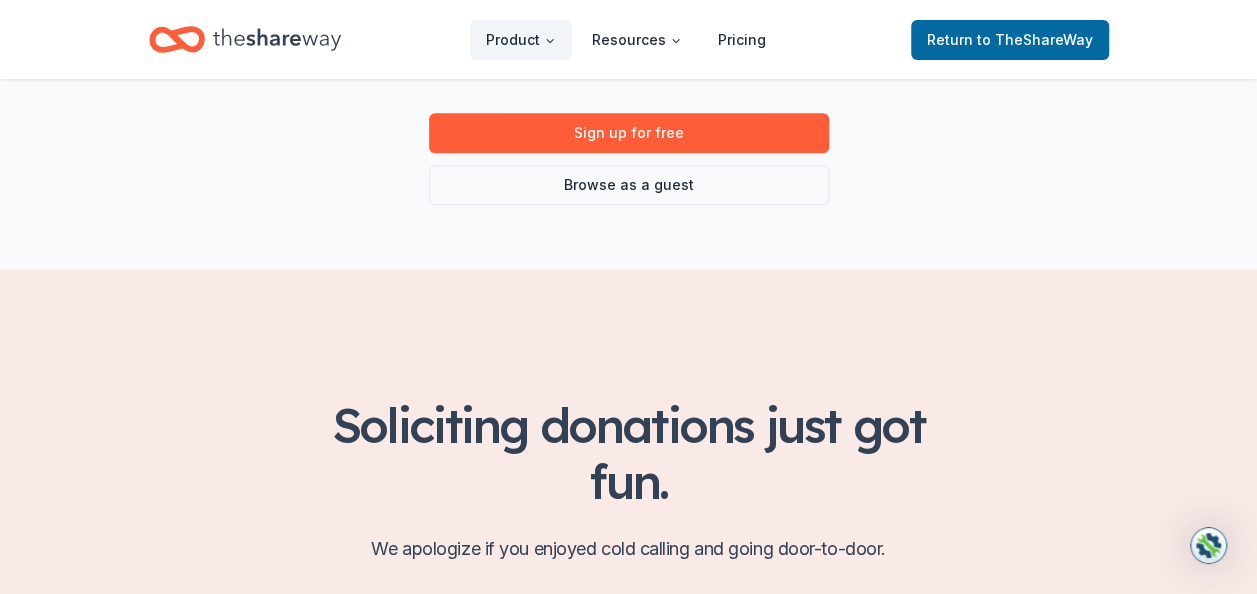 scroll, scrollTop: 400, scrollLeft: 0, axis: vertical 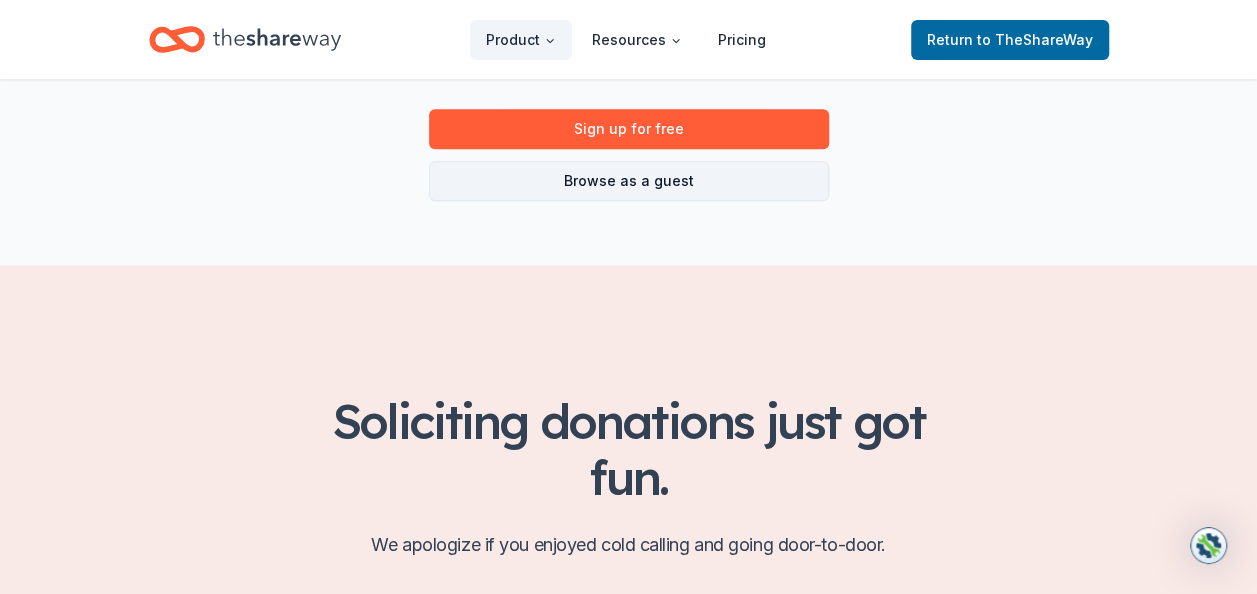 click on "Browse as a guest" at bounding box center [629, 181] 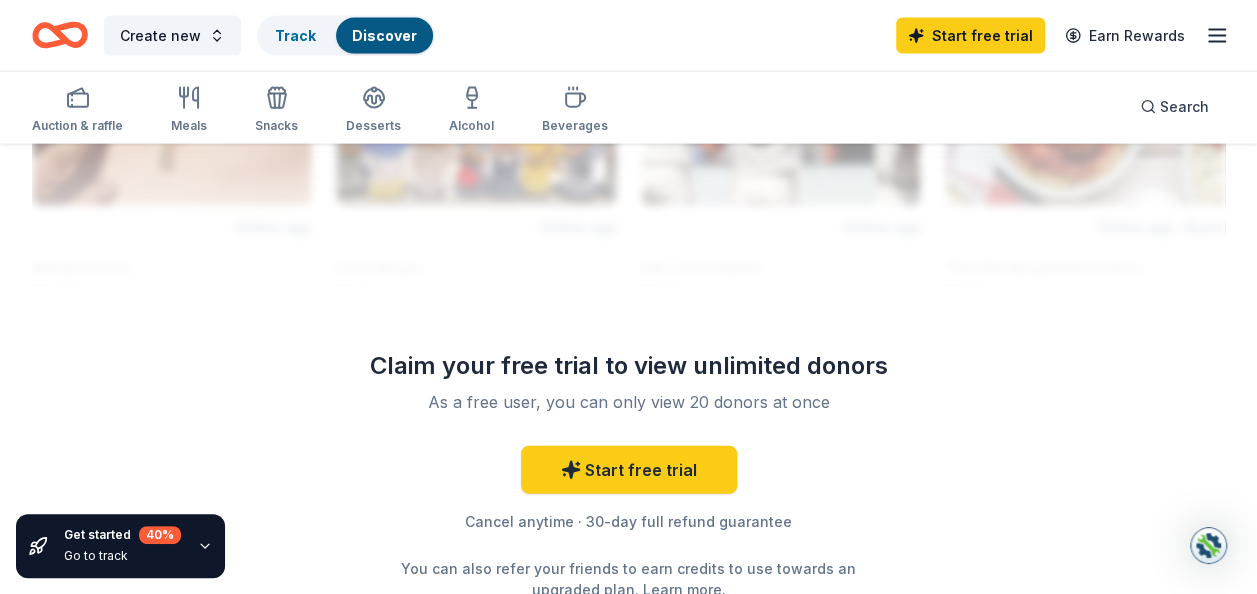 scroll, scrollTop: 2300, scrollLeft: 0, axis: vertical 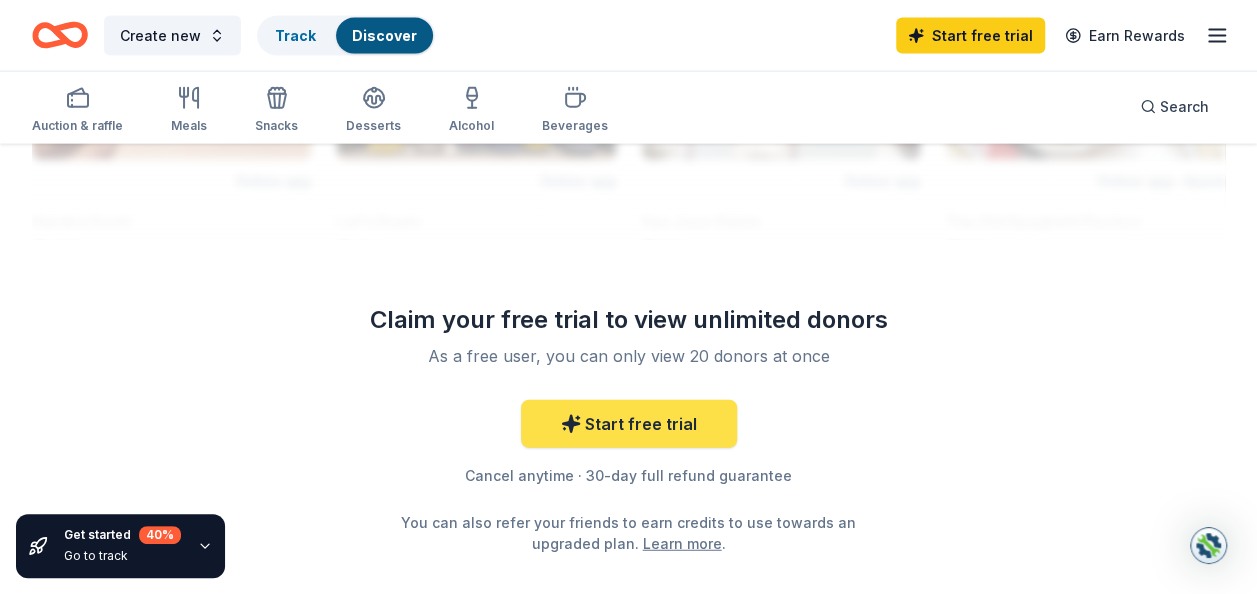 click on "Start free  trial" at bounding box center [629, 424] 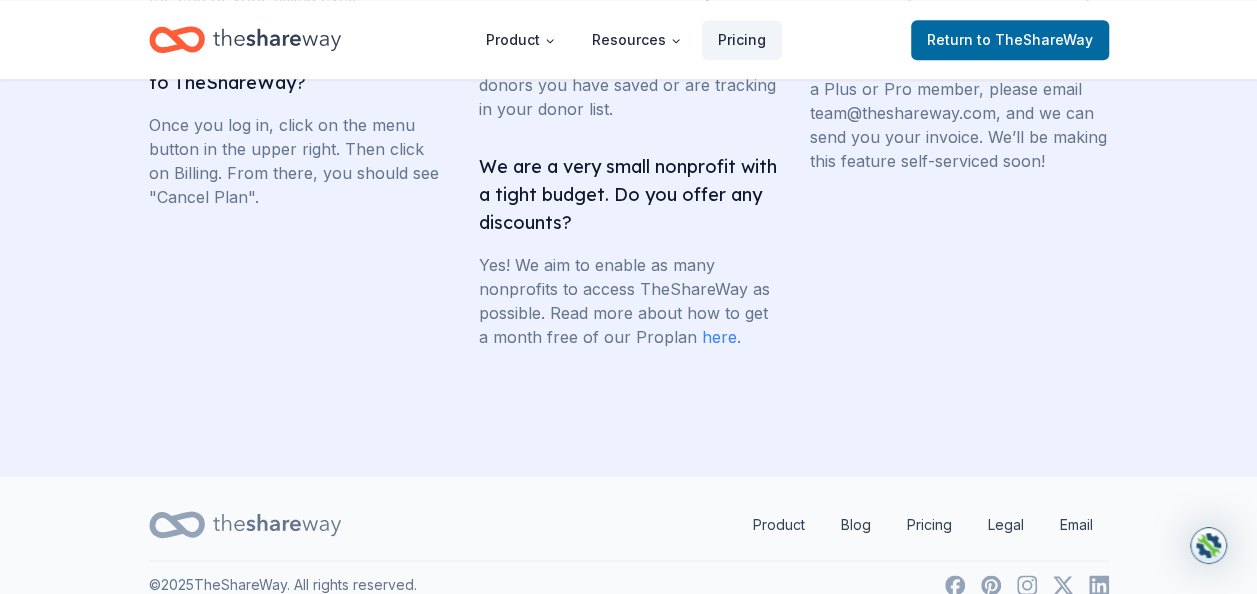 scroll, scrollTop: 4904, scrollLeft: 0, axis: vertical 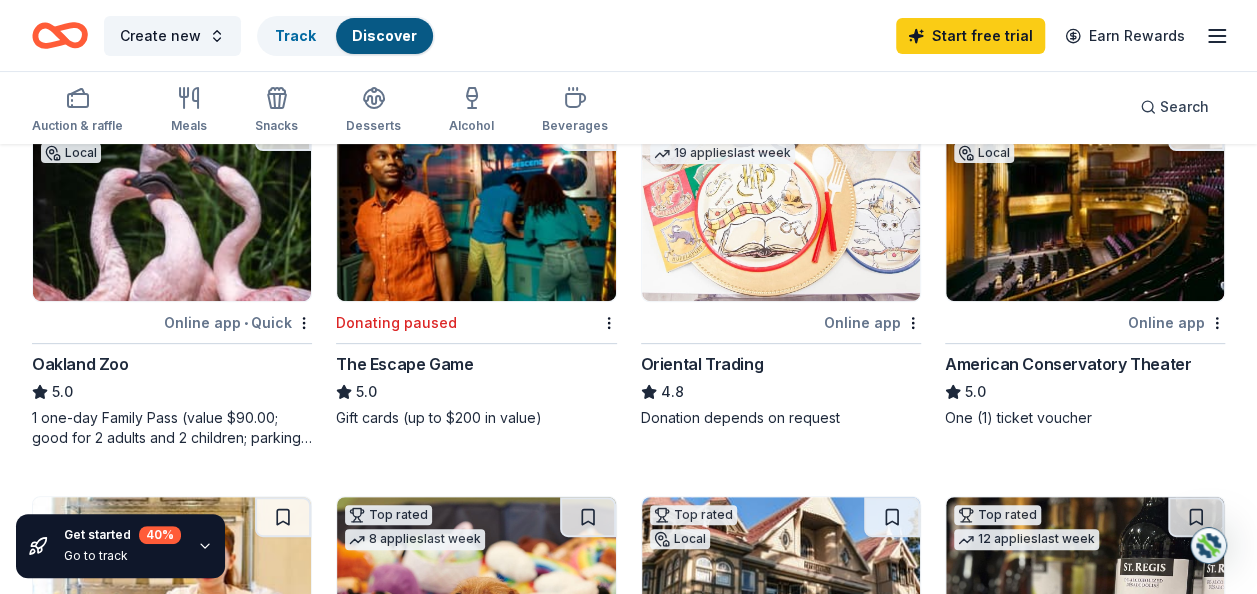 click on "American Conservatory Theater" at bounding box center (1068, 364) 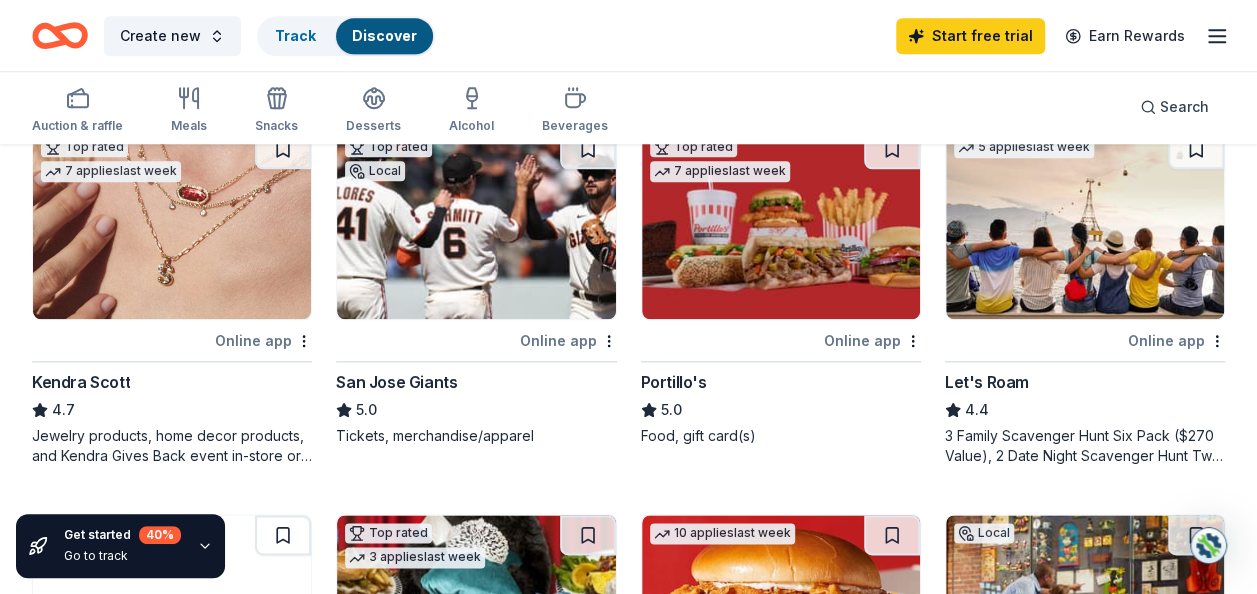 scroll, scrollTop: 1000, scrollLeft: 0, axis: vertical 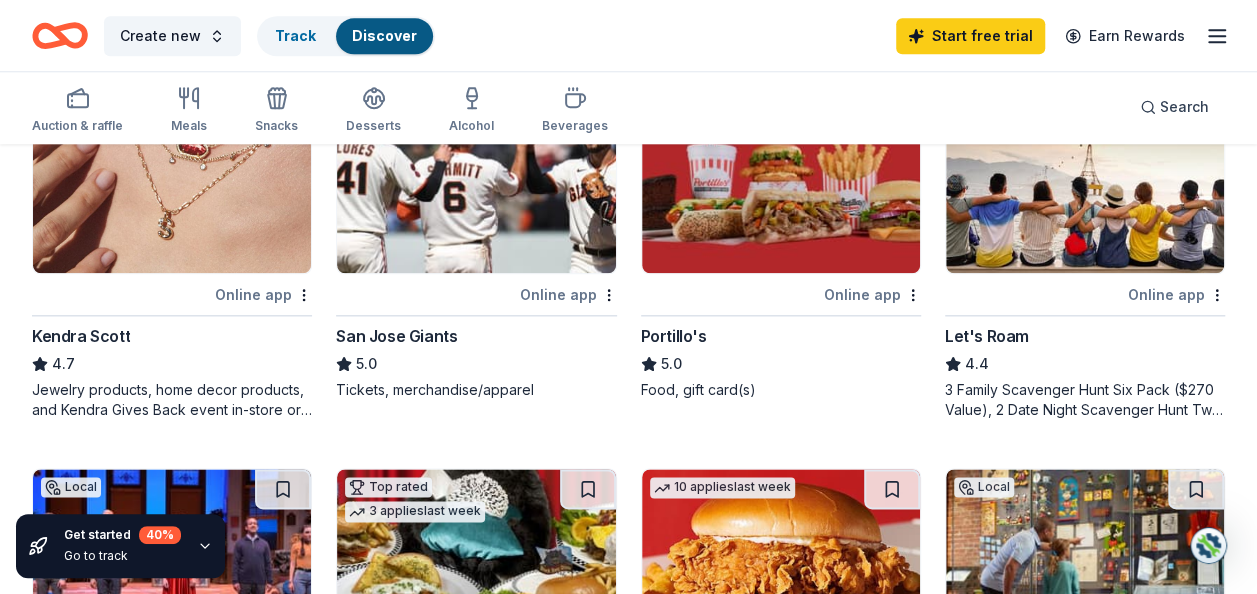 click at bounding box center (172, 178) 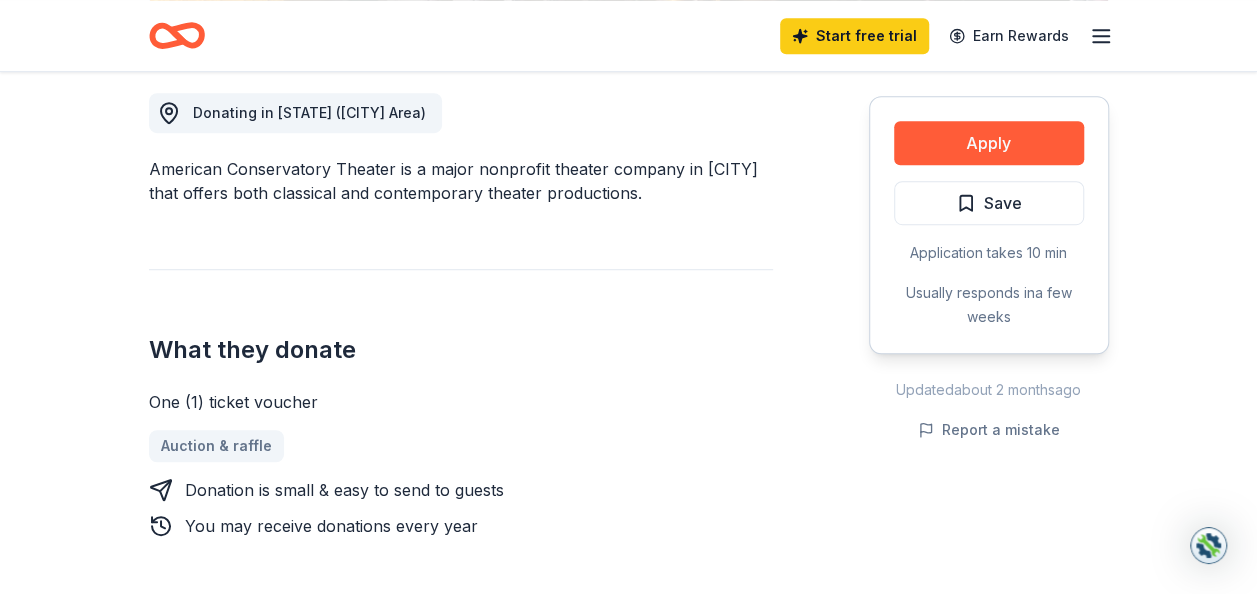 scroll, scrollTop: 600, scrollLeft: 0, axis: vertical 